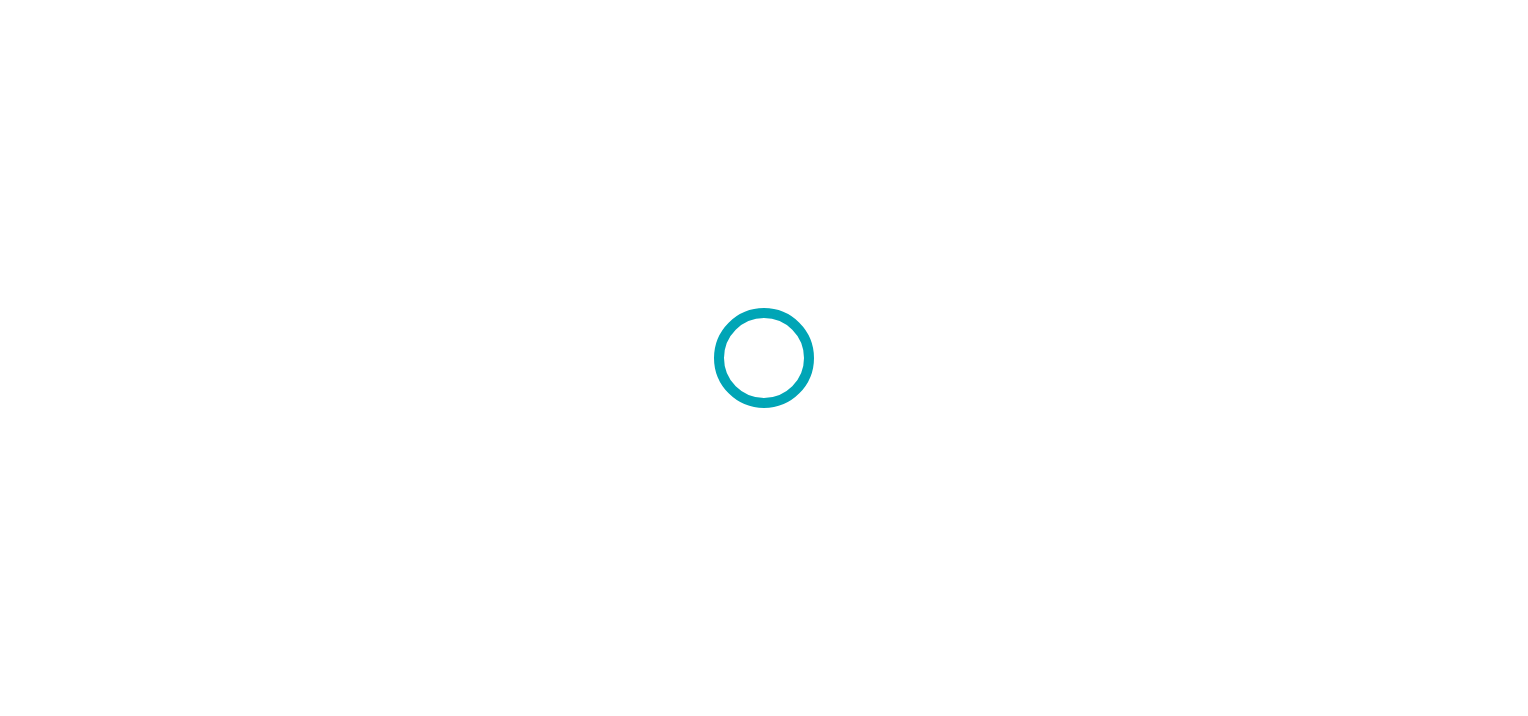 scroll, scrollTop: 0, scrollLeft: 0, axis: both 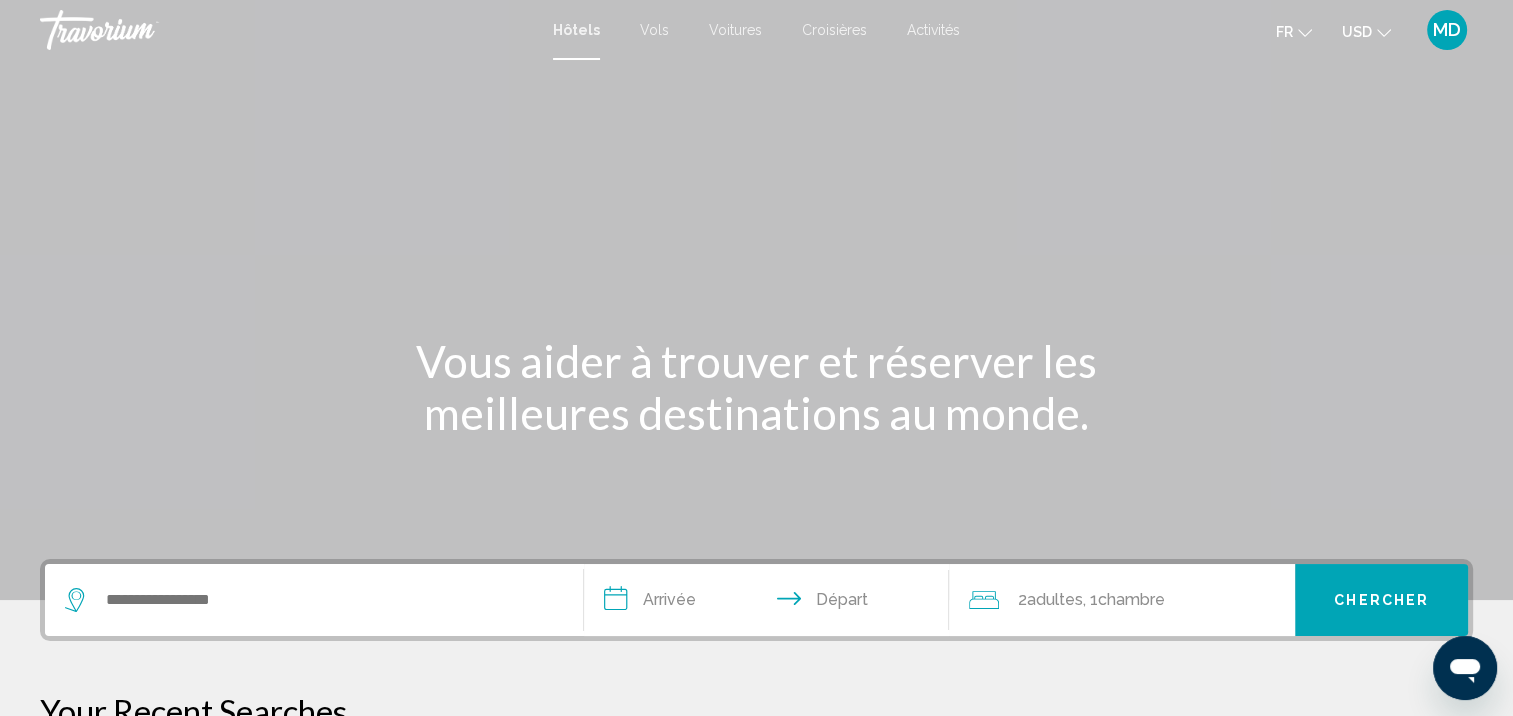 click on "USD" 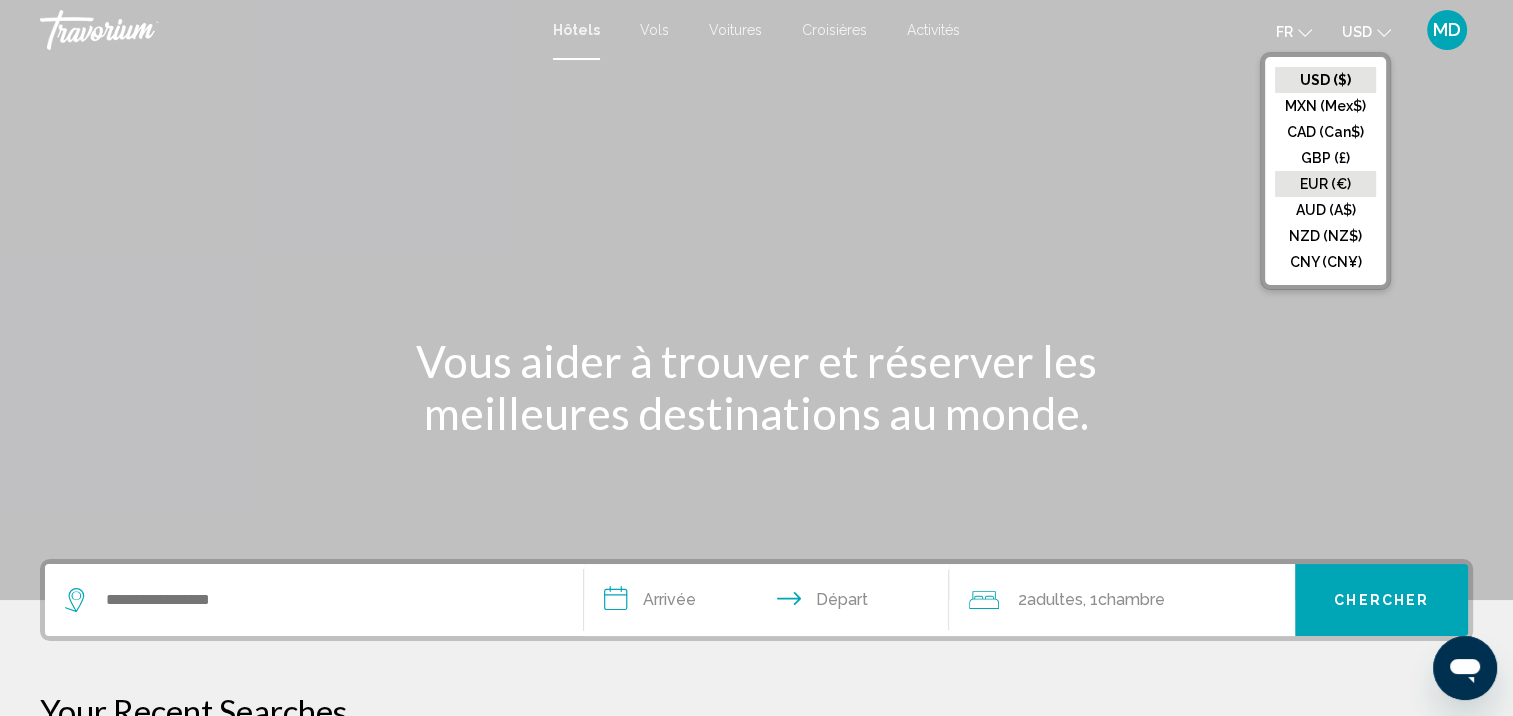 click on "EUR (€)" 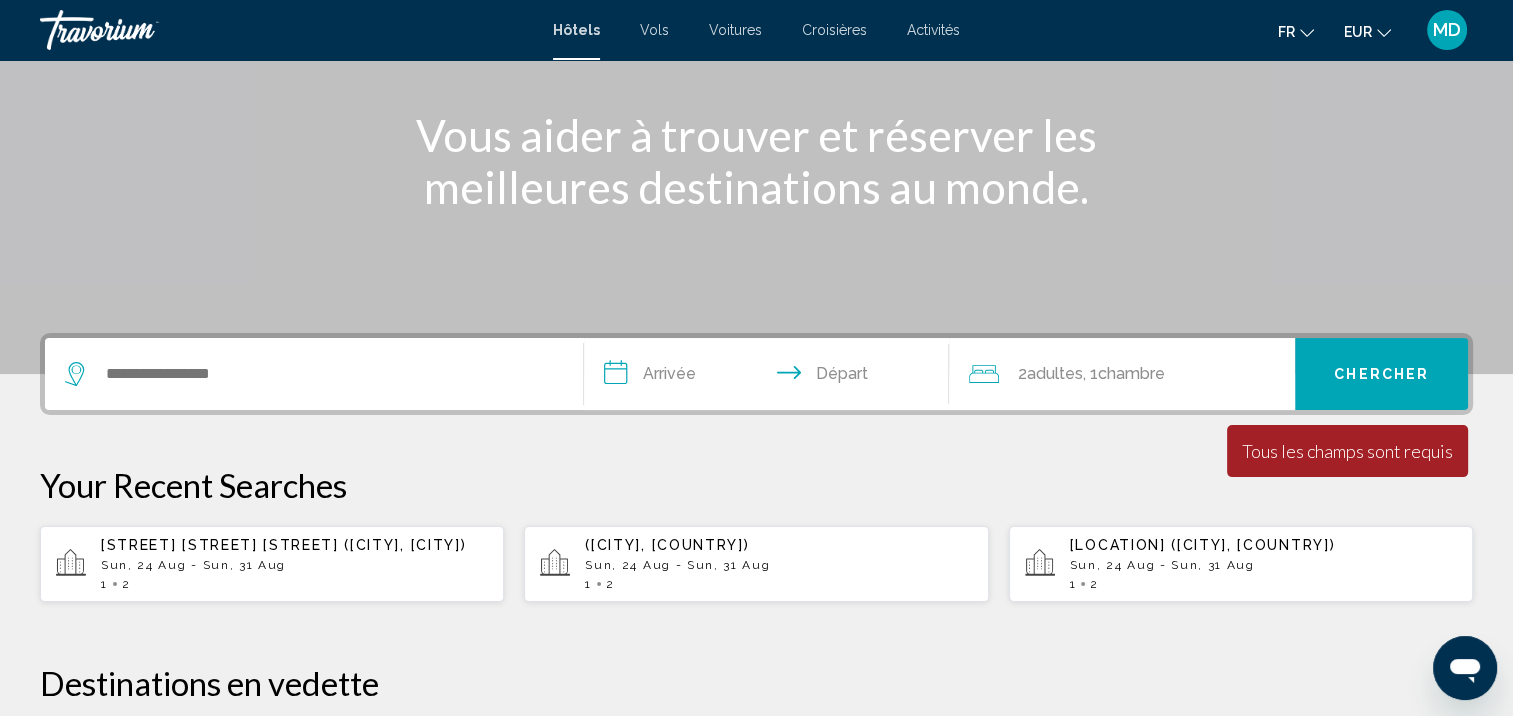 scroll, scrollTop: 280, scrollLeft: 0, axis: vertical 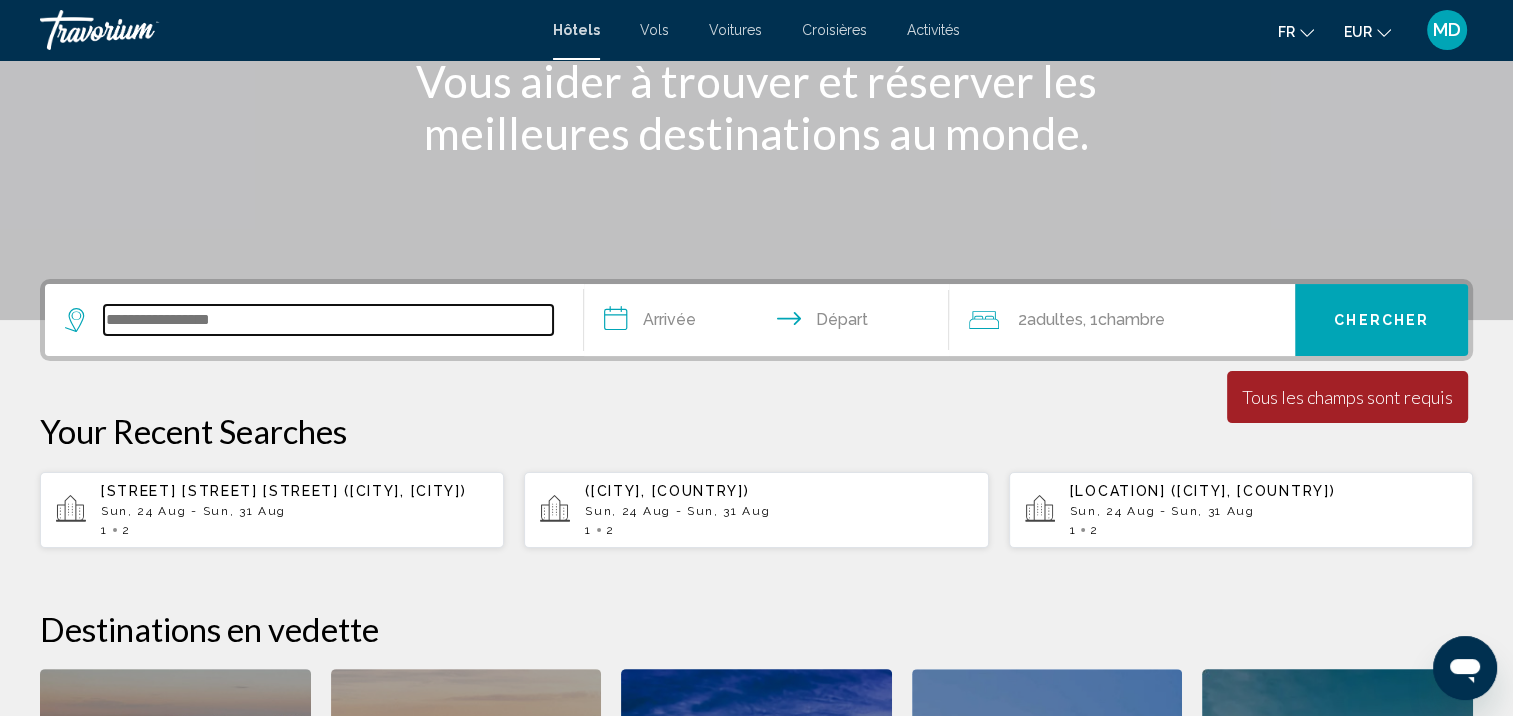 click at bounding box center (328, 320) 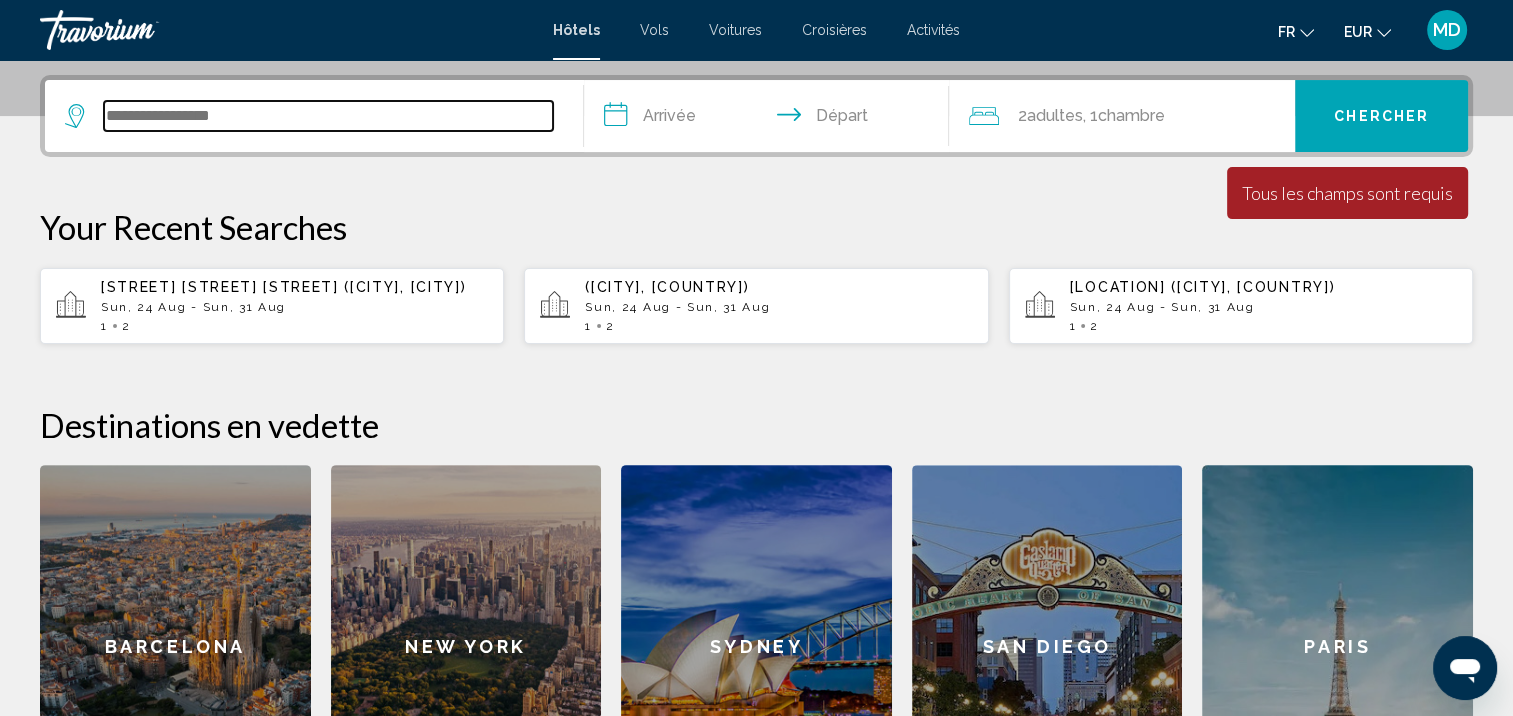scroll, scrollTop: 493, scrollLeft: 0, axis: vertical 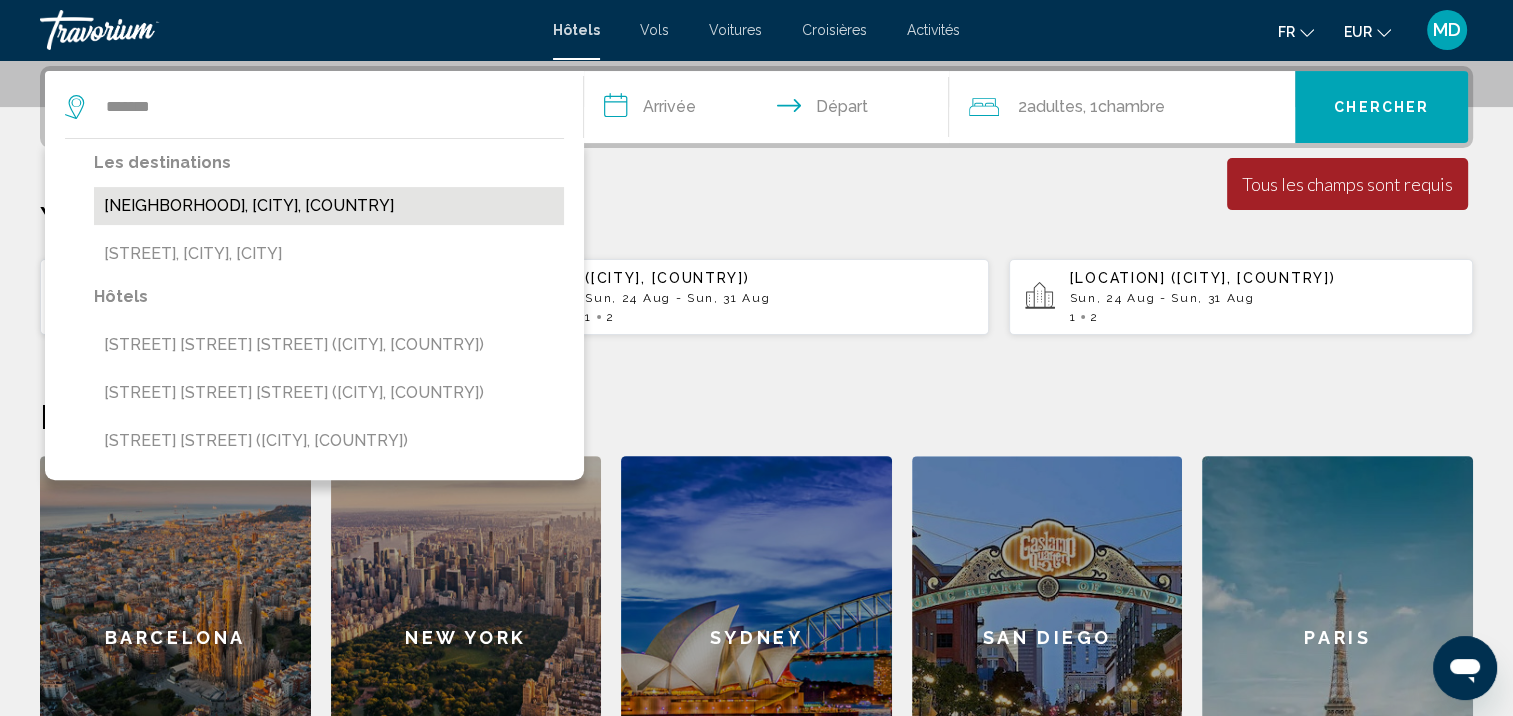 click on "[NEIGHBORHOOD], [CITY], [COUNTRY]" at bounding box center [329, 206] 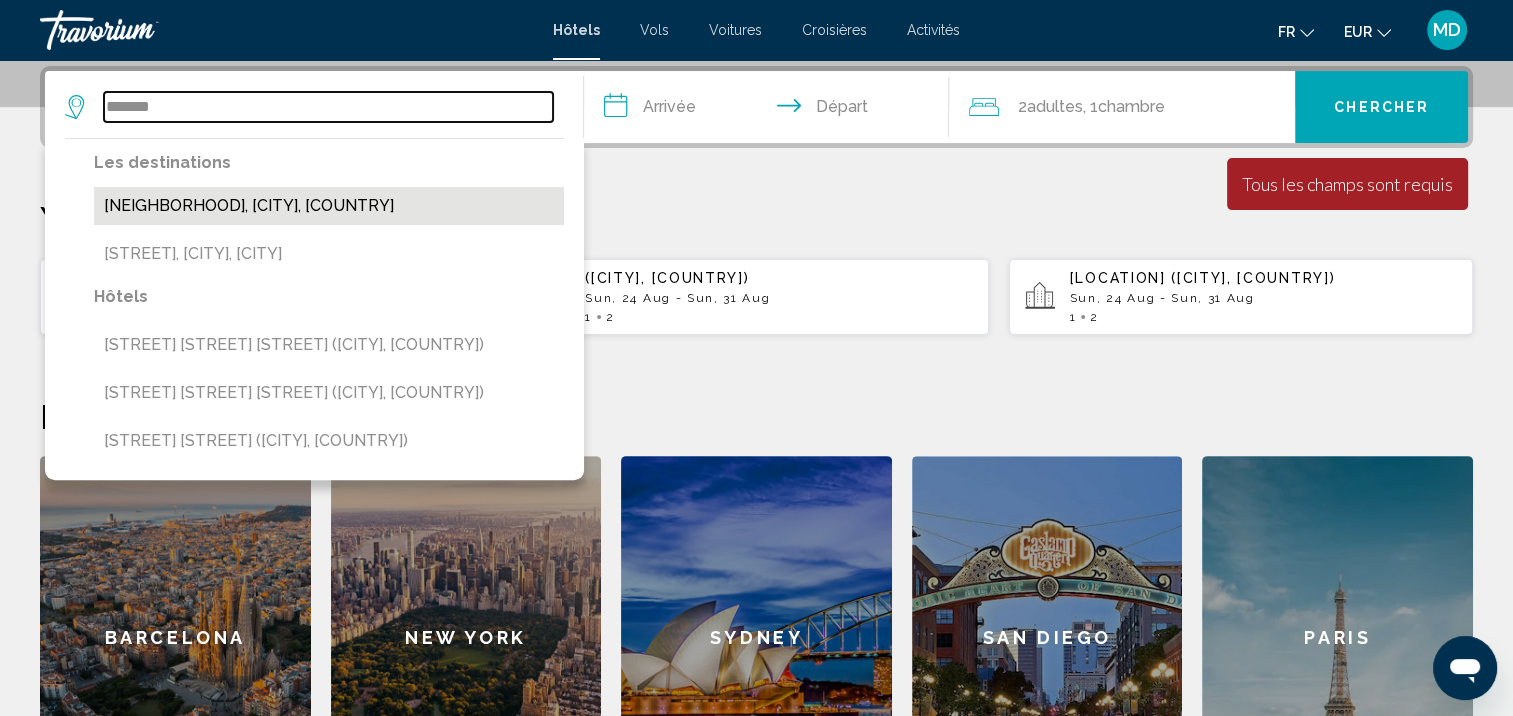 type on "**********" 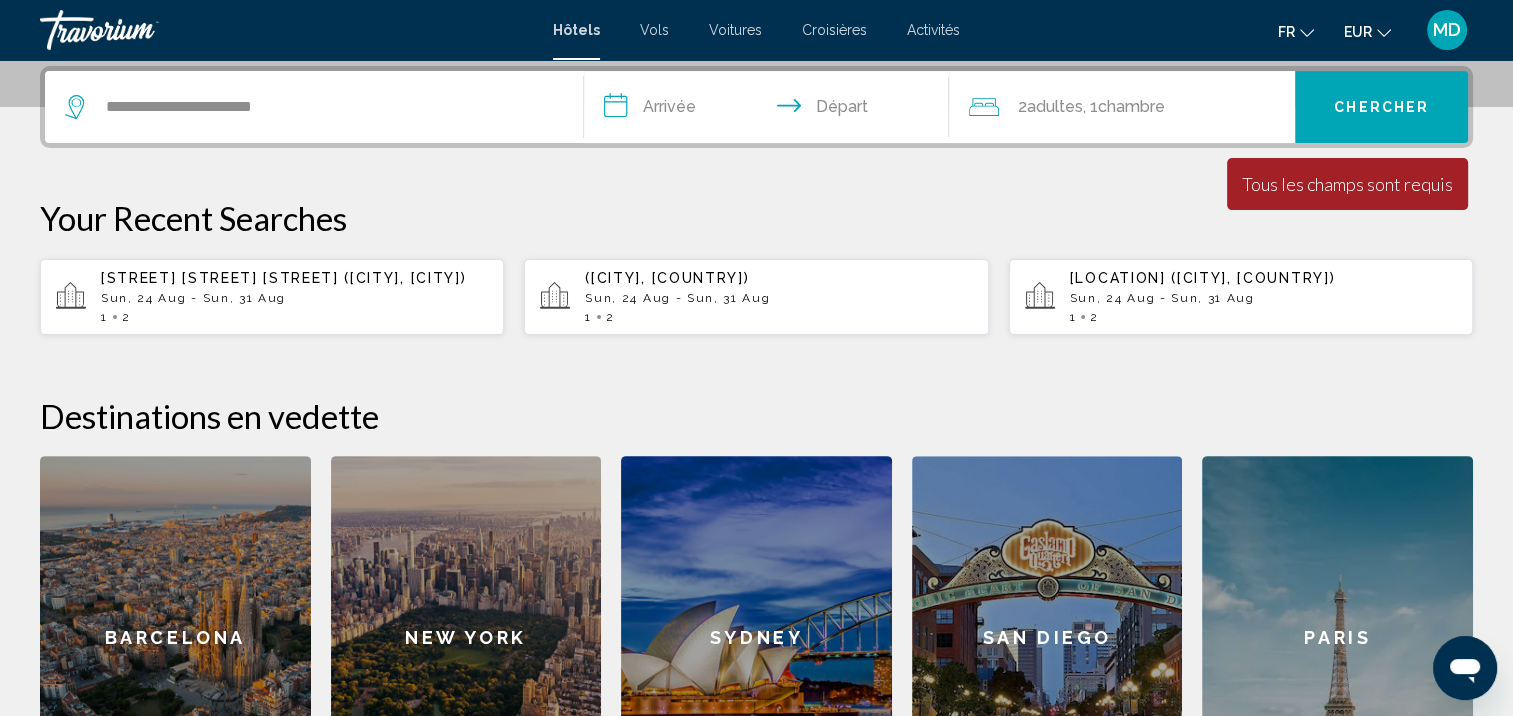 click on "**********" at bounding box center [771, 110] 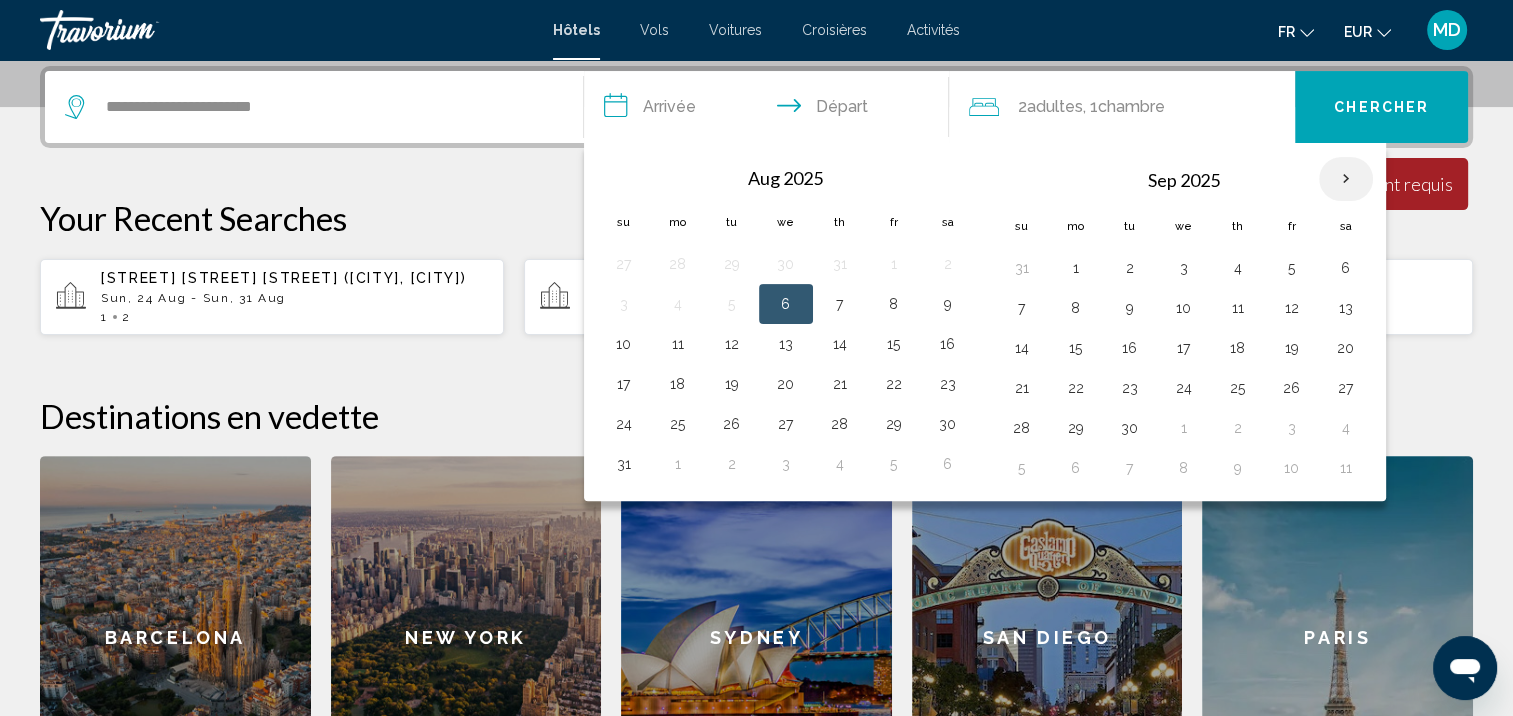 click at bounding box center [1346, 179] 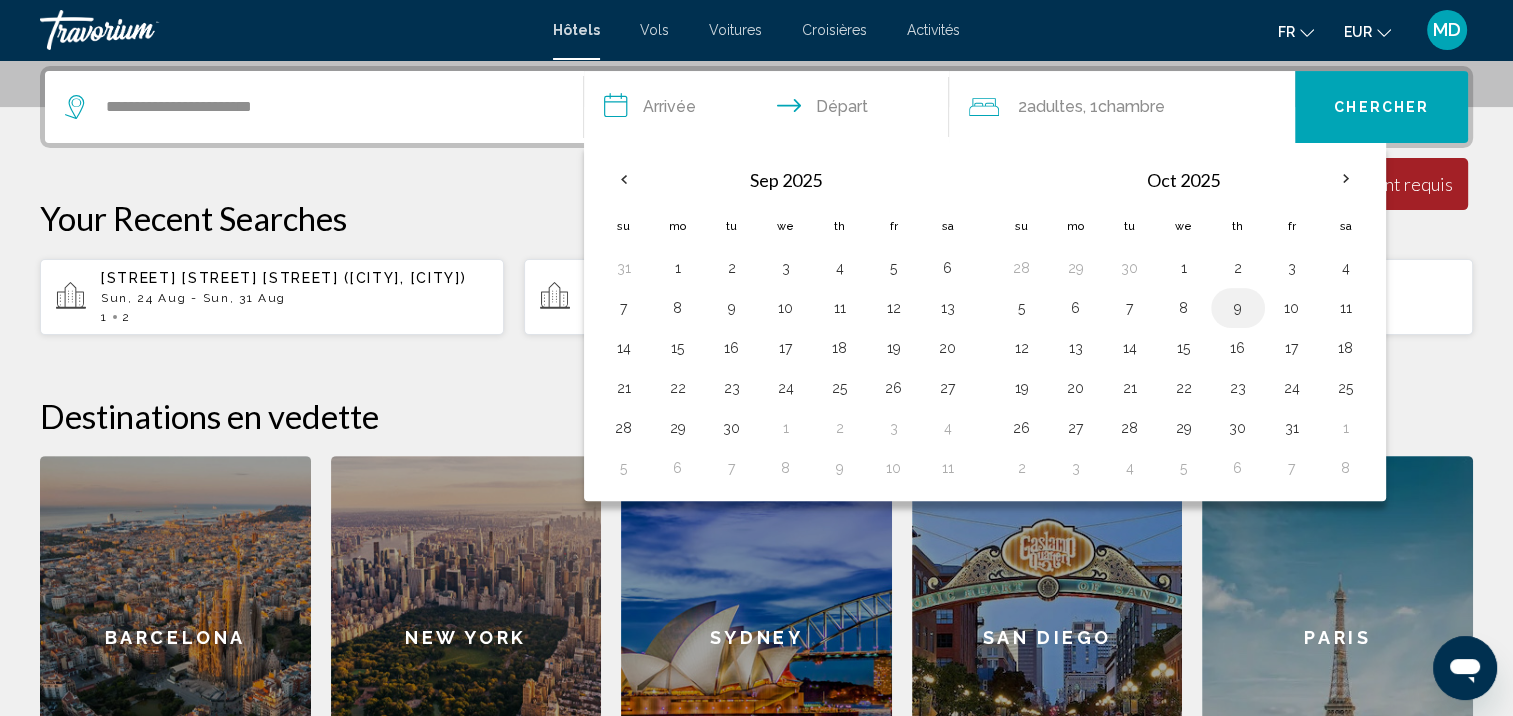 click on "9" at bounding box center [1238, 308] 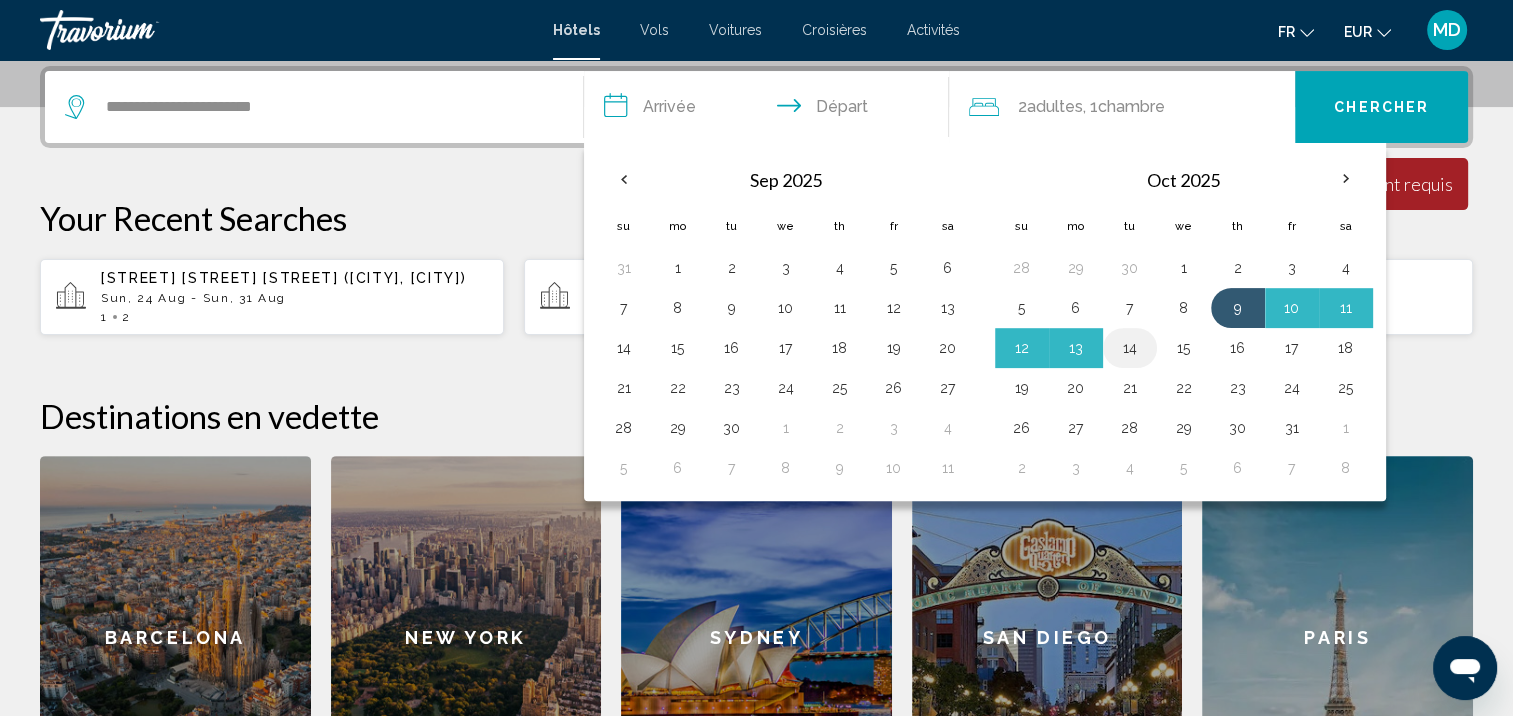 click on "14" at bounding box center (1130, 348) 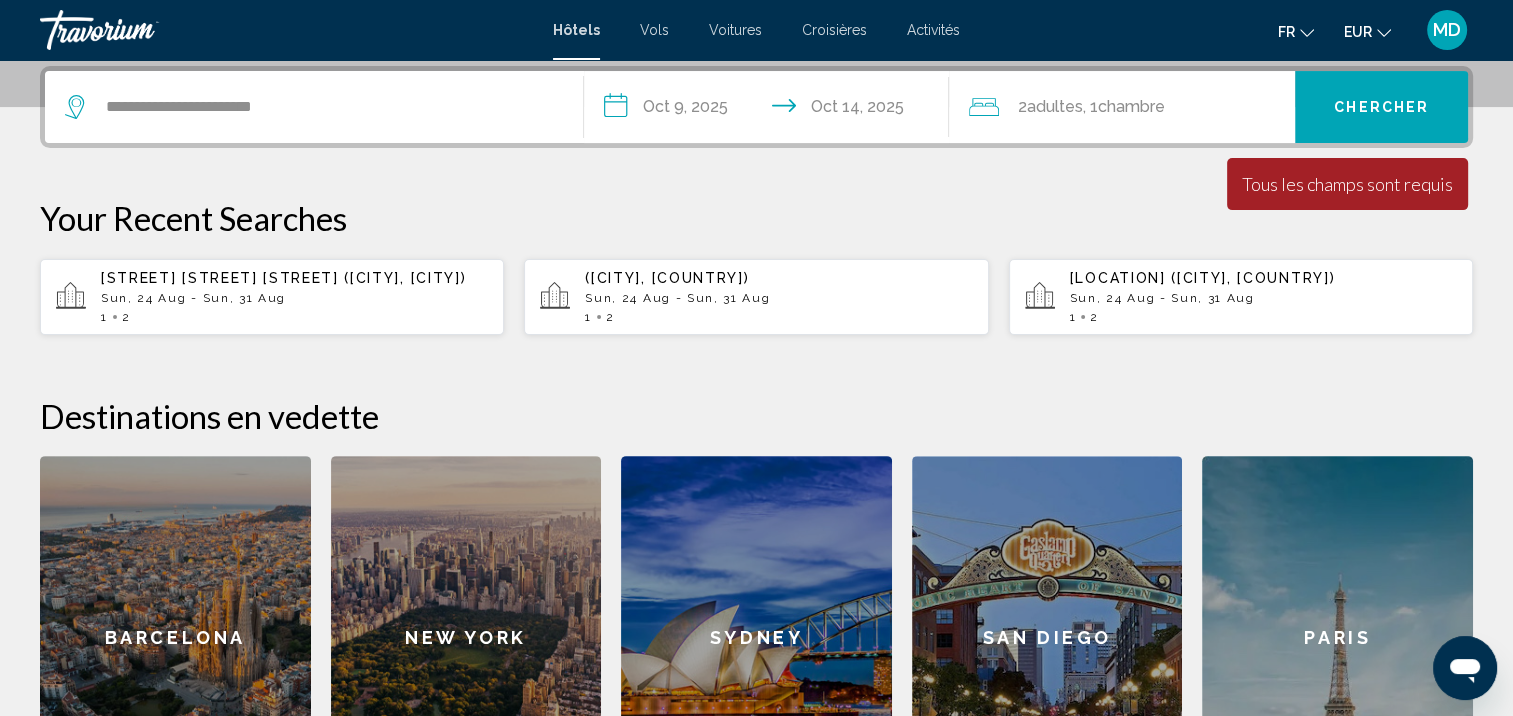 click on "Adultes" 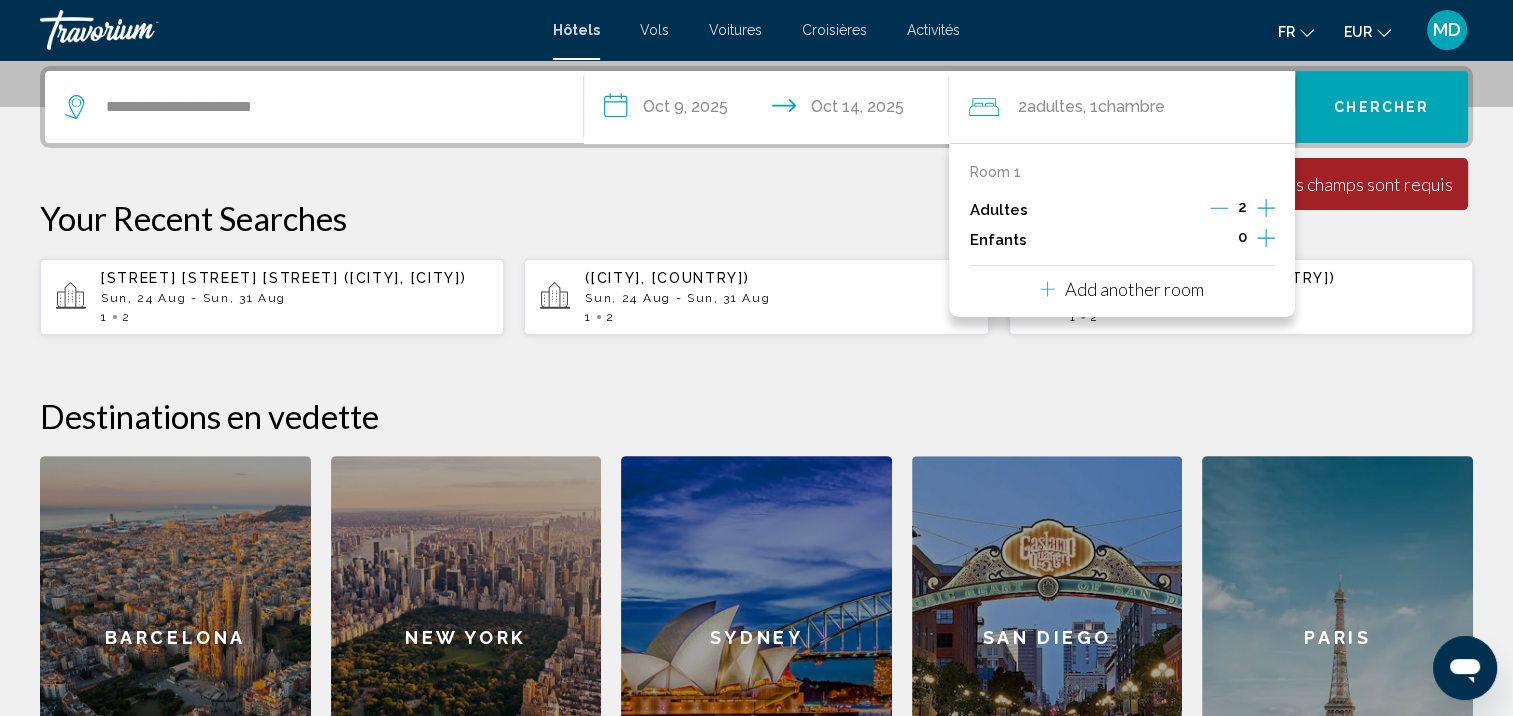 click 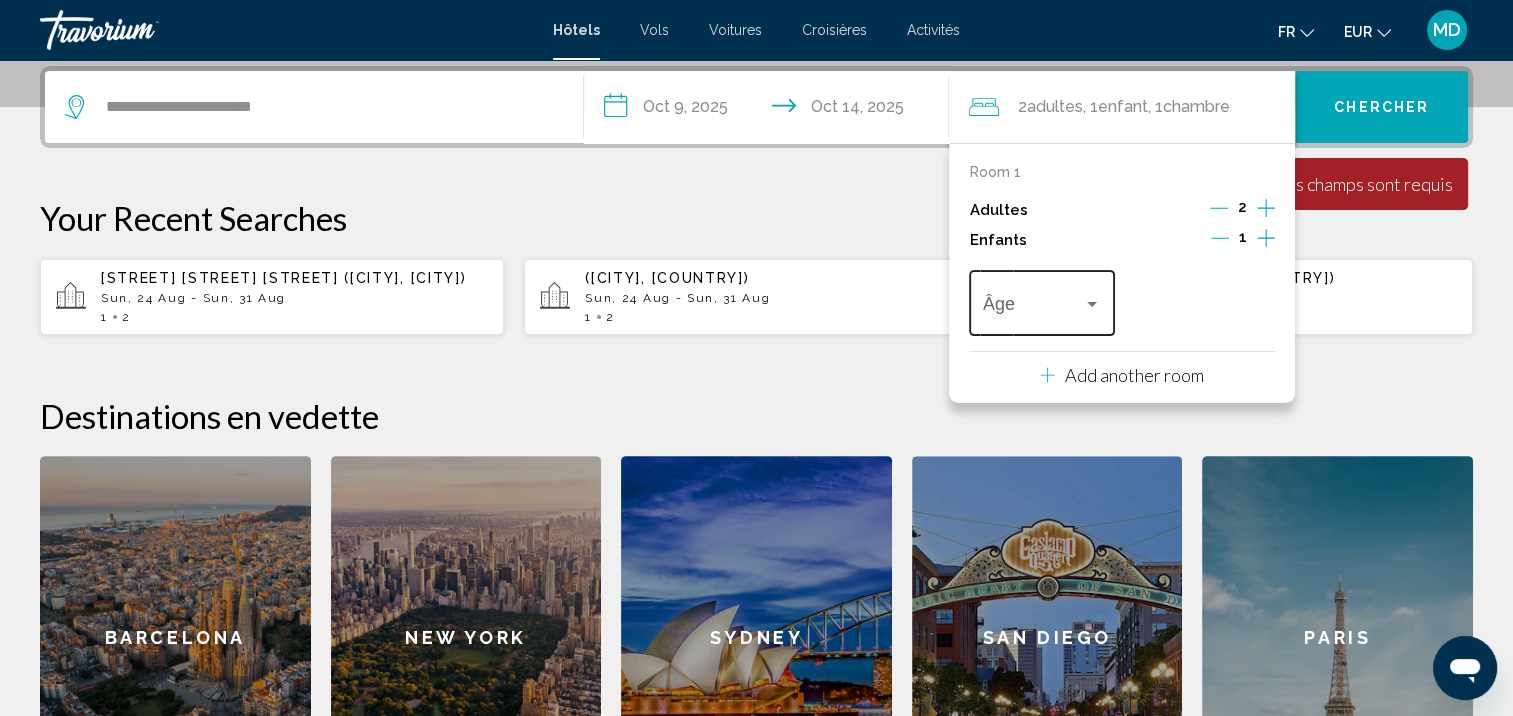 click on "Âge" at bounding box center (1042, 300) 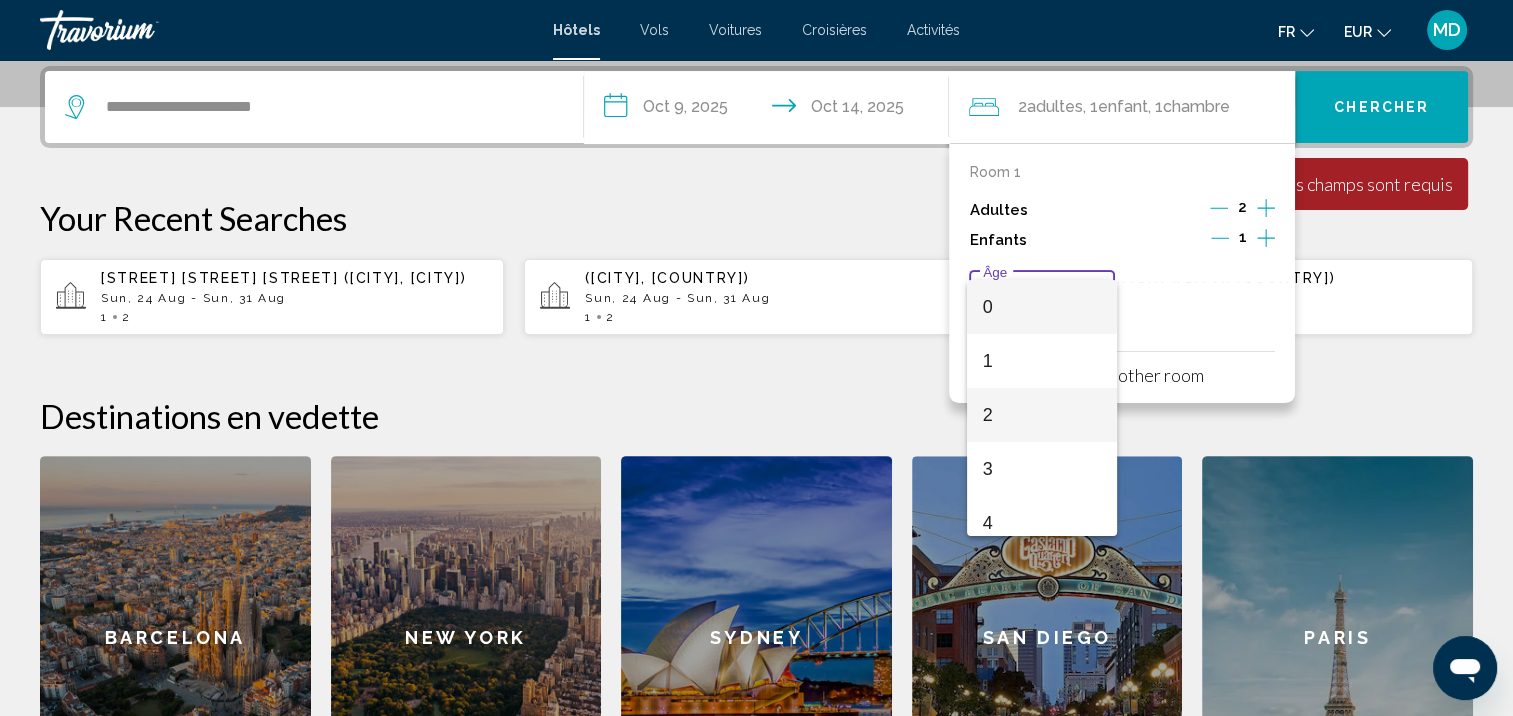 click on "2" at bounding box center (1042, 415) 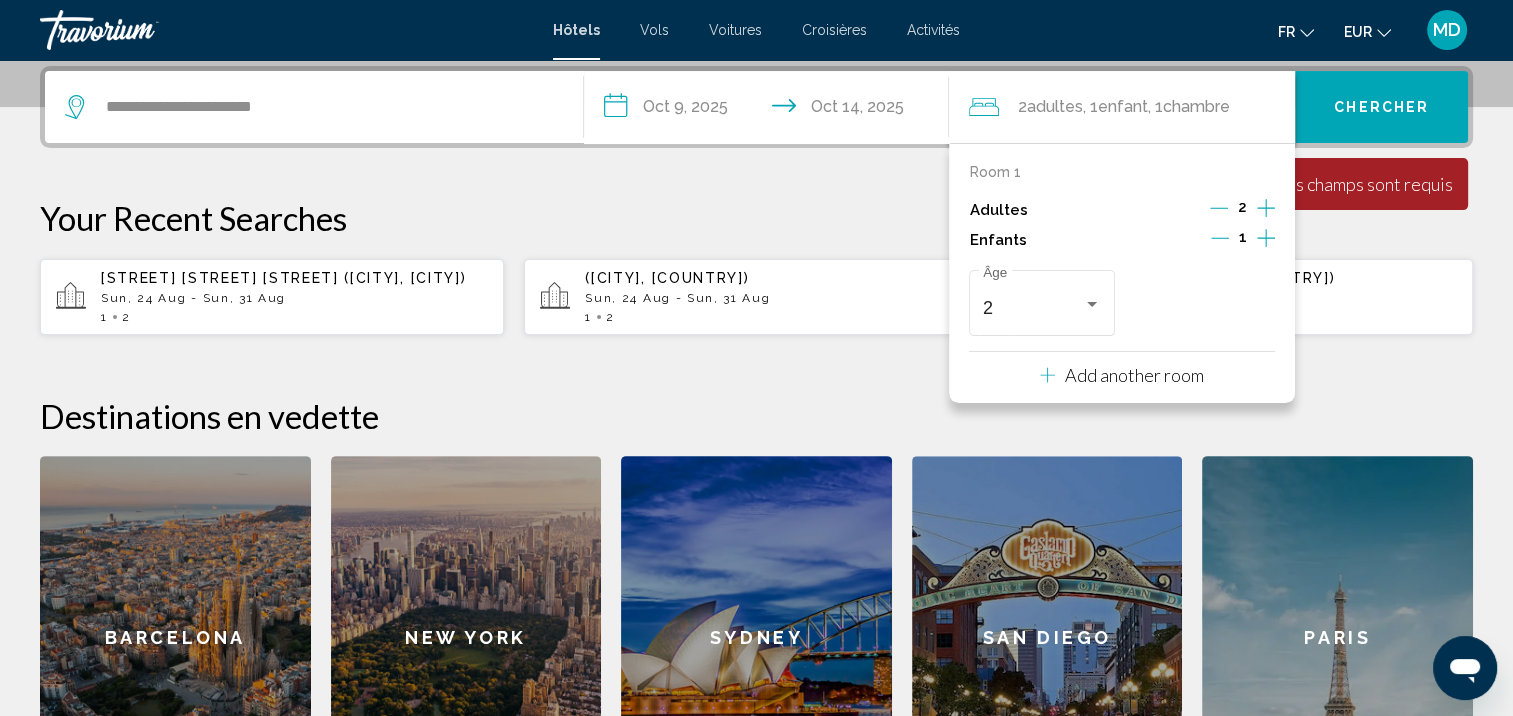 click on "Chercher" at bounding box center (1381, 108) 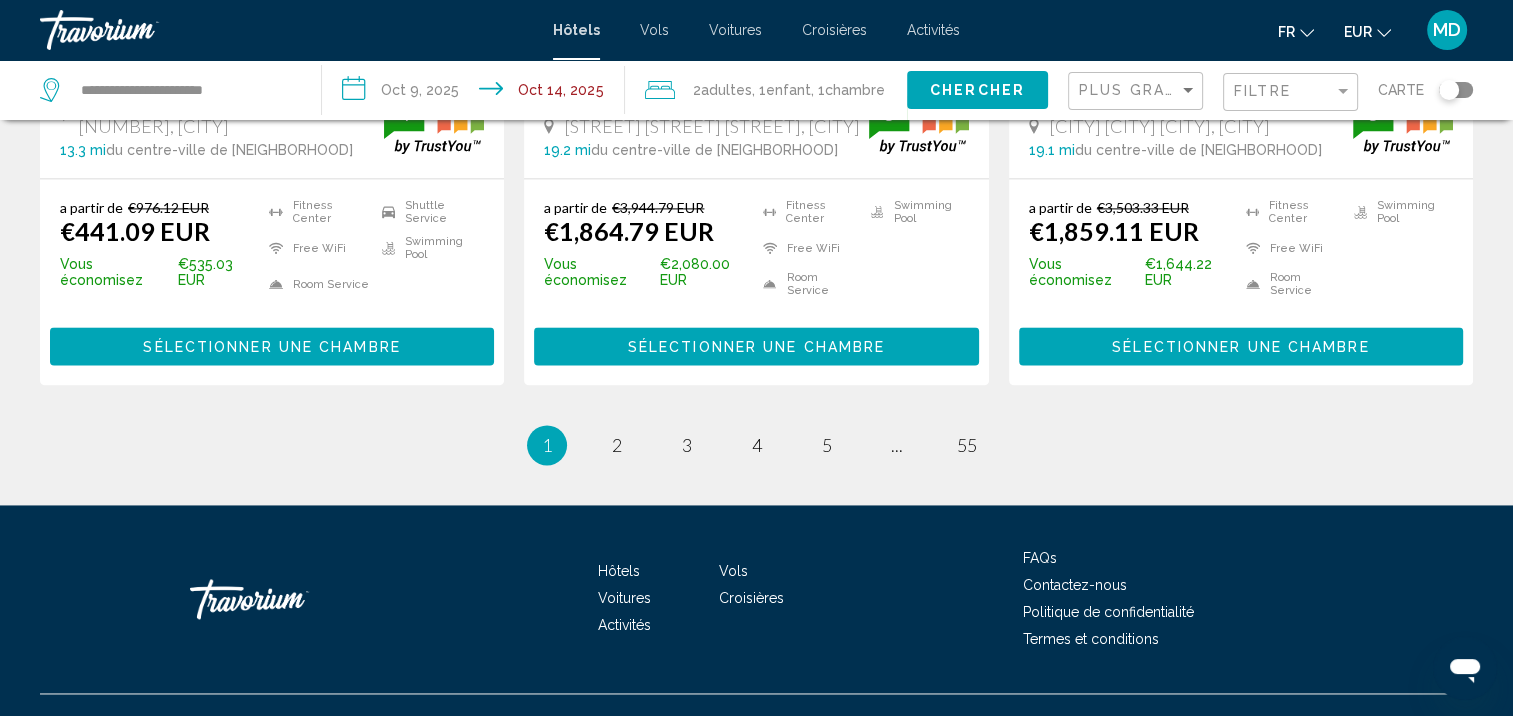 scroll, scrollTop: 2863, scrollLeft: 0, axis: vertical 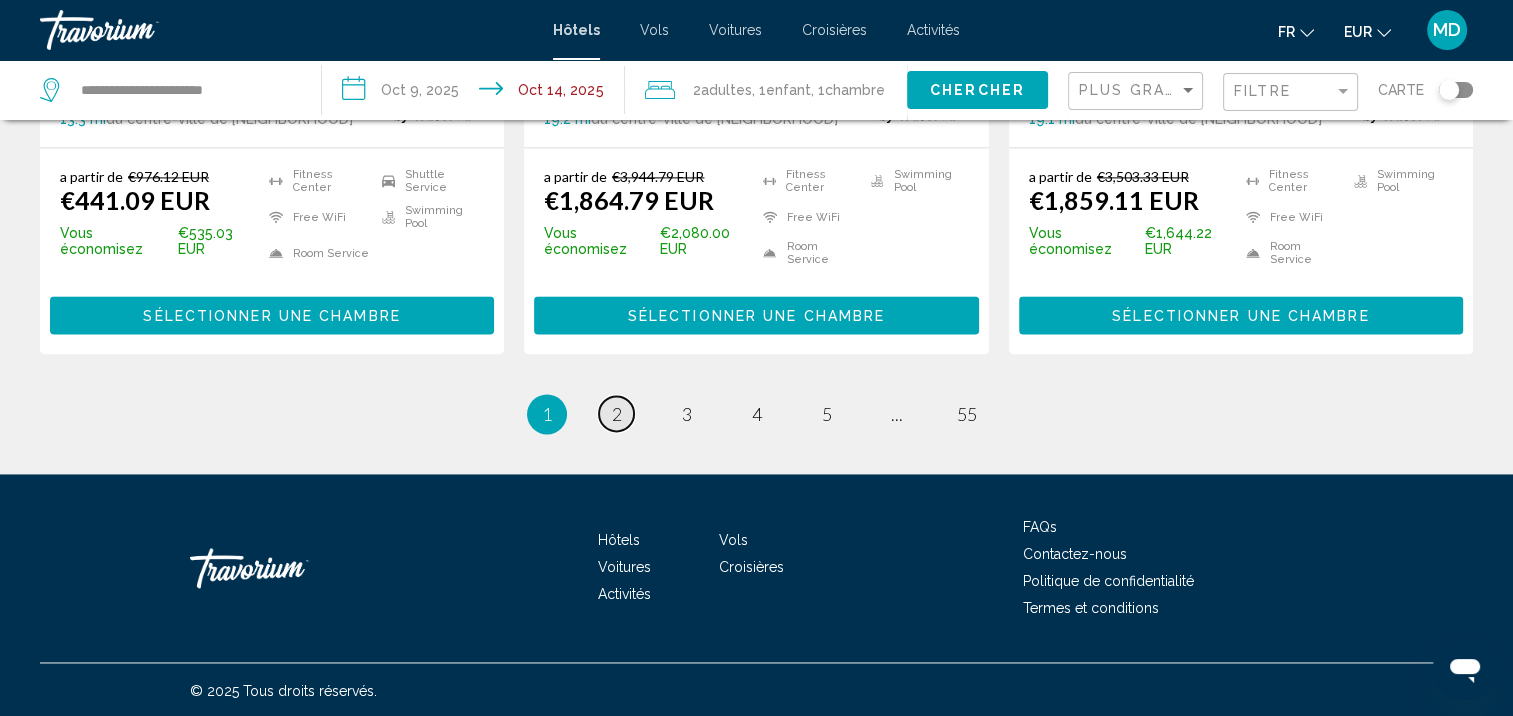 click on "2" at bounding box center (617, 414) 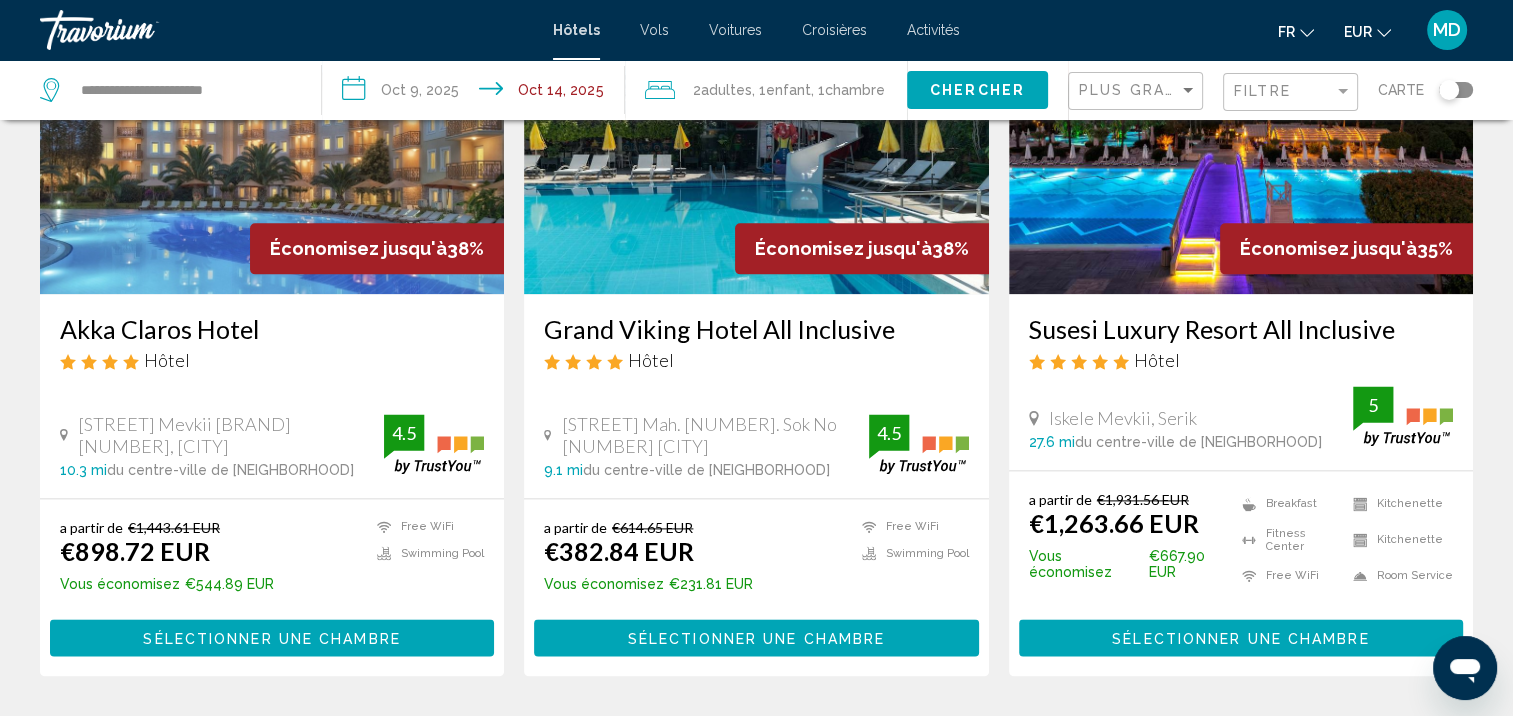 scroll, scrollTop: 2542, scrollLeft: 0, axis: vertical 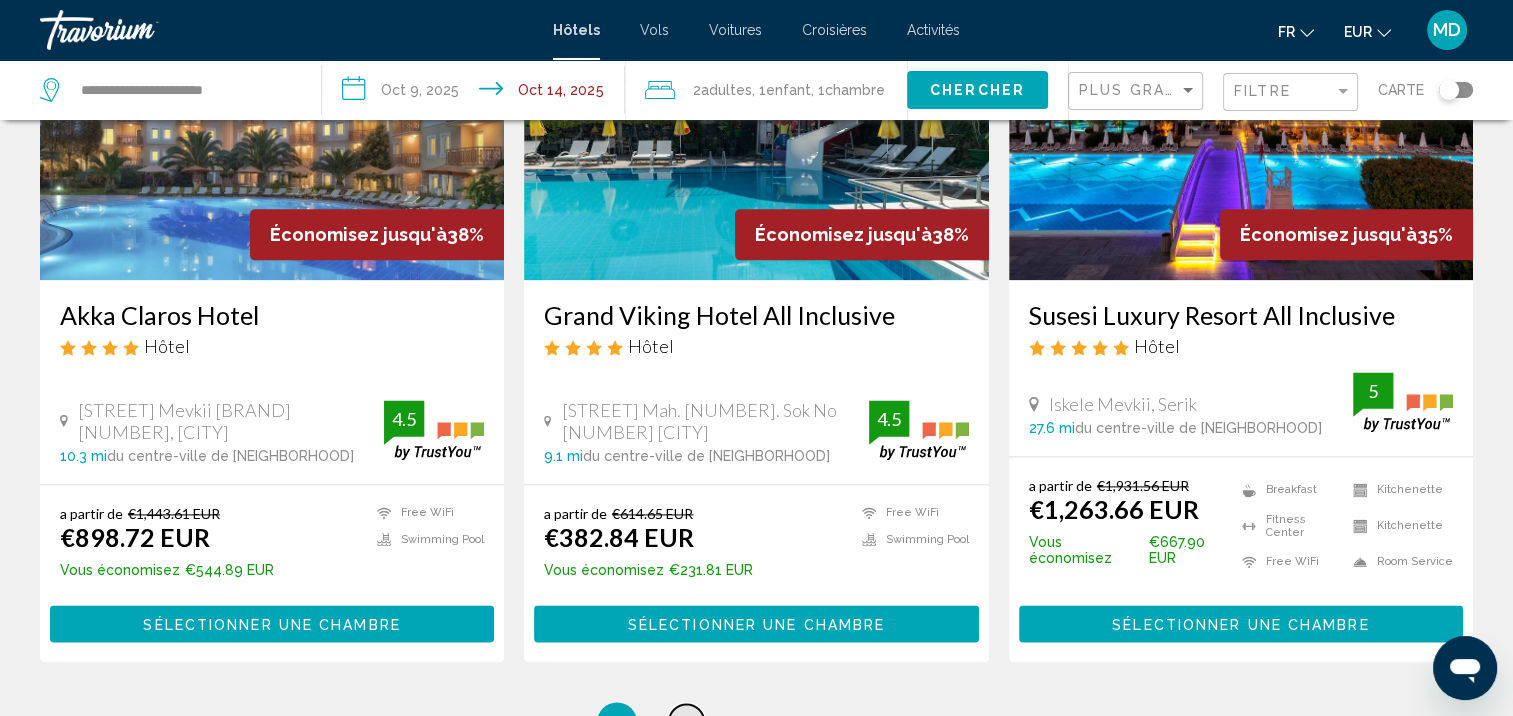 click on "3" at bounding box center [687, 722] 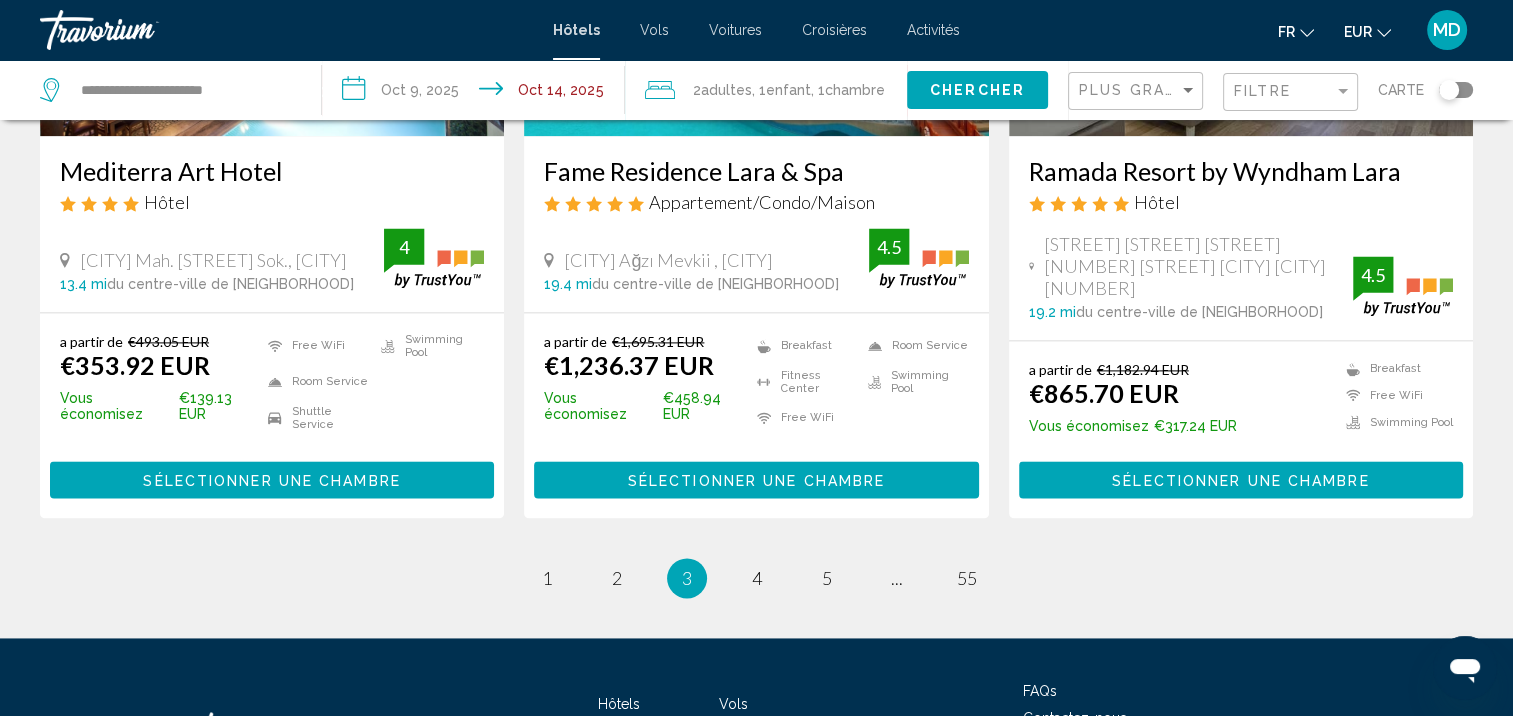 scroll, scrollTop: 2825, scrollLeft: 0, axis: vertical 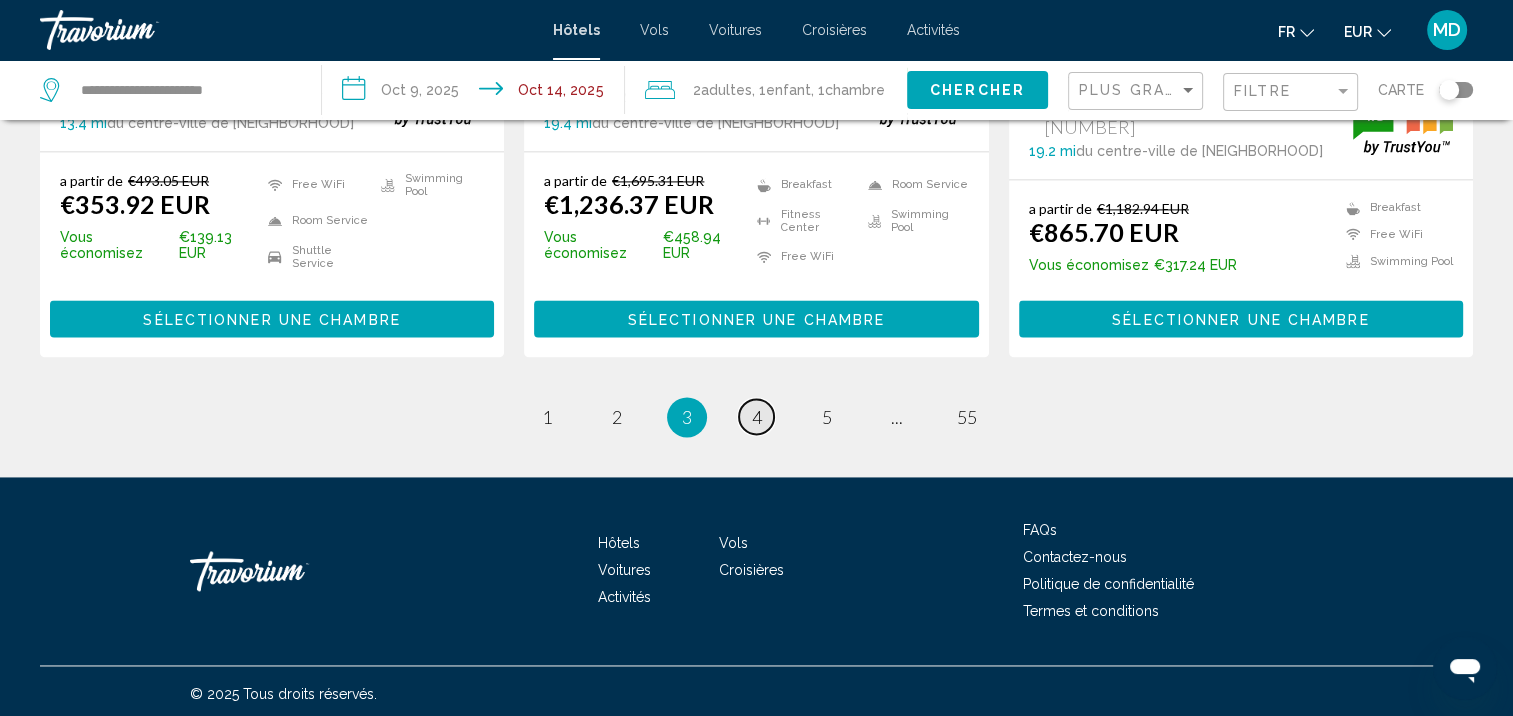 click on "page  4" at bounding box center (756, 416) 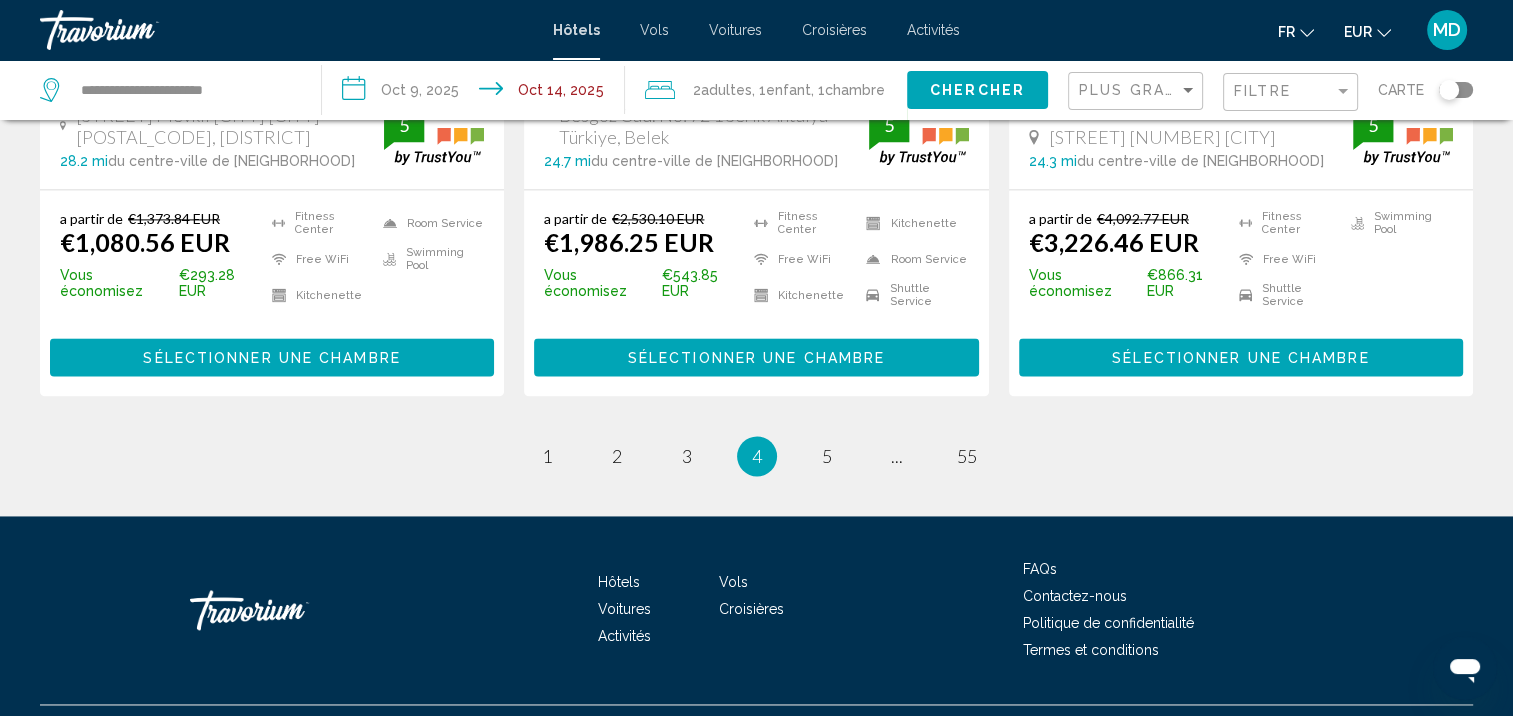 scroll, scrollTop: 2878, scrollLeft: 0, axis: vertical 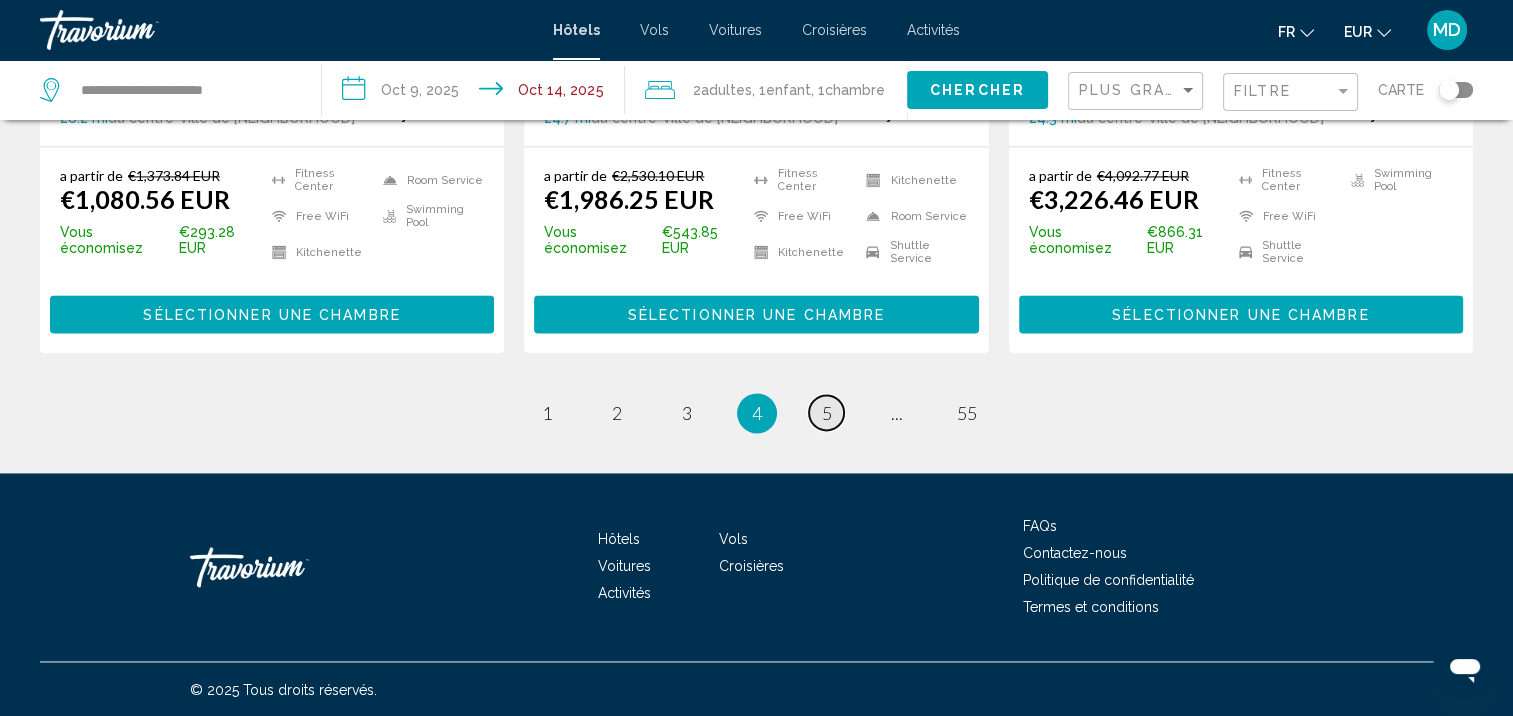 click on "page  5" at bounding box center (826, 412) 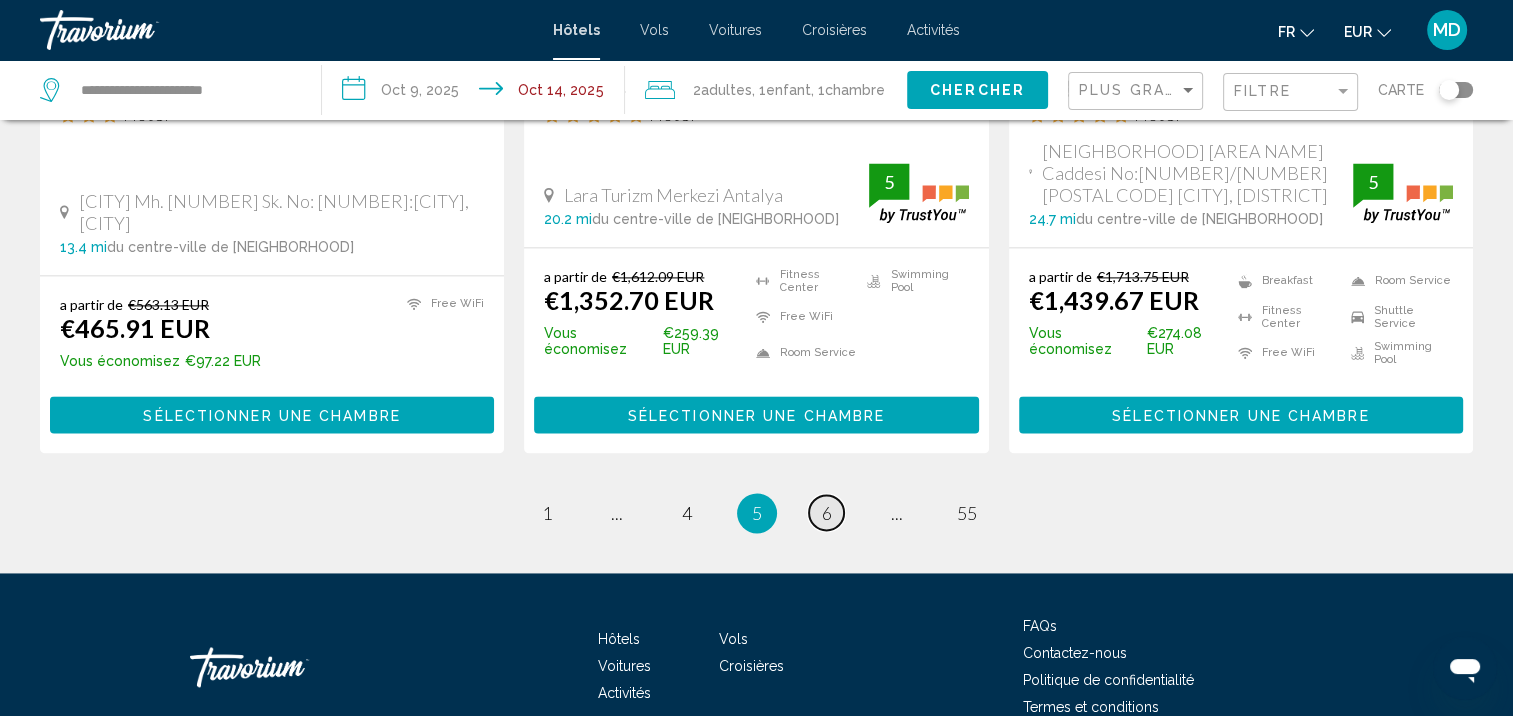 scroll, scrollTop: 2805, scrollLeft: 0, axis: vertical 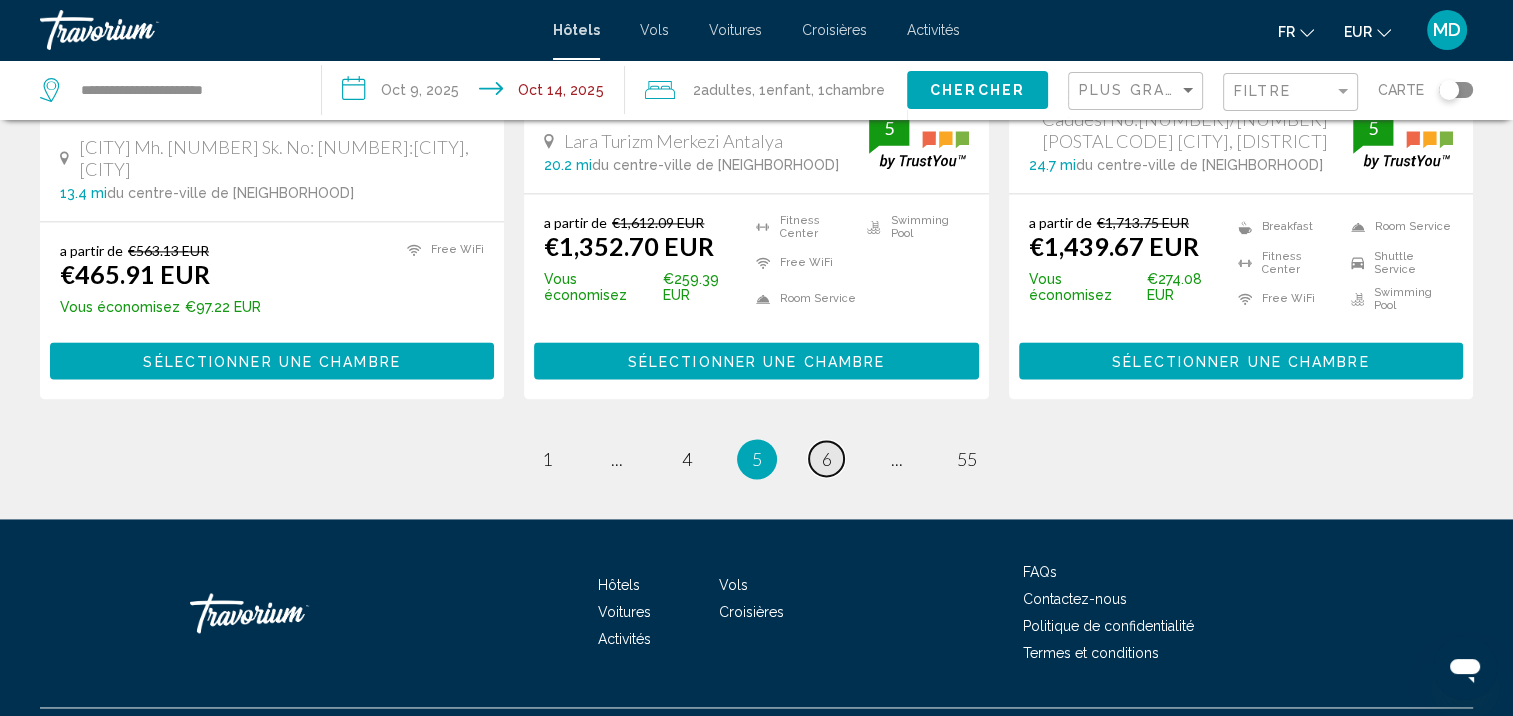 click on "page  6" at bounding box center [826, 458] 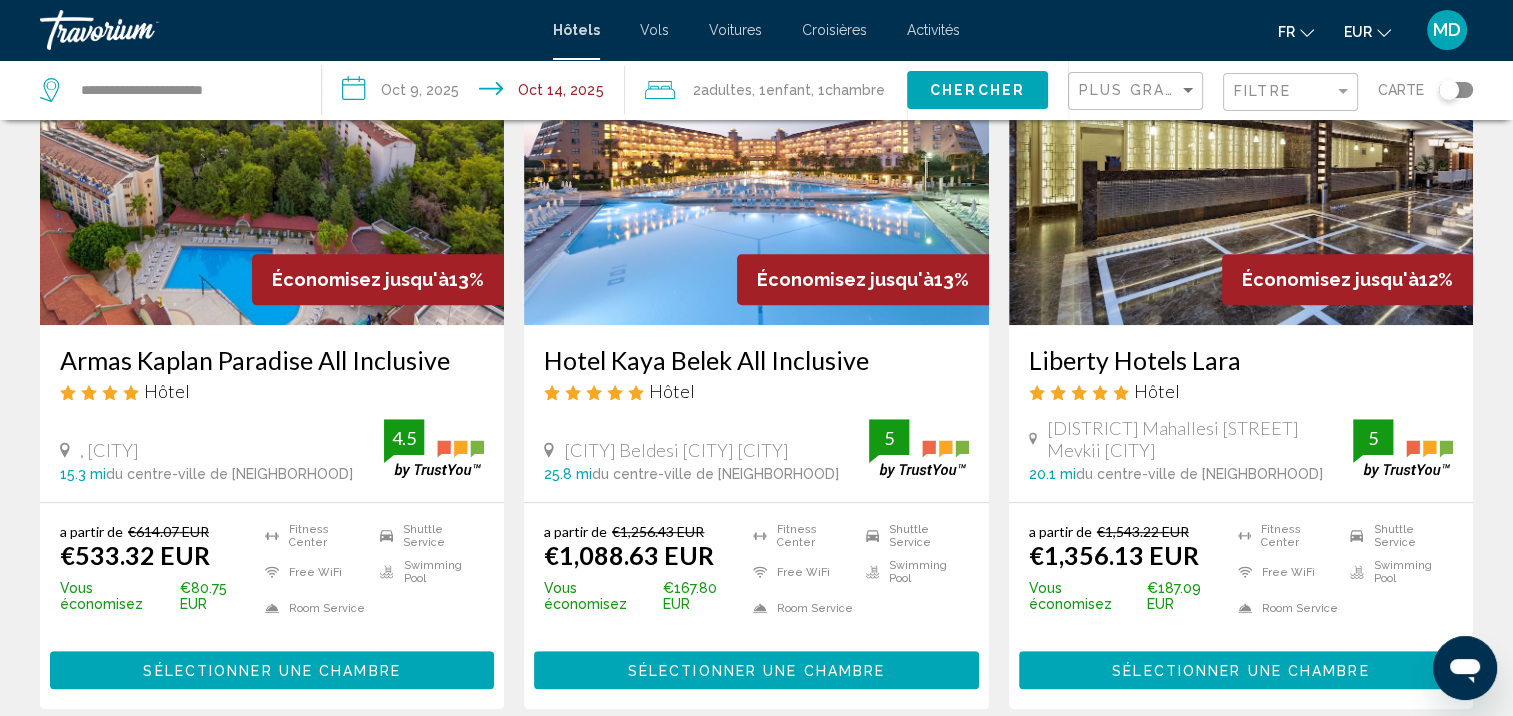scroll, scrollTop: 905, scrollLeft: 0, axis: vertical 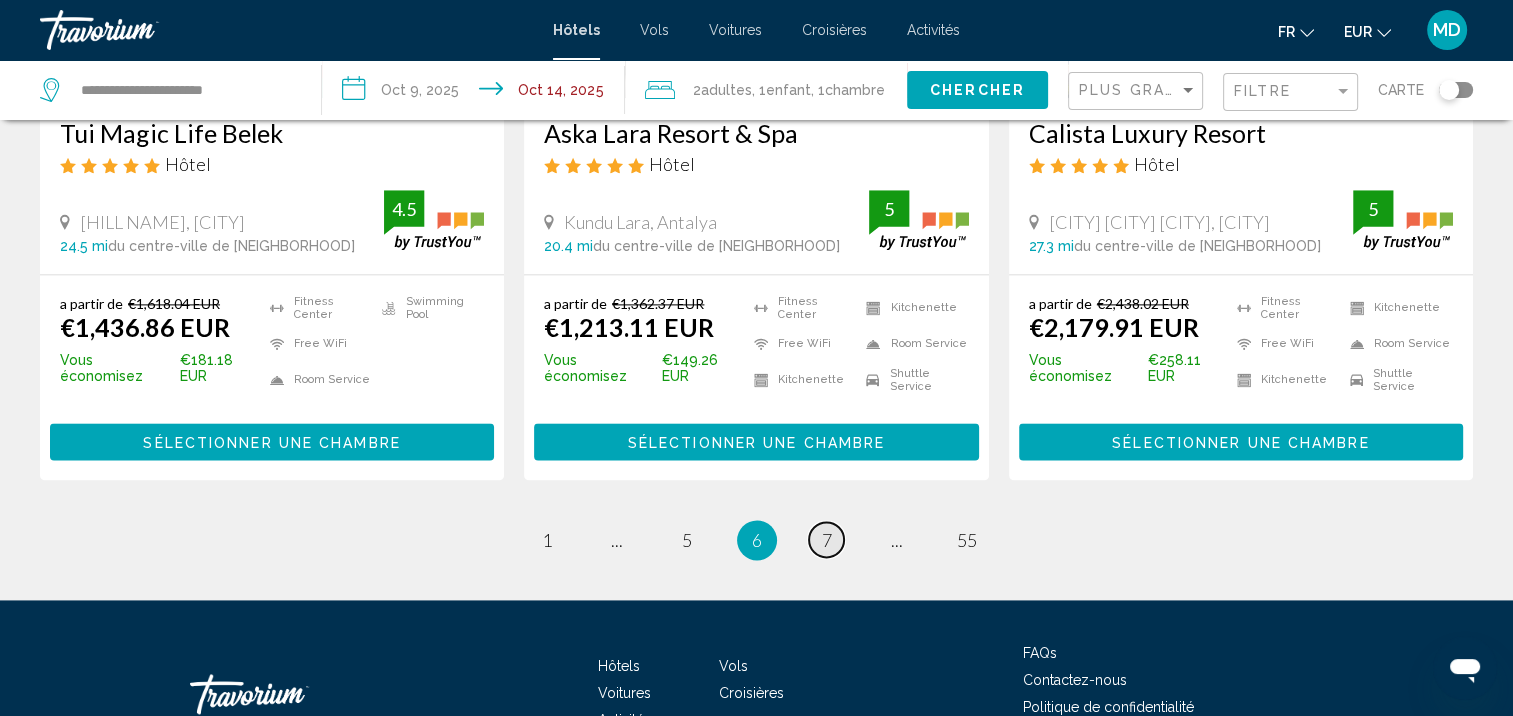 click on "7" at bounding box center (827, 540) 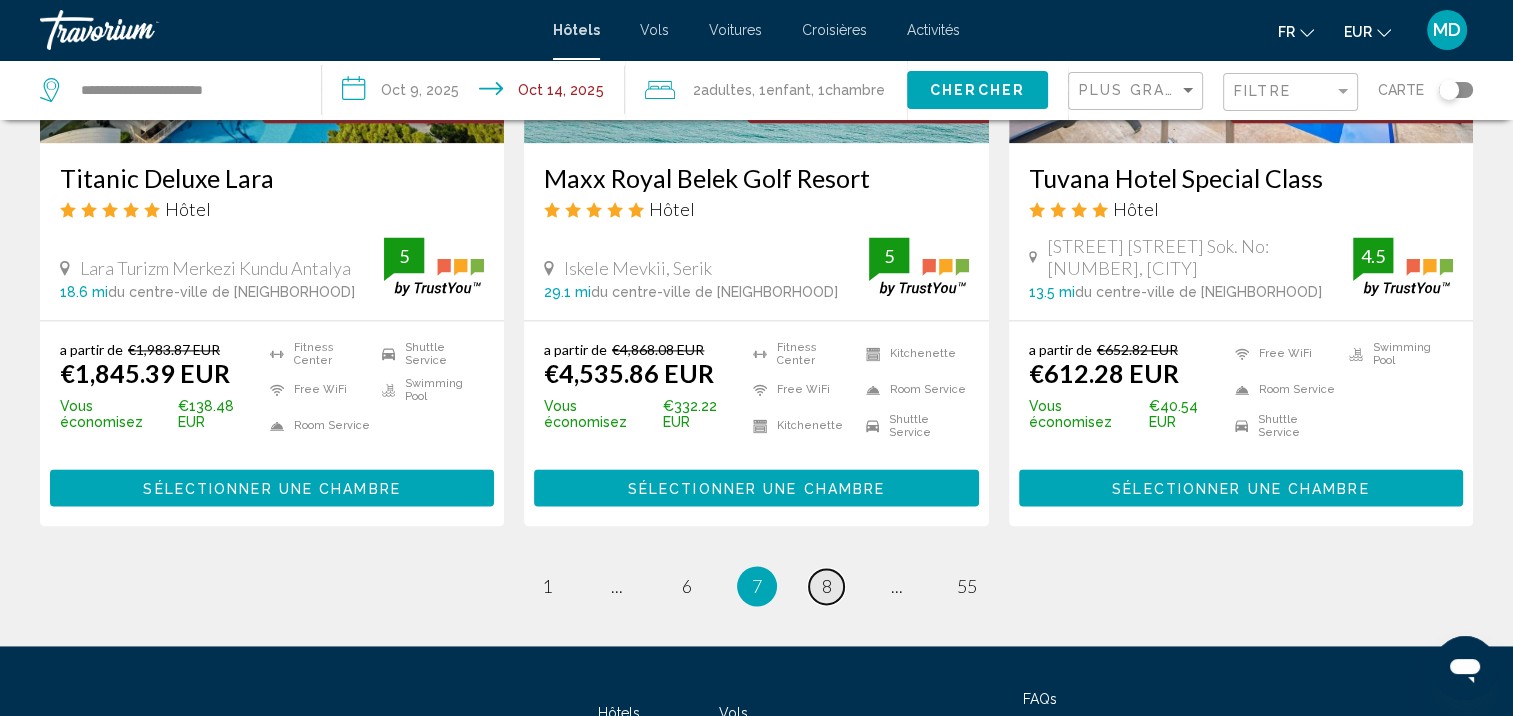 scroll, scrollTop: 2728, scrollLeft: 0, axis: vertical 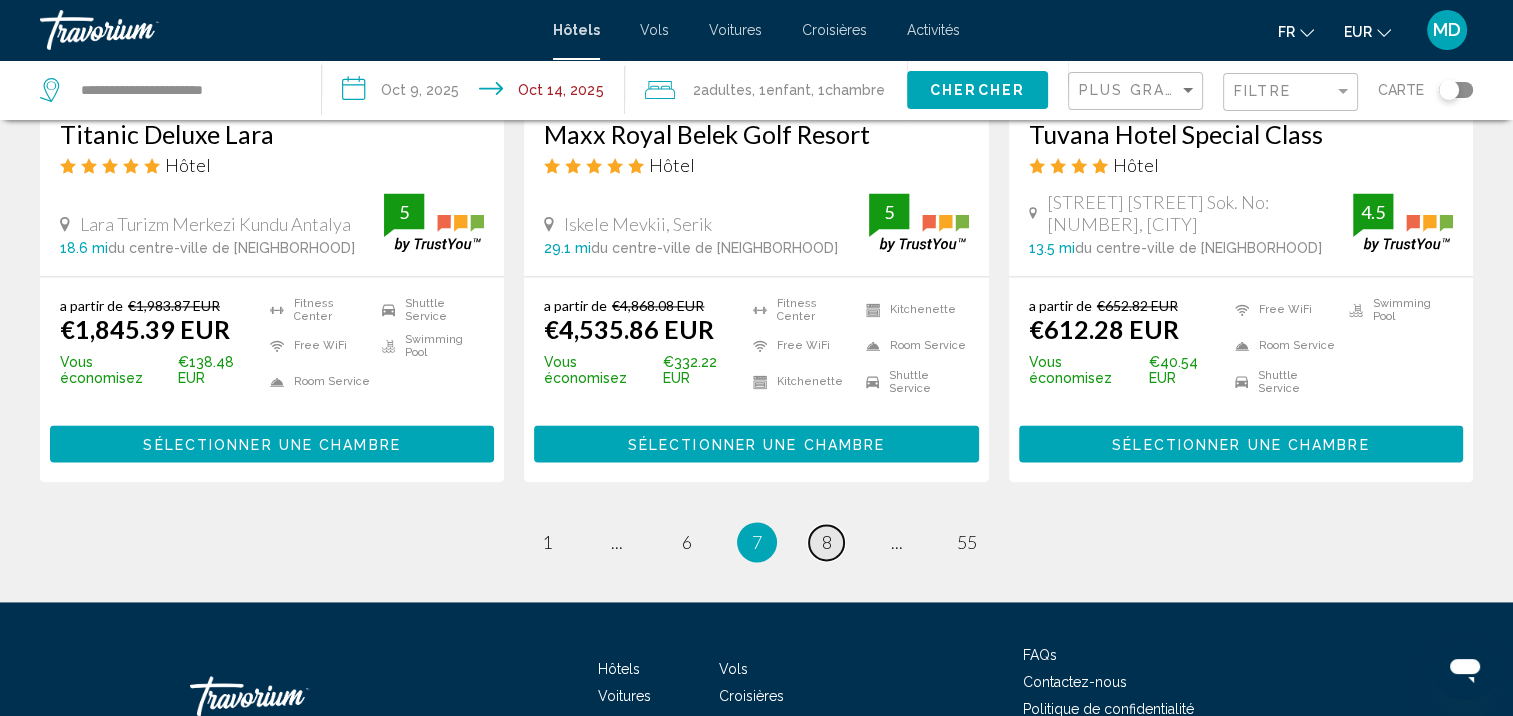 click on "8" at bounding box center (827, 542) 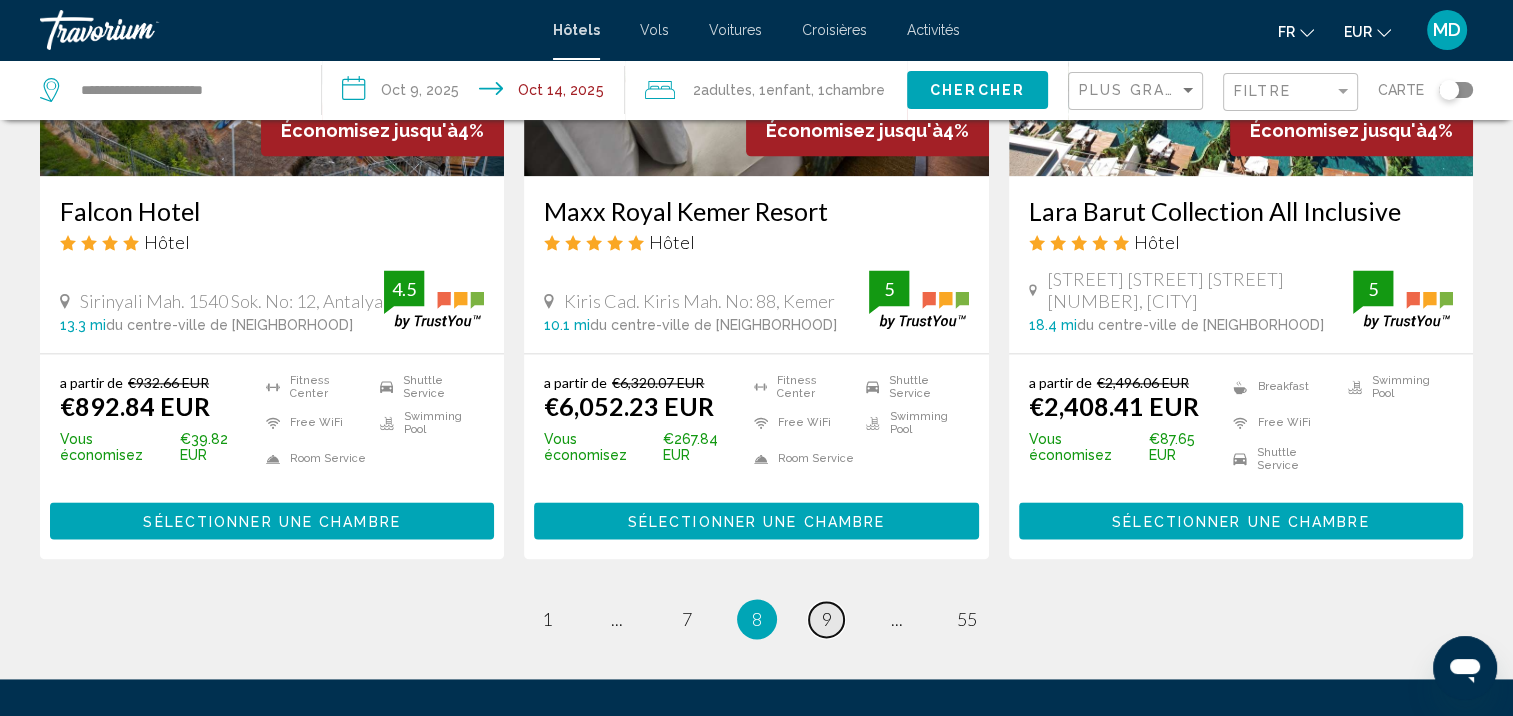 scroll, scrollTop: 2622, scrollLeft: 0, axis: vertical 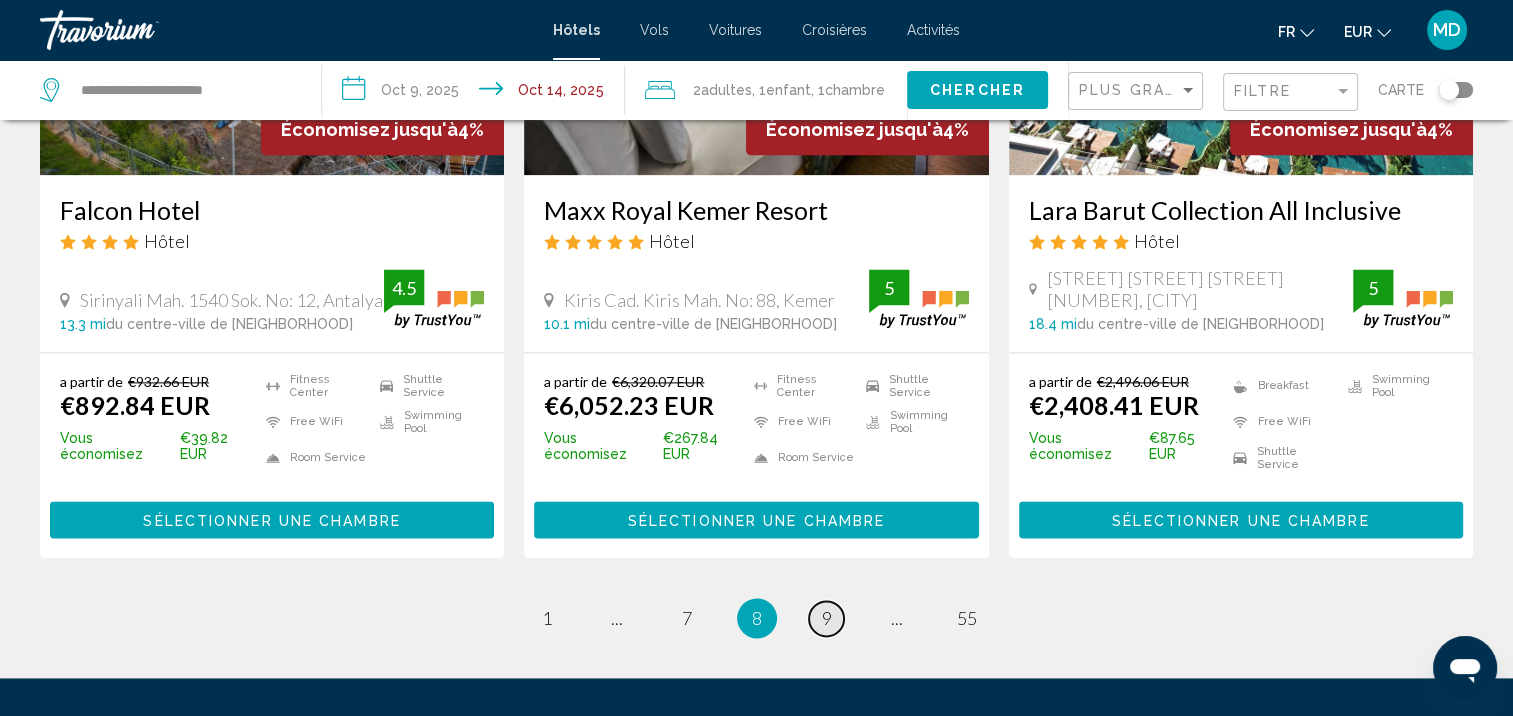 click on "9" at bounding box center [827, 618] 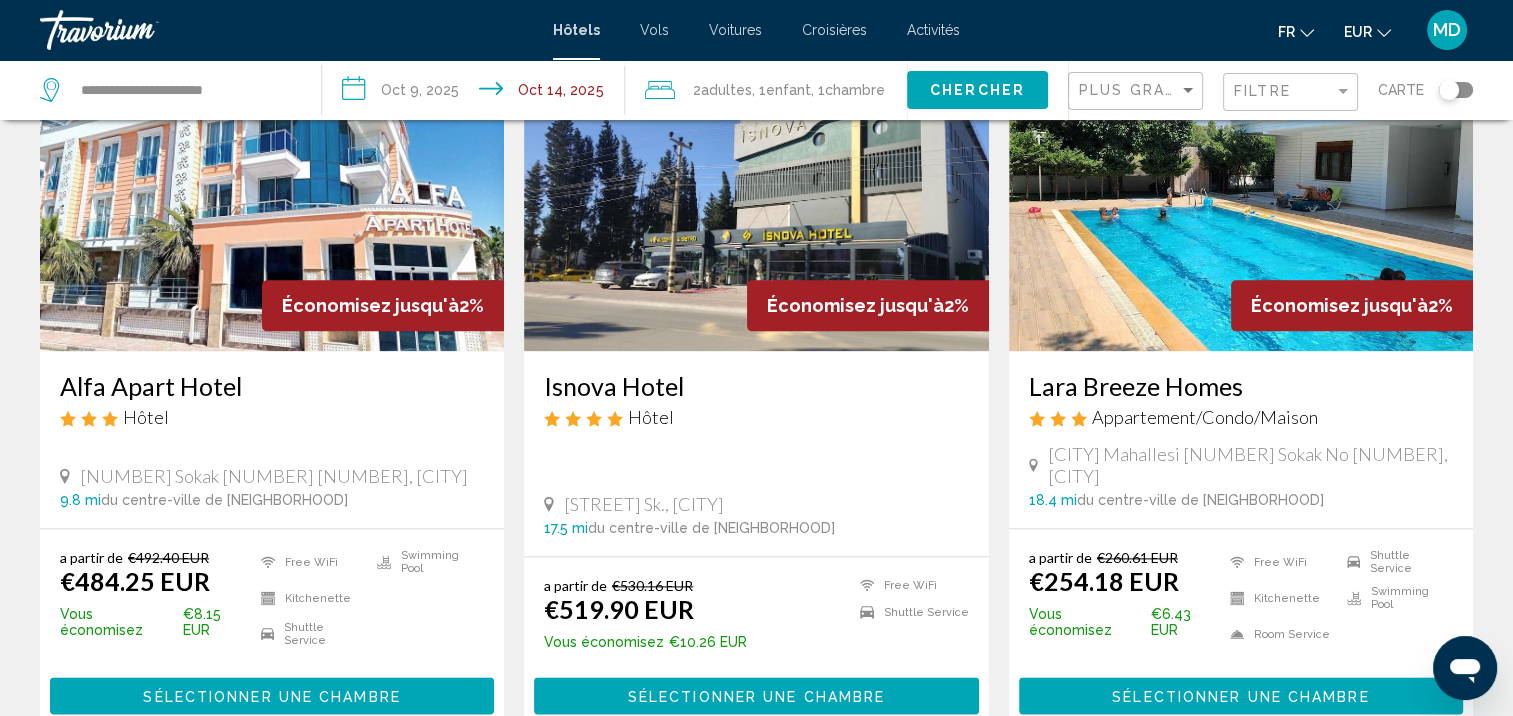 scroll, scrollTop: 2412, scrollLeft: 0, axis: vertical 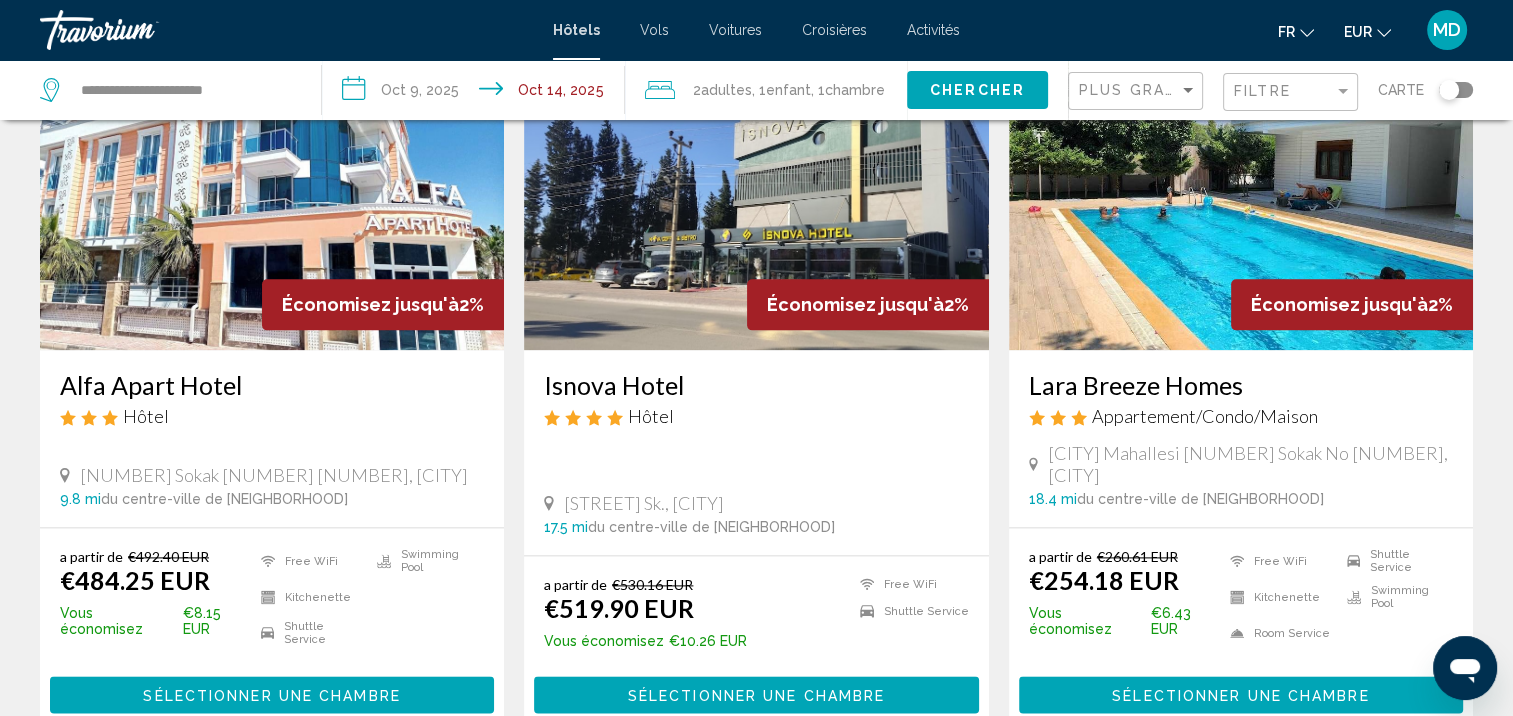 click on "10" at bounding box center [827, 793] 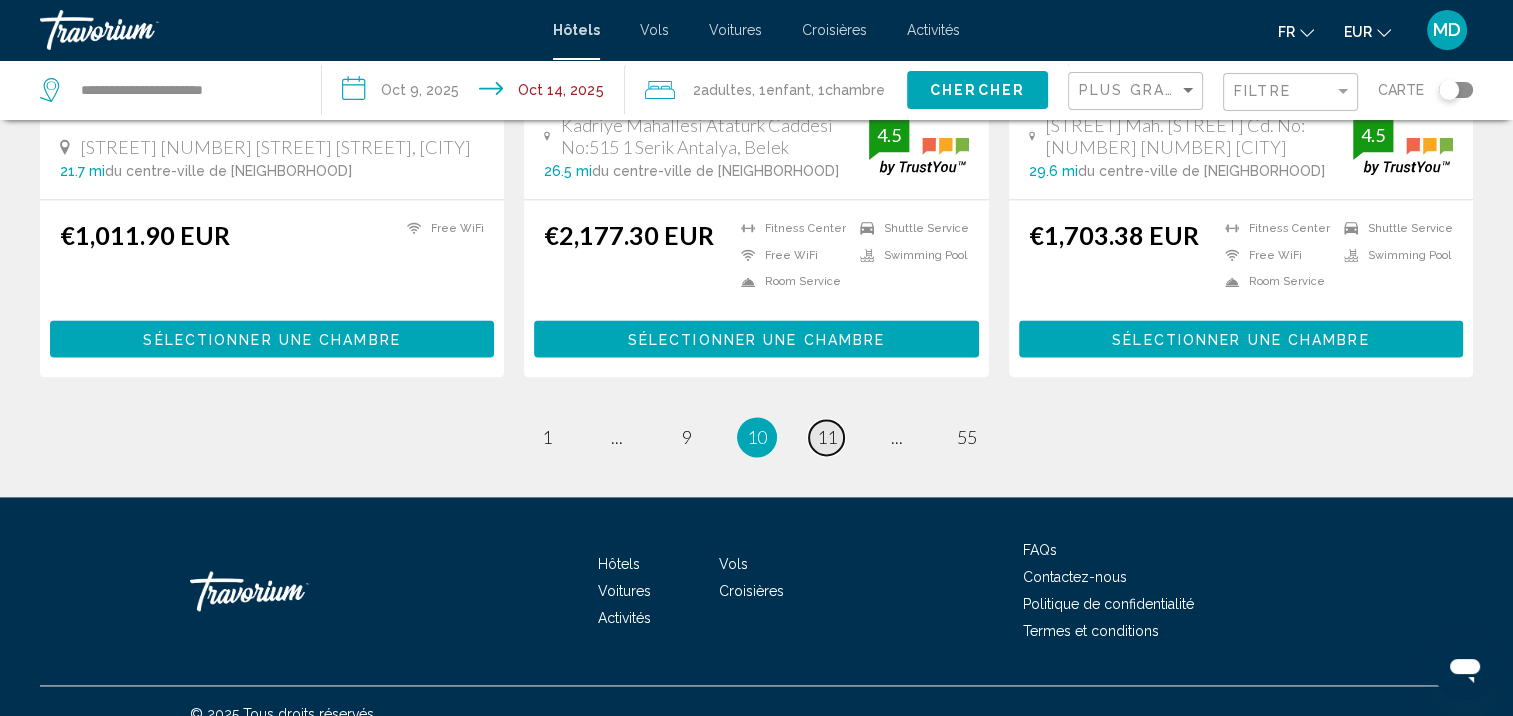 scroll, scrollTop: 2687, scrollLeft: 0, axis: vertical 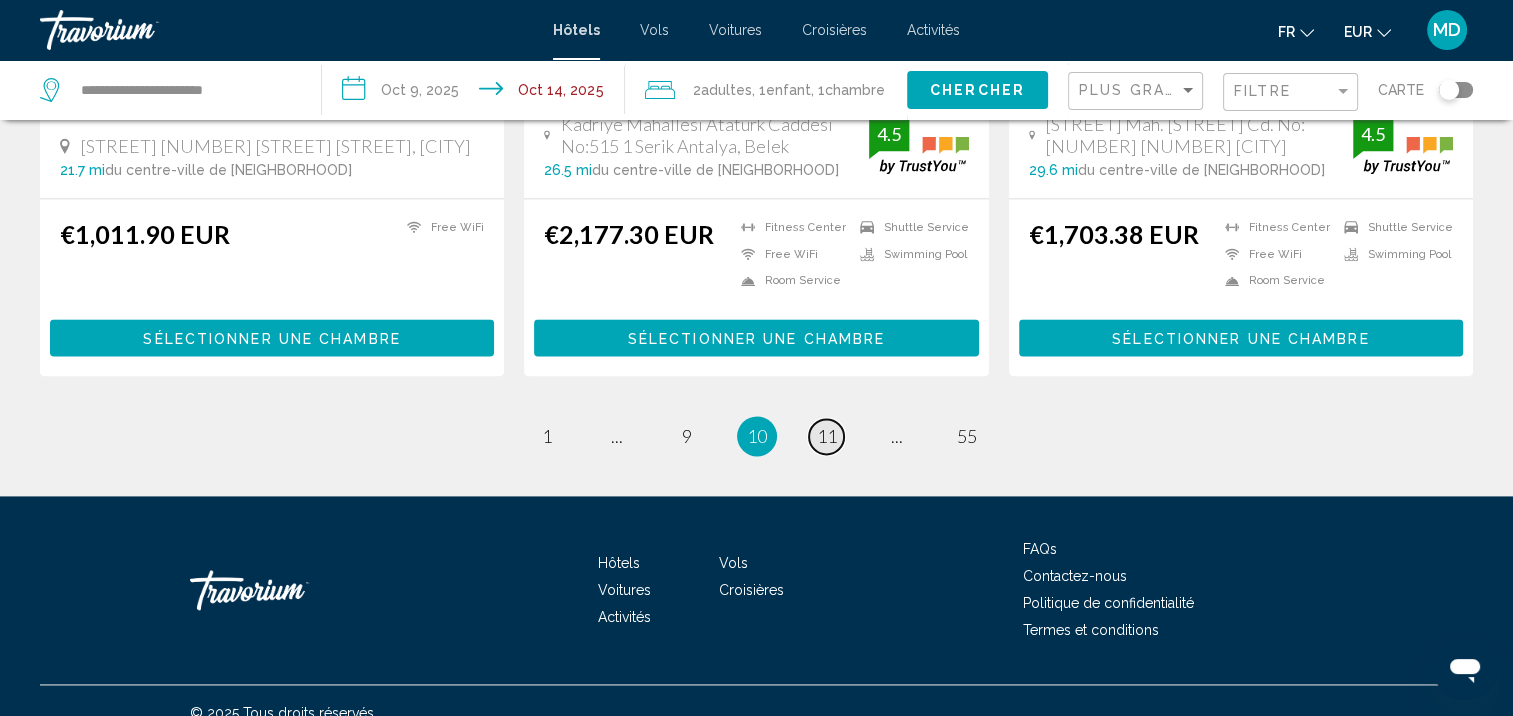 click on "11" at bounding box center [827, 436] 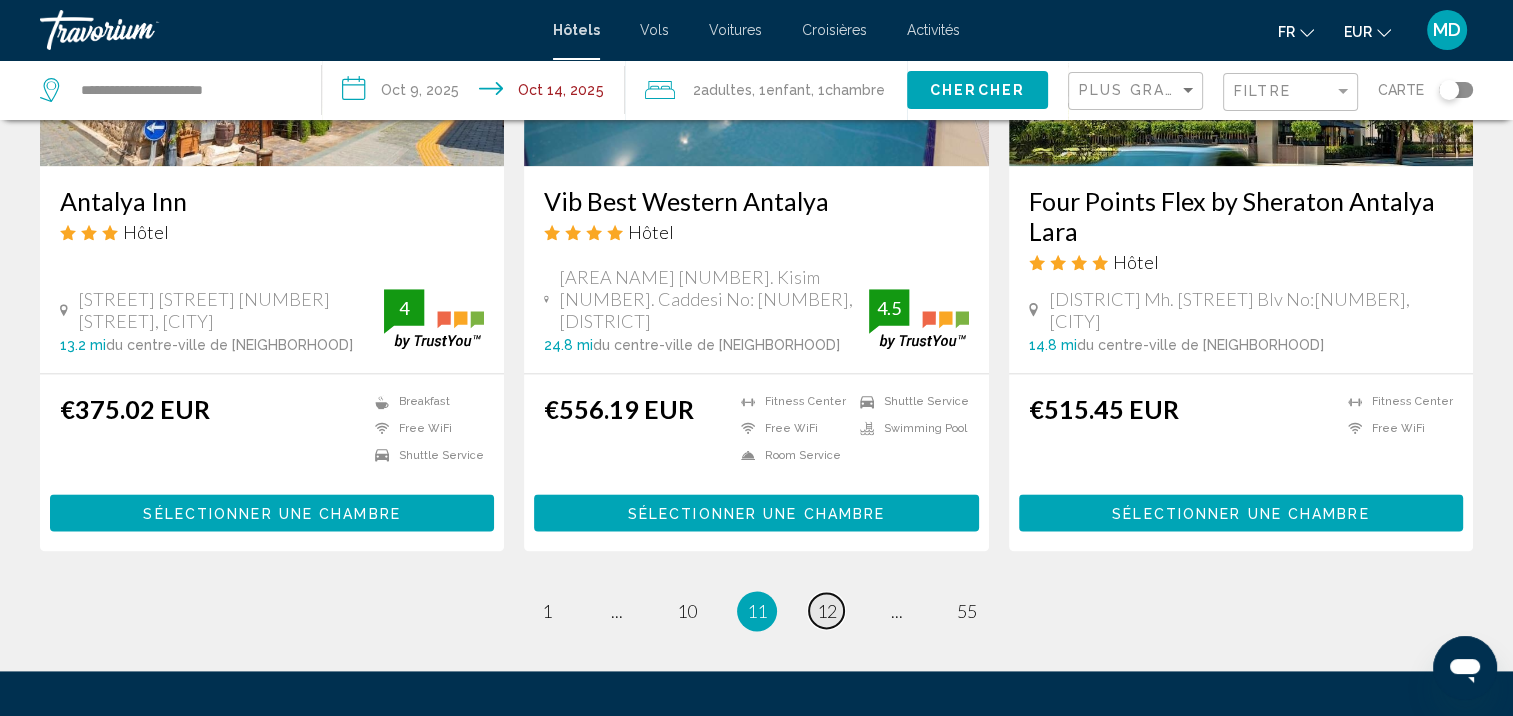 scroll, scrollTop: 2520, scrollLeft: 0, axis: vertical 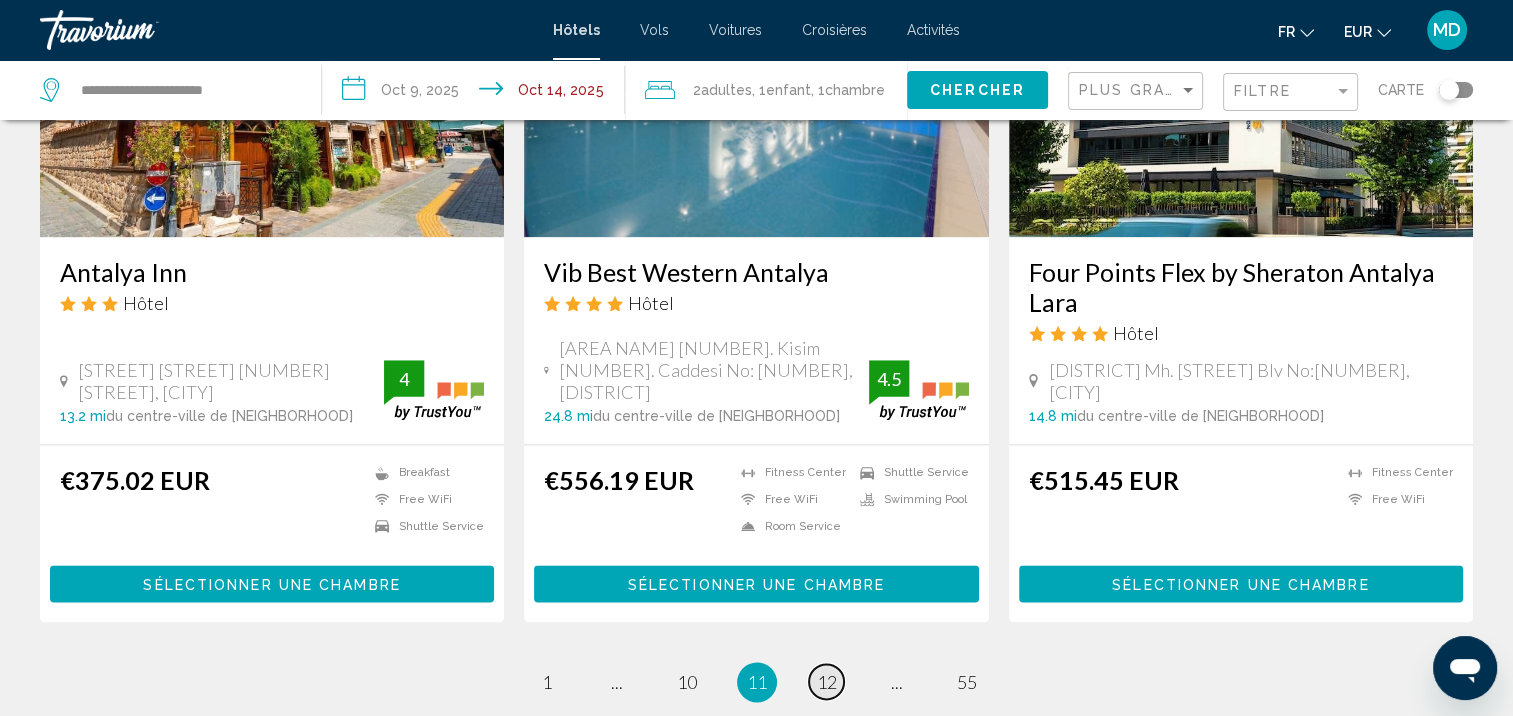 click on "12" at bounding box center [827, 682] 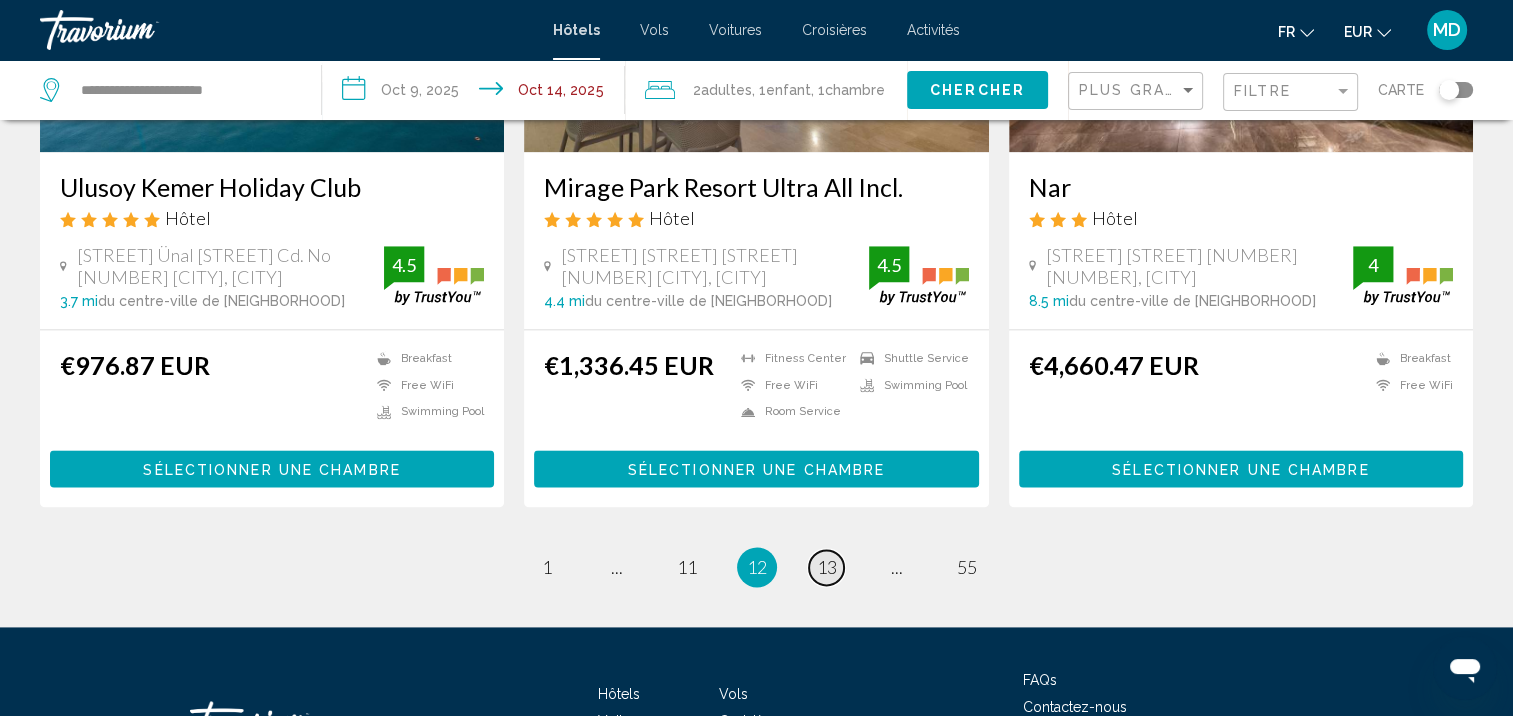scroll, scrollTop: 2714, scrollLeft: 0, axis: vertical 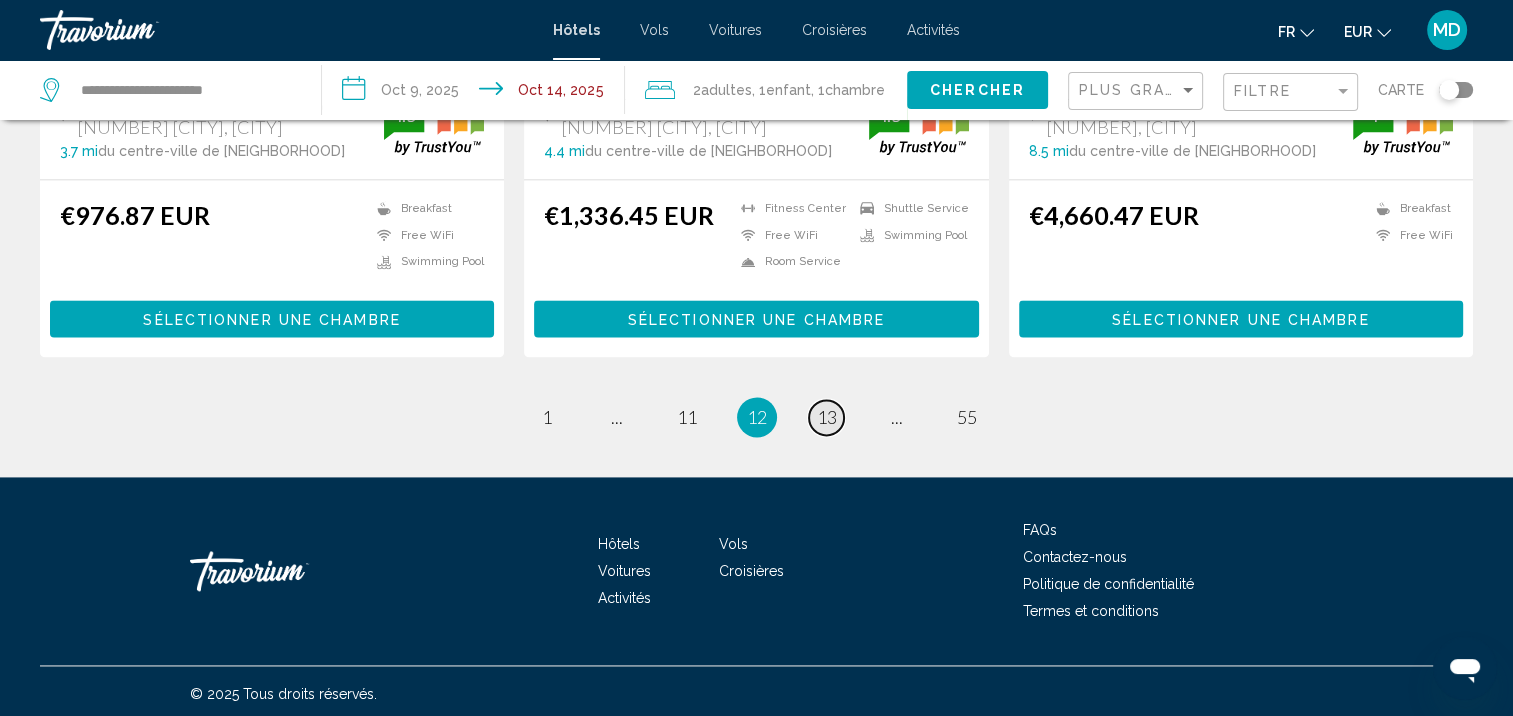 click on "13" at bounding box center [827, 417] 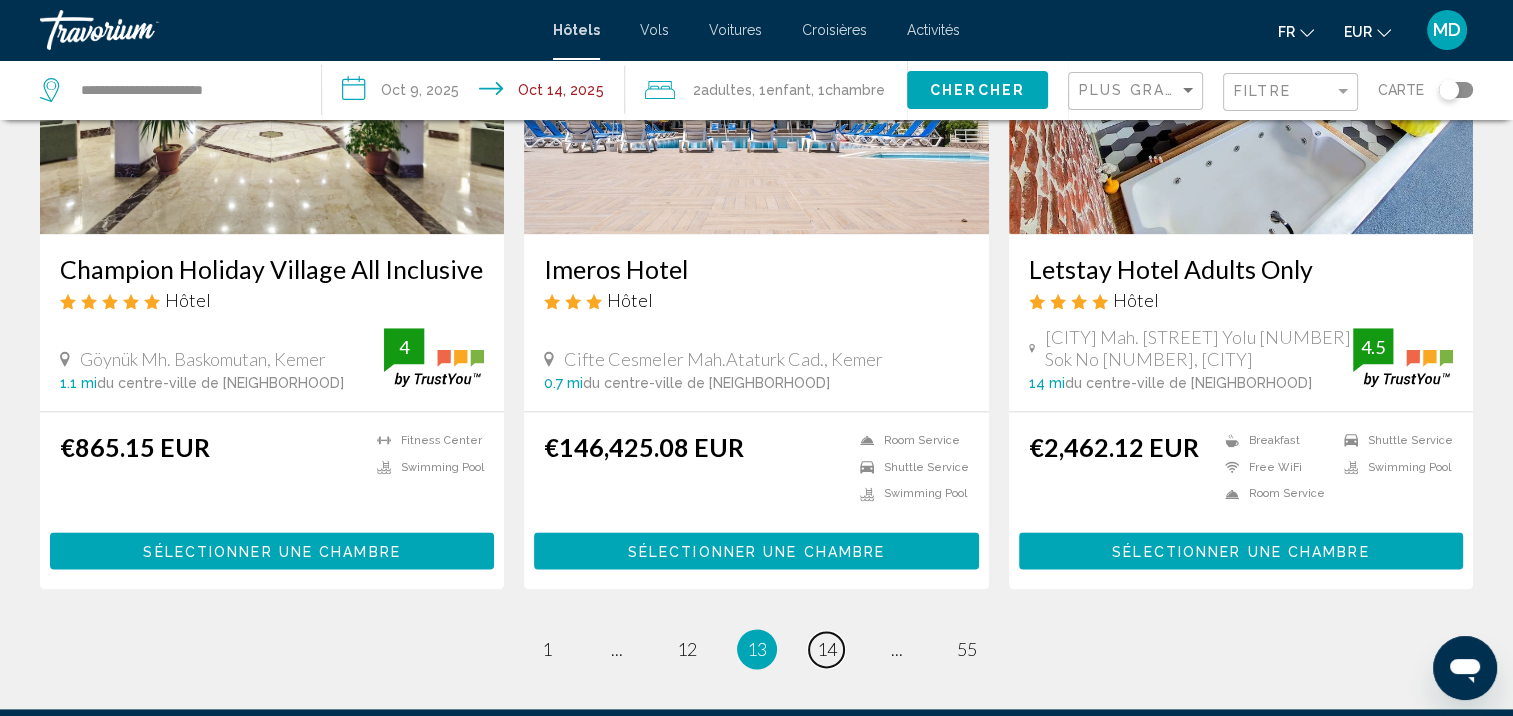 scroll, scrollTop: 2455, scrollLeft: 0, axis: vertical 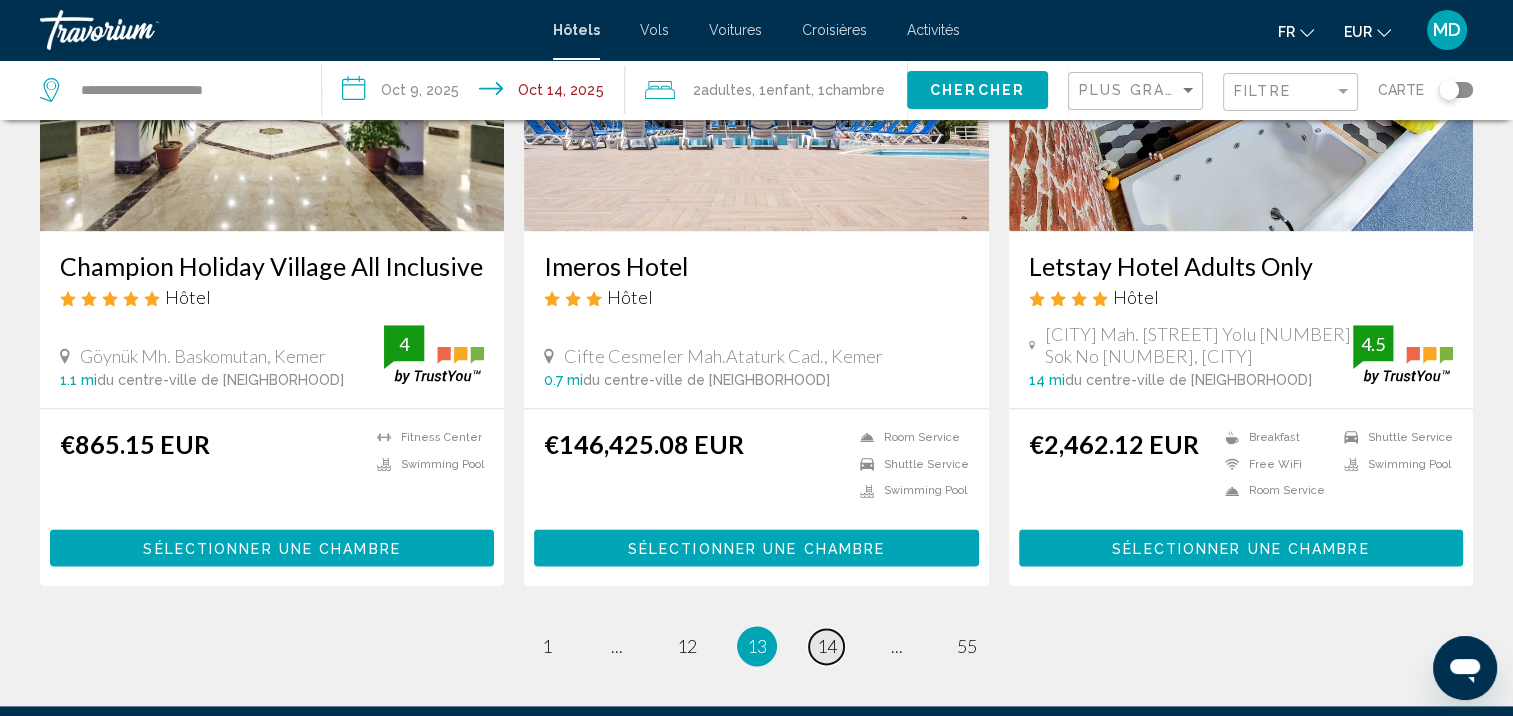 click on "page  14" at bounding box center [826, 646] 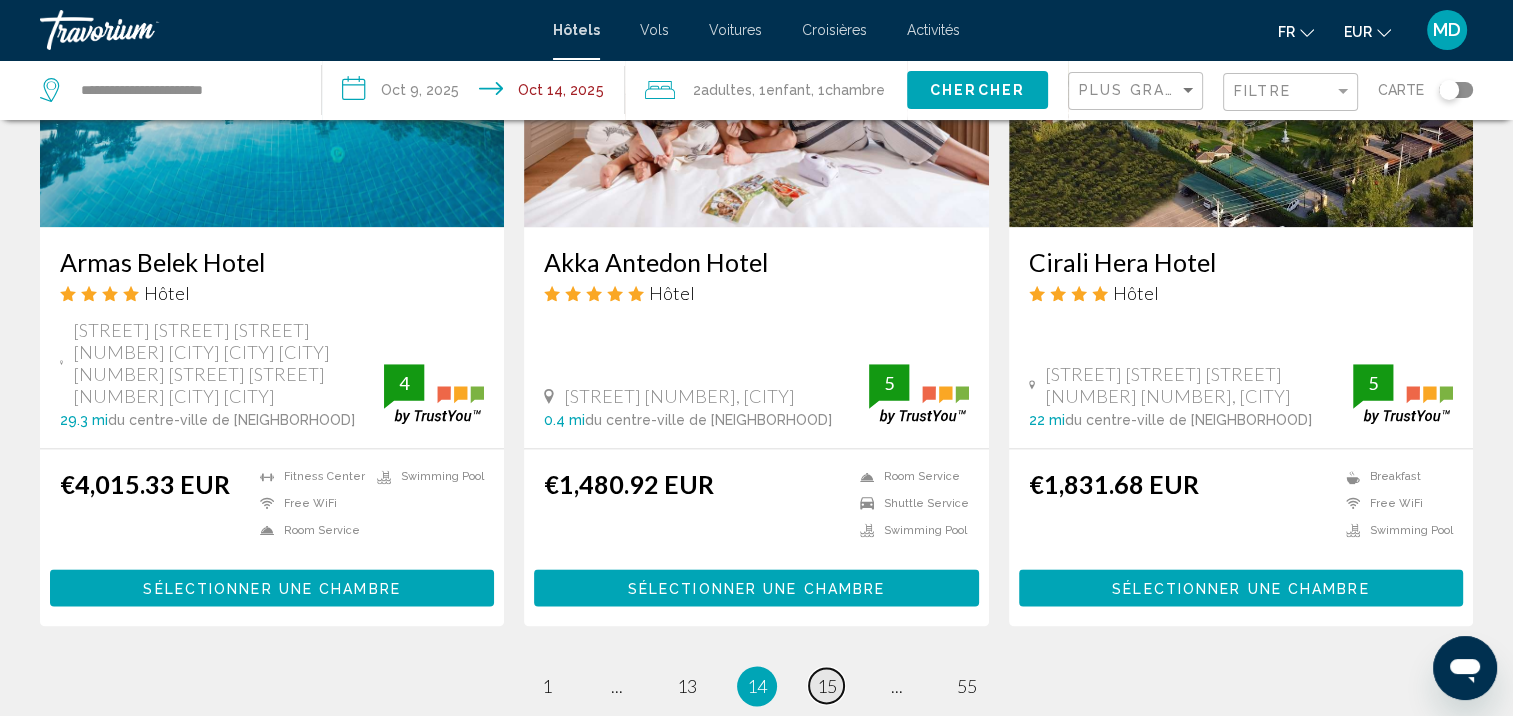 scroll, scrollTop: 2456, scrollLeft: 0, axis: vertical 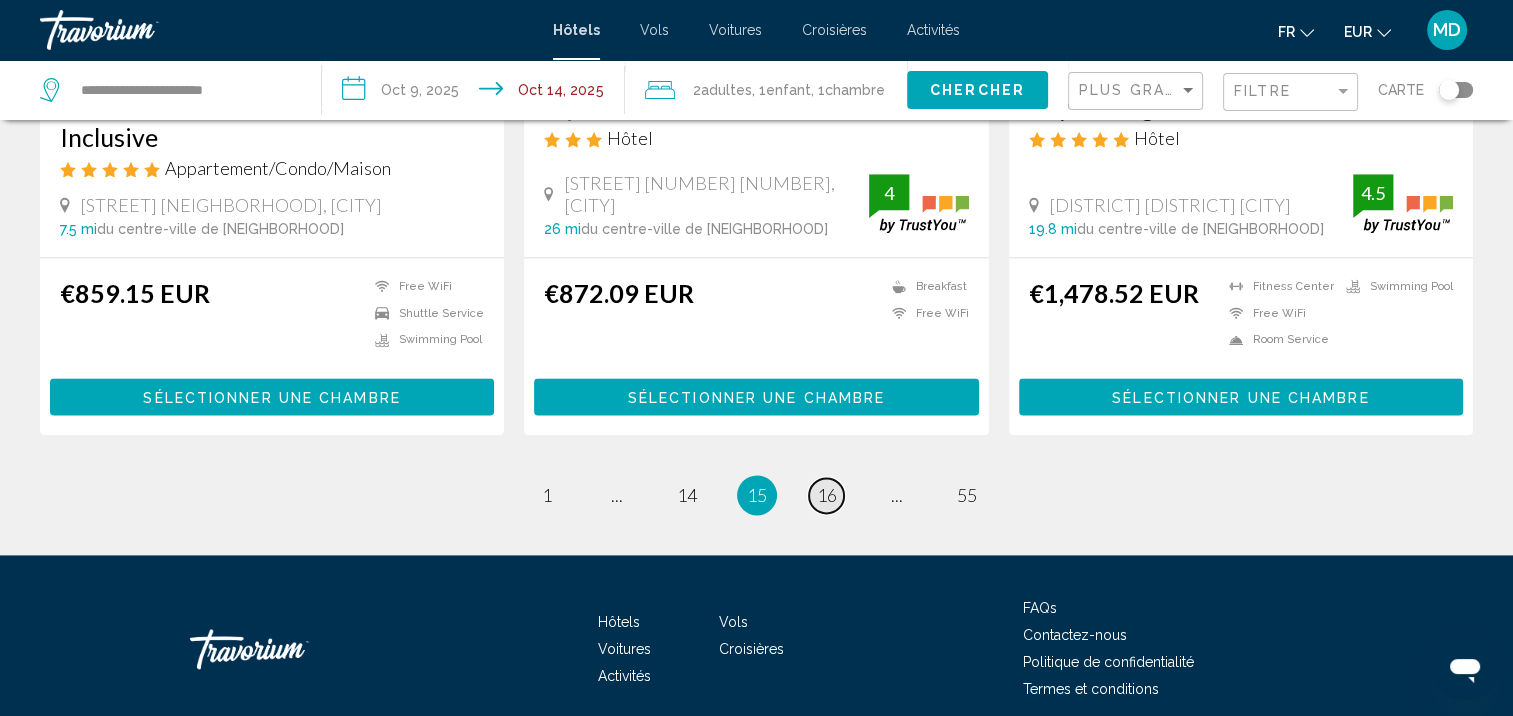 click on "16" at bounding box center (827, 495) 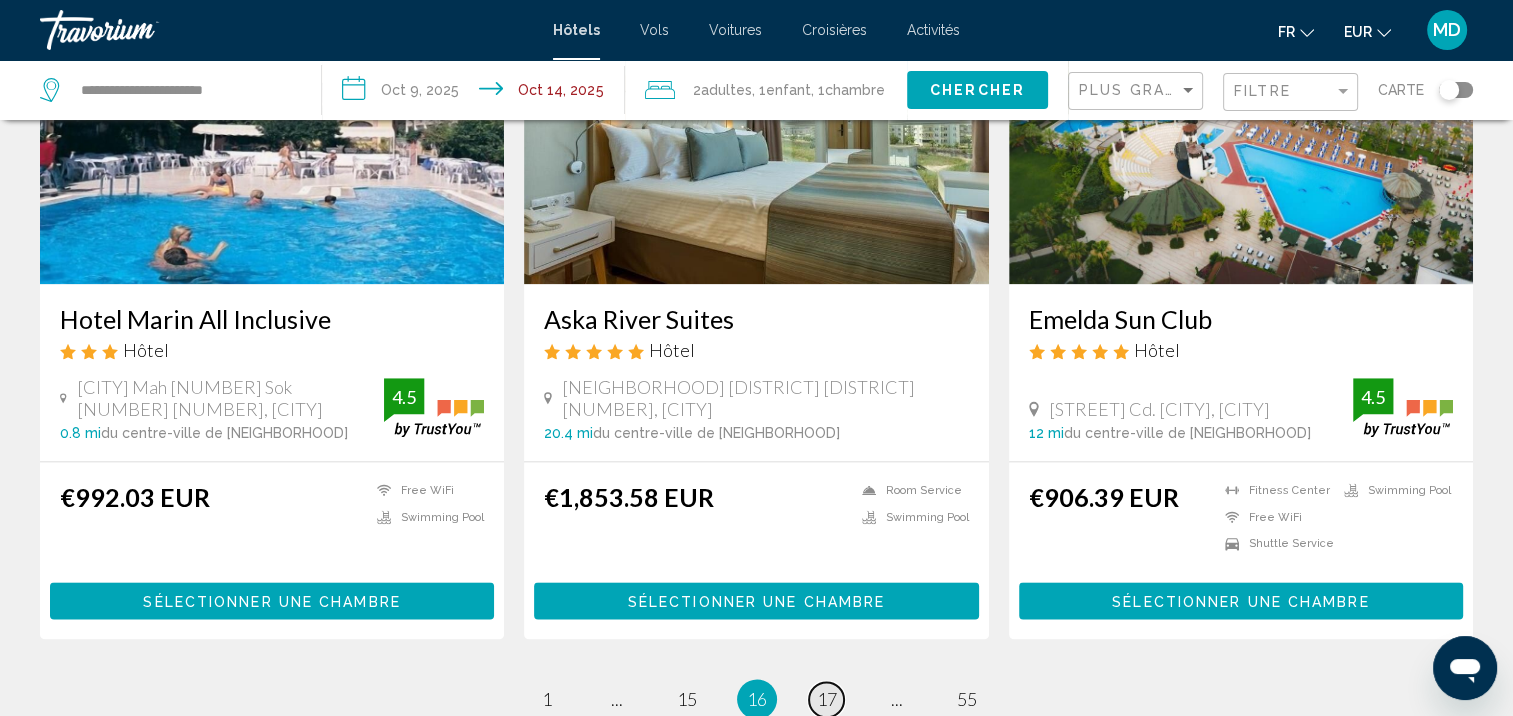 scroll, scrollTop: 2423, scrollLeft: 0, axis: vertical 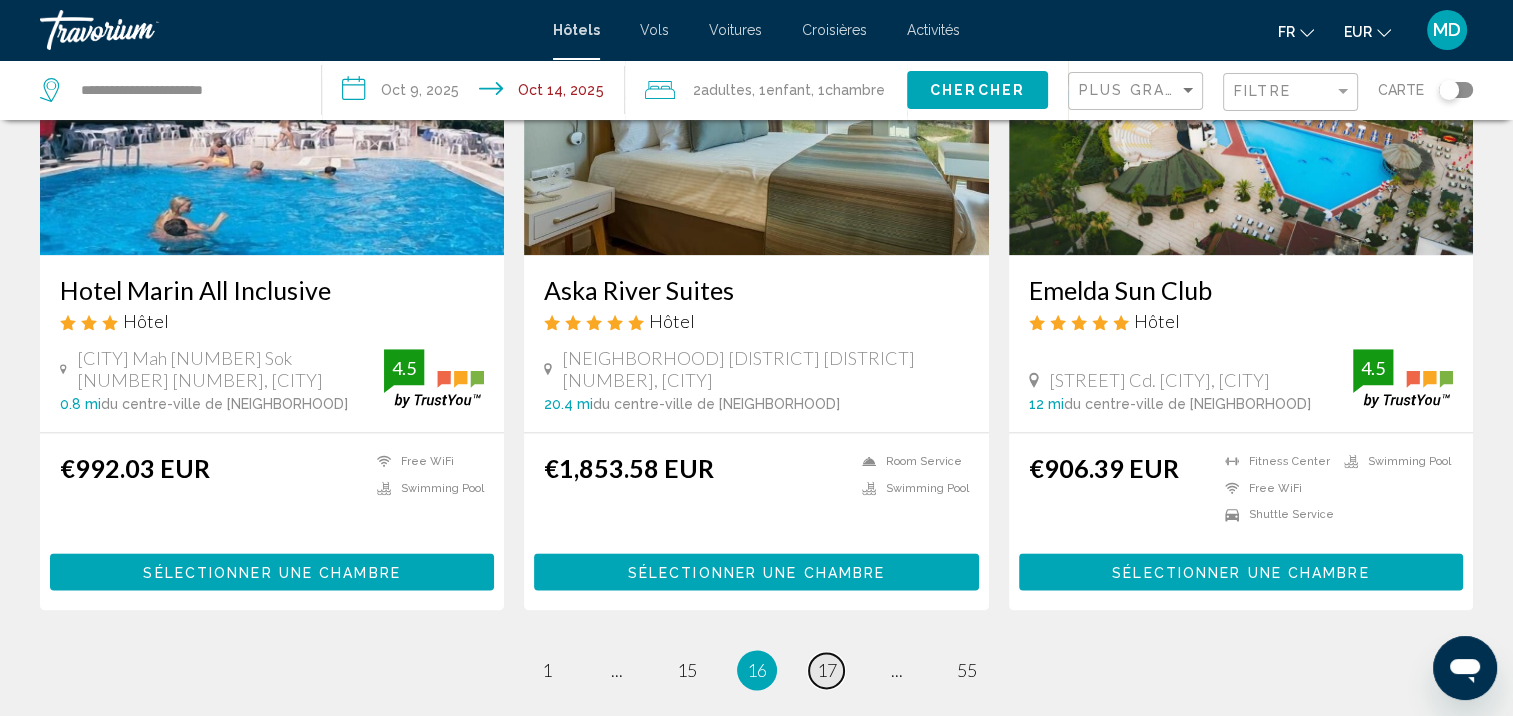 click on "page  17" at bounding box center (826, 670) 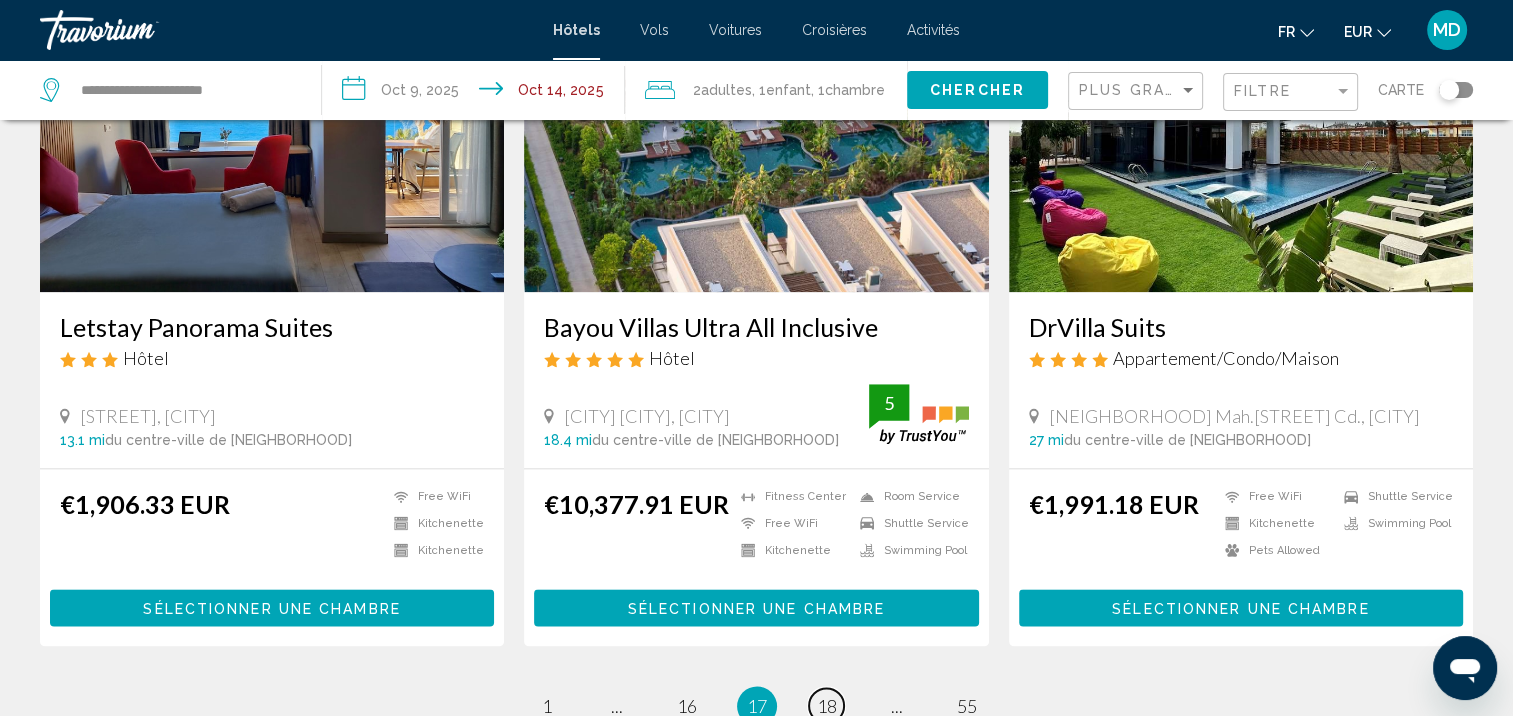 scroll, scrollTop: 2407, scrollLeft: 0, axis: vertical 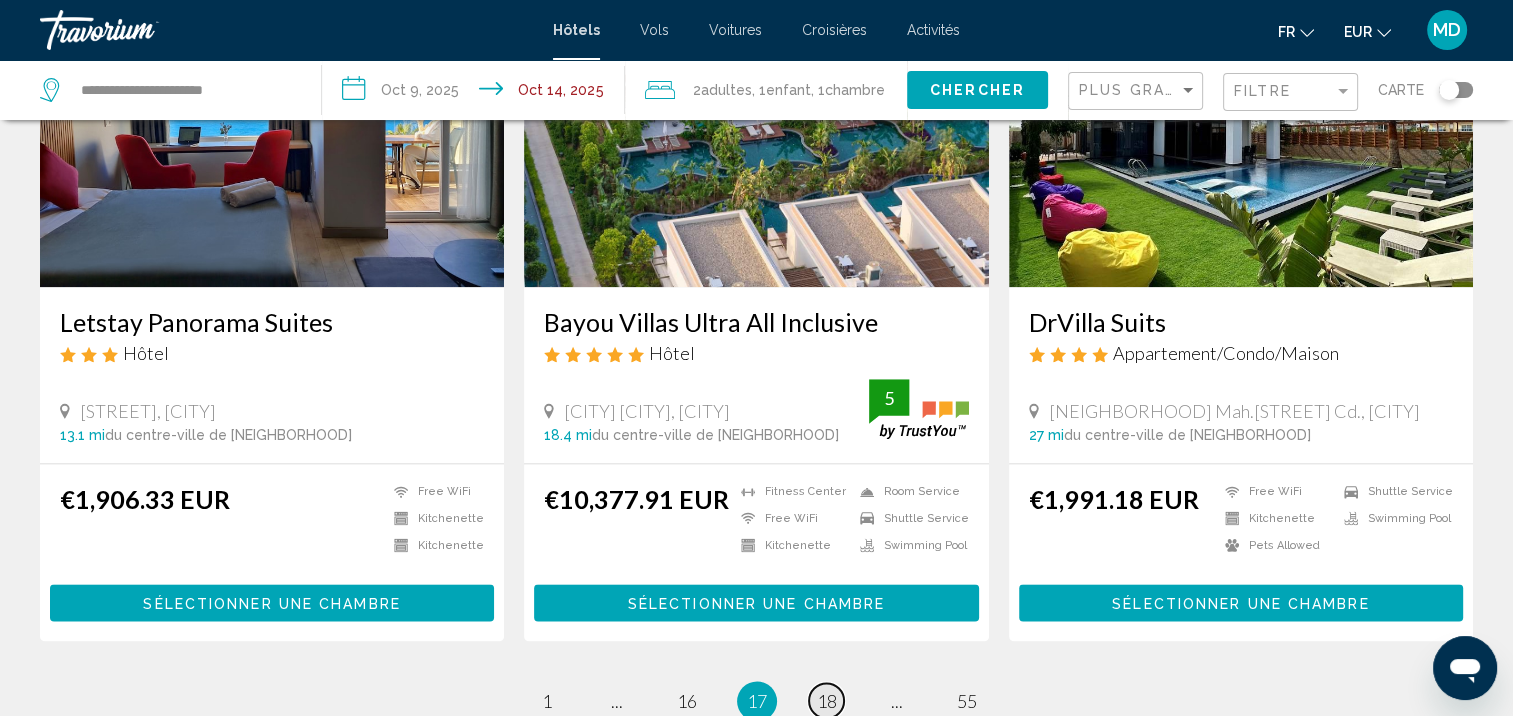 click on "18" at bounding box center [827, 701] 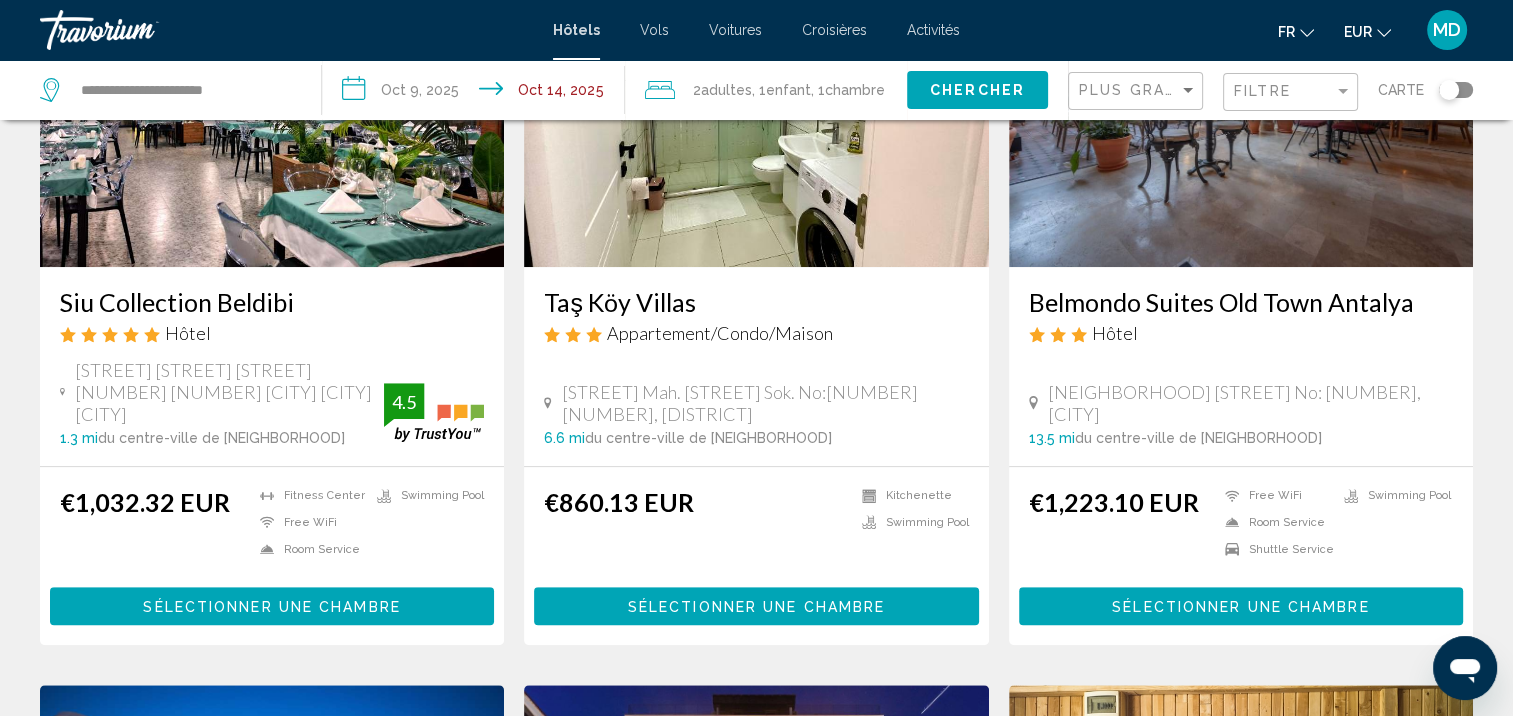 scroll, scrollTop: 942, scrollLeft: 0, axis: vertical 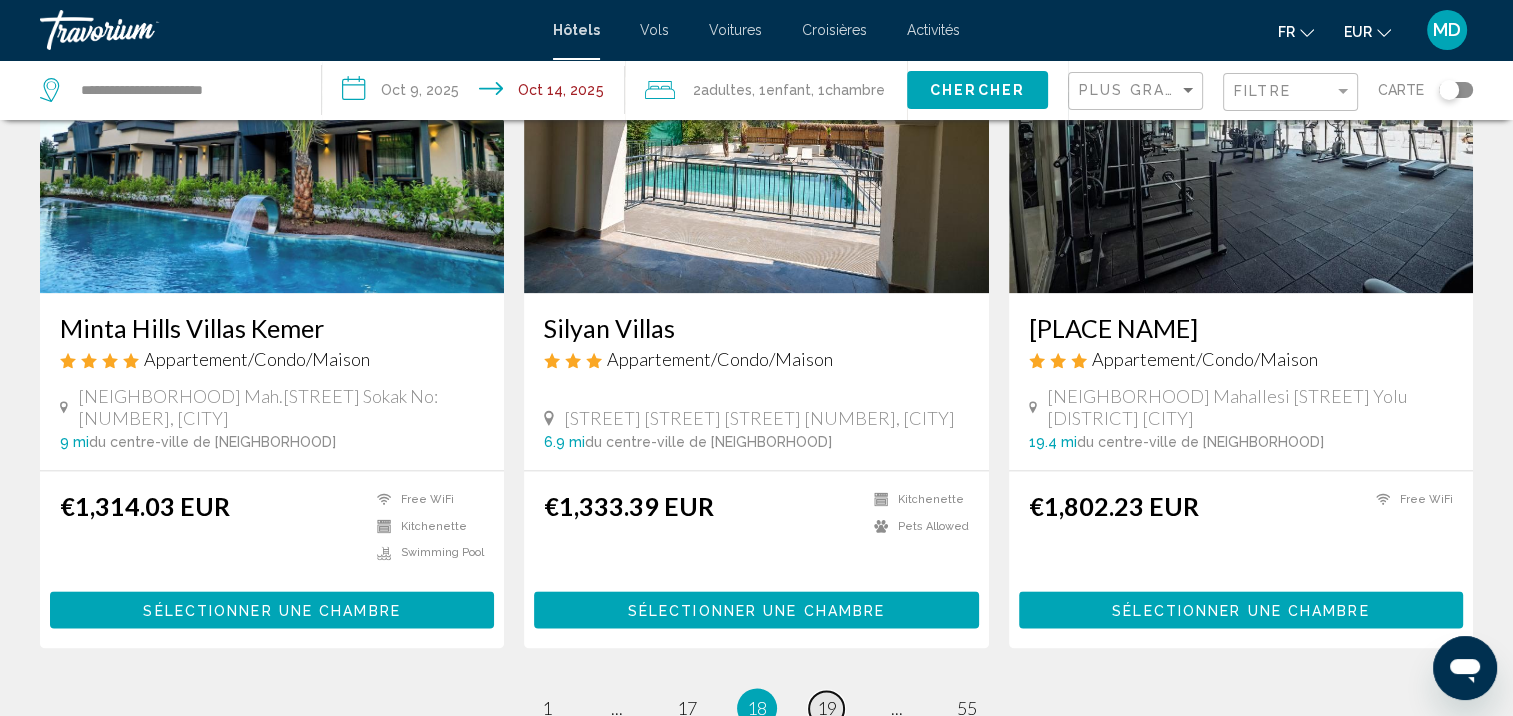 click on "19" at bounding box center [827, 708] 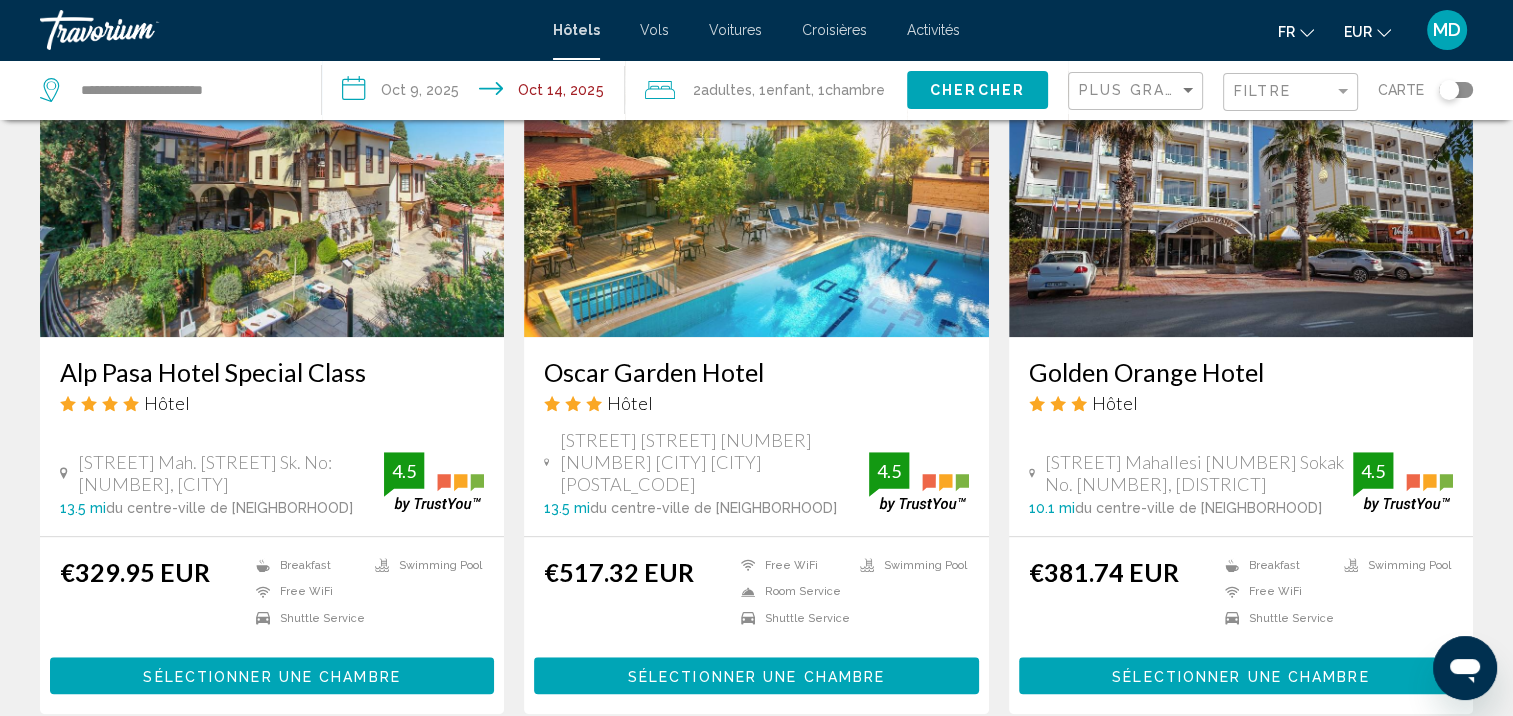 scroll, scrollTop: 1582, scrollLeft: 0, axis: vertical 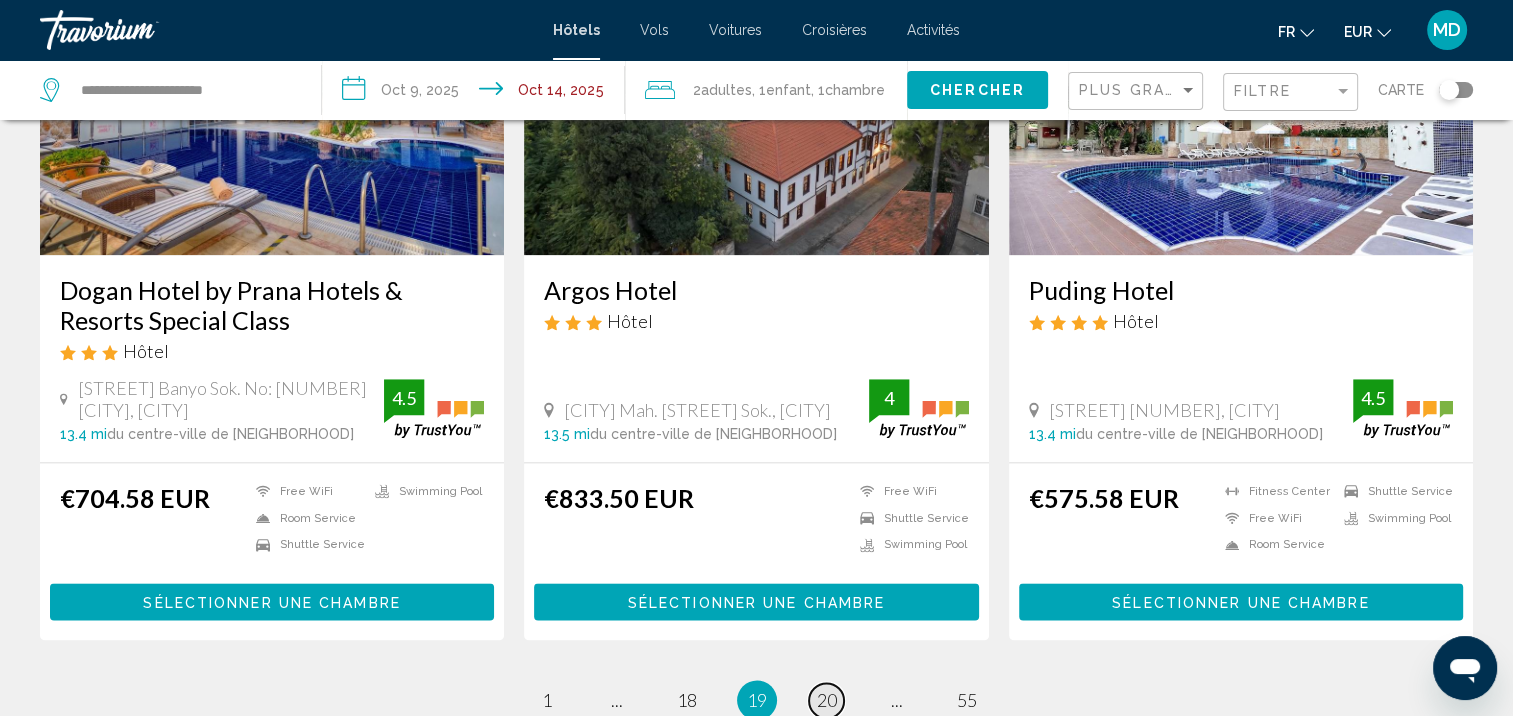click on "20" at bounding box center [827, 700] 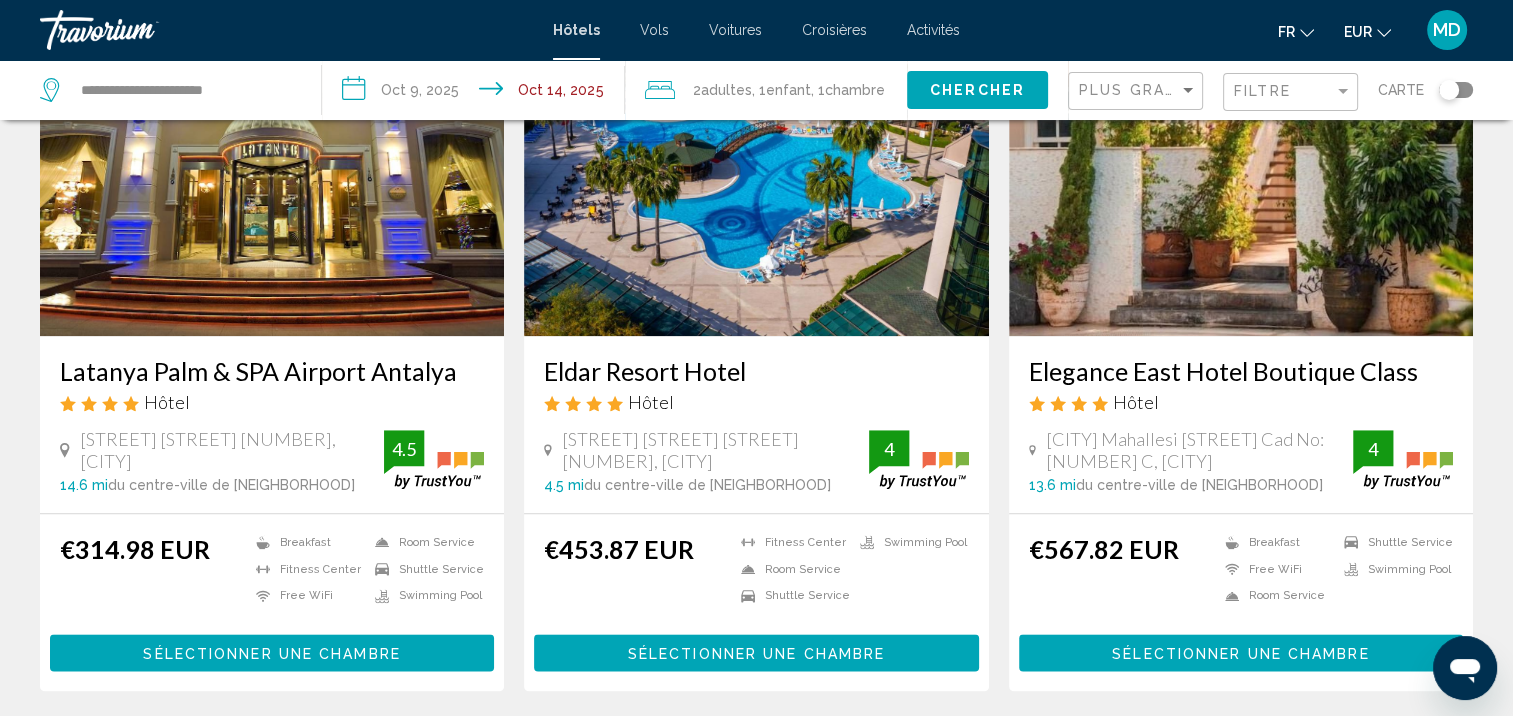scroll, scrollTop: 2656, scrollLeft: 0, axis: vertical 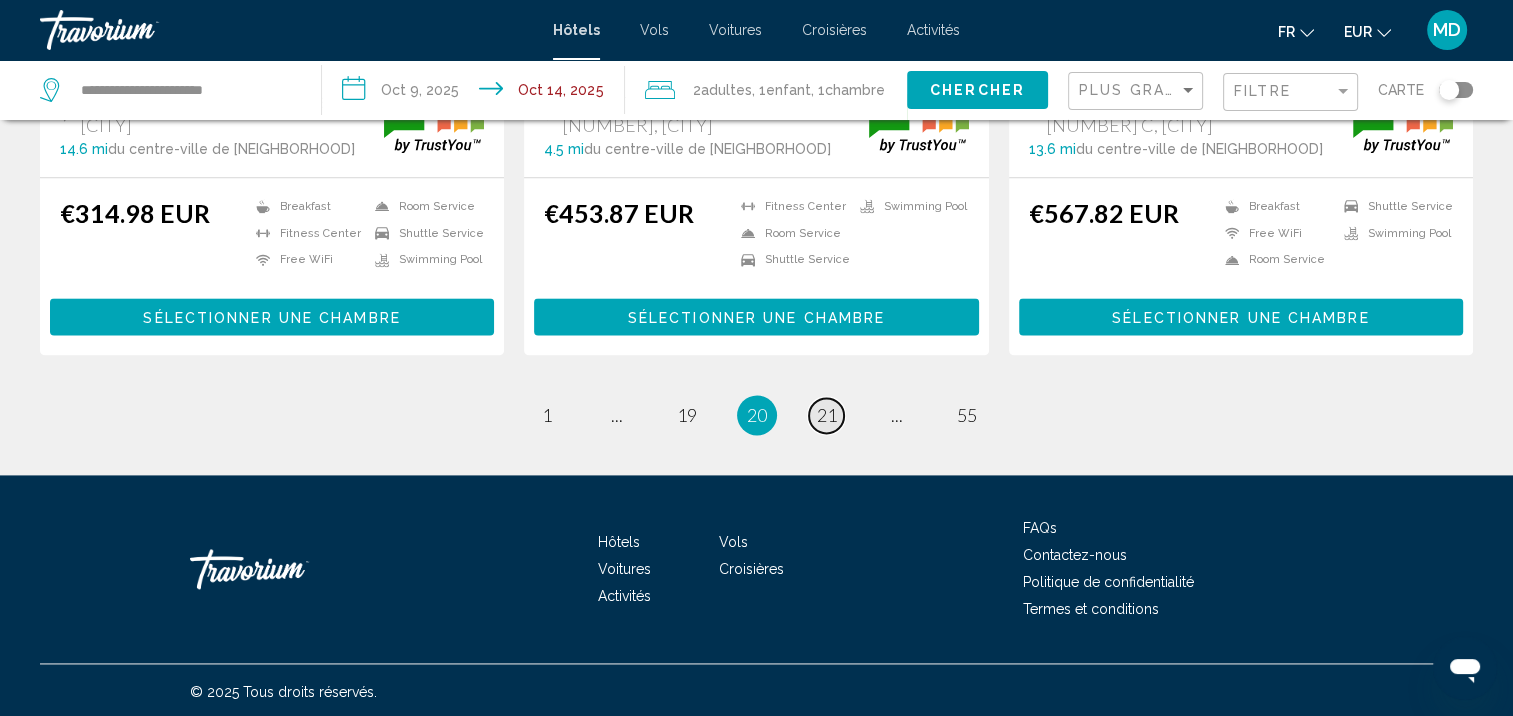 click on "21" at bounding box center (827, 415) 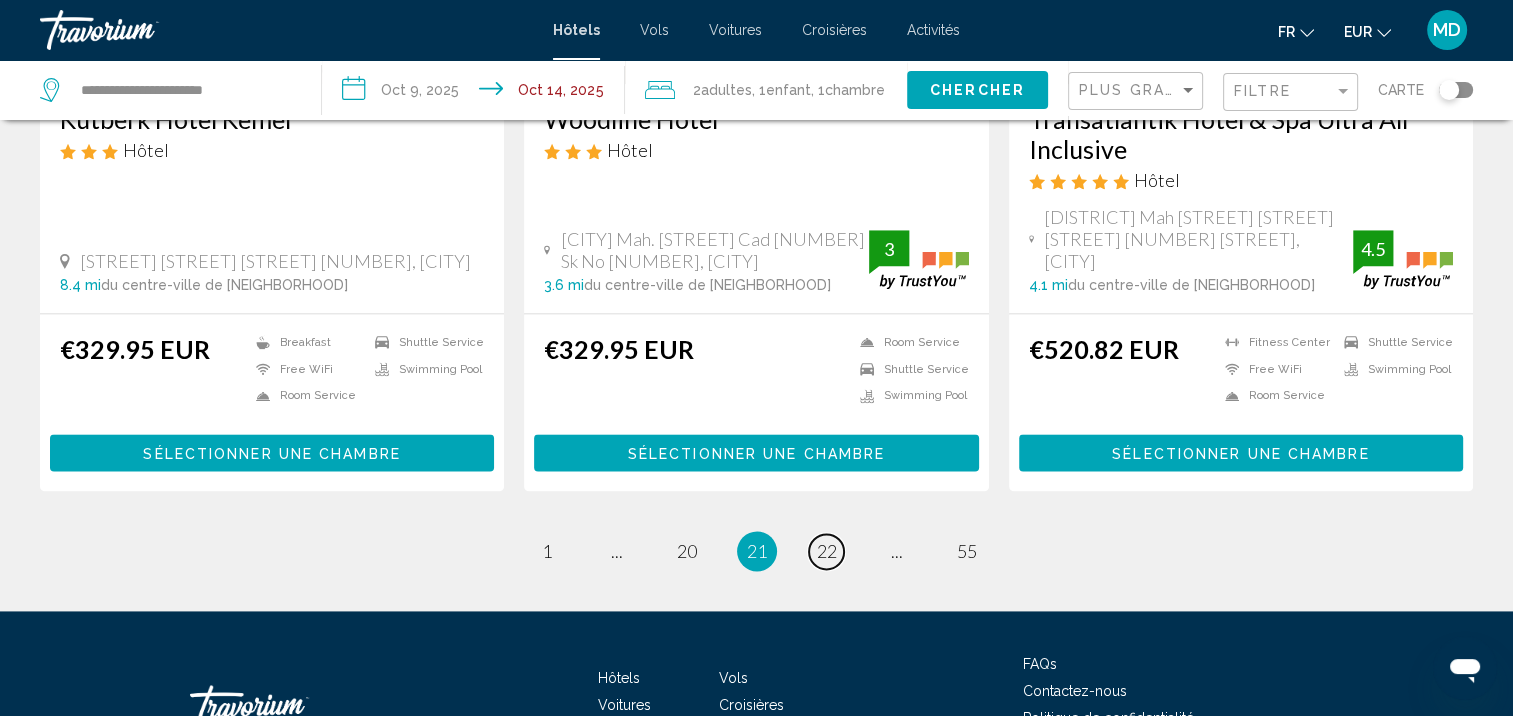 scroll, scrollTop: 2716, scrollLeft: 0, axis: vertical 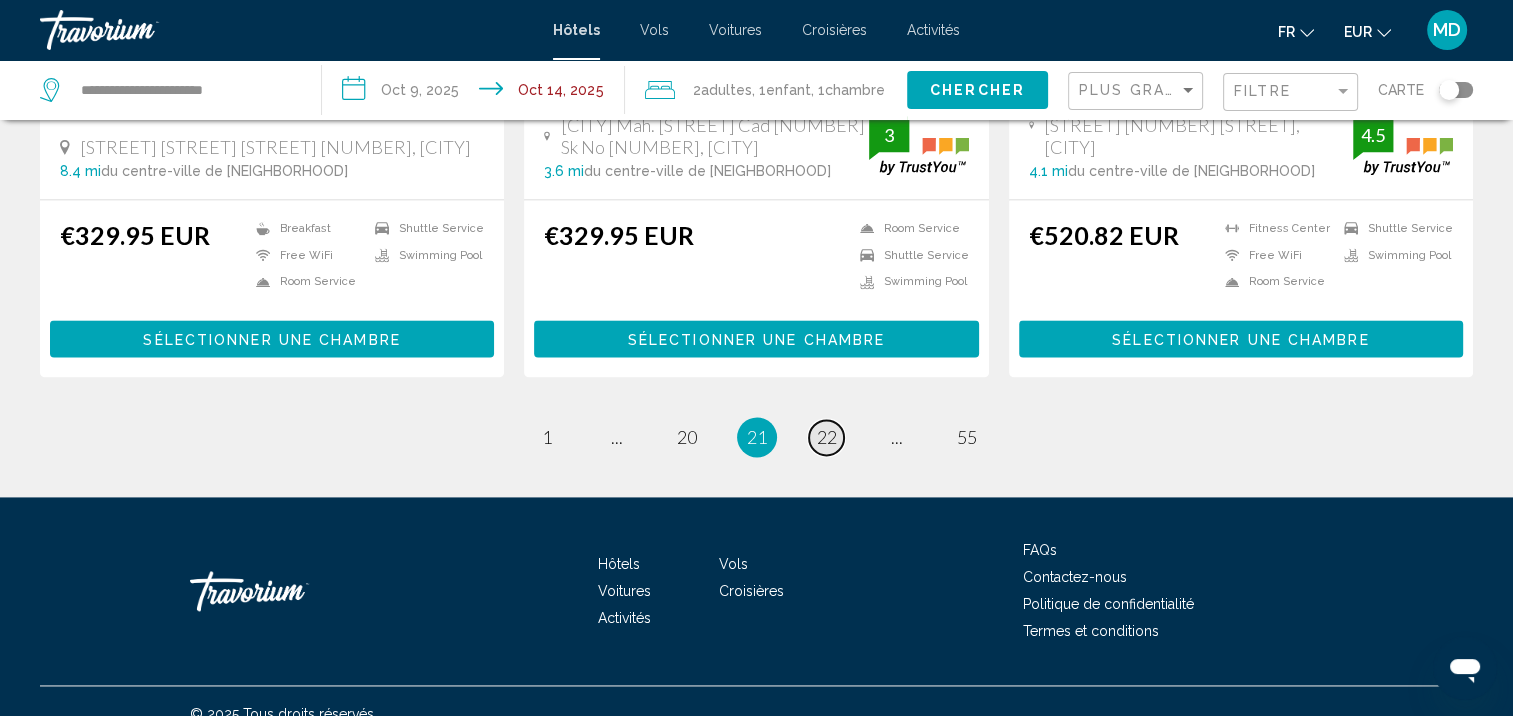 click on "22" at bounding box center [827, 437] 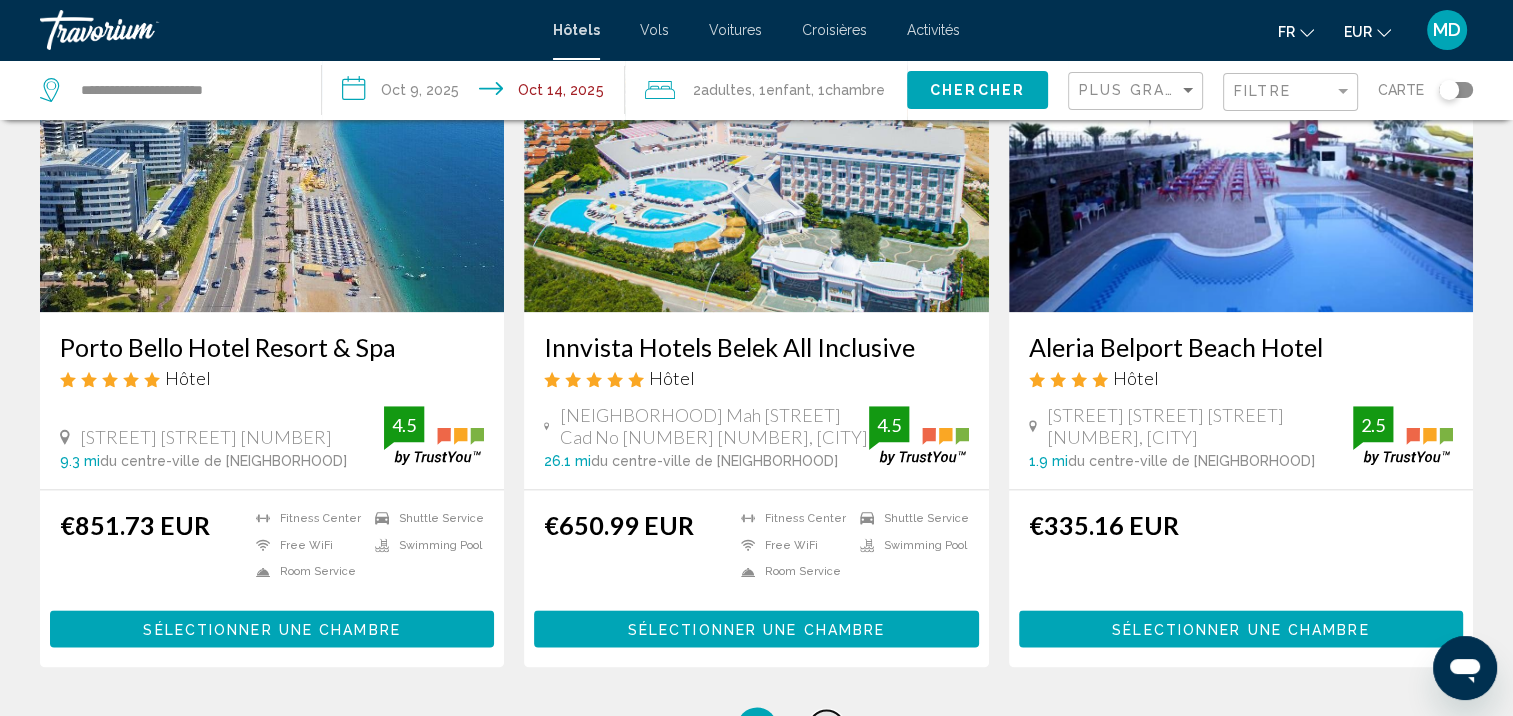 scroll, scrollTop: 2389, scrollLeft: 0, axis: vertical 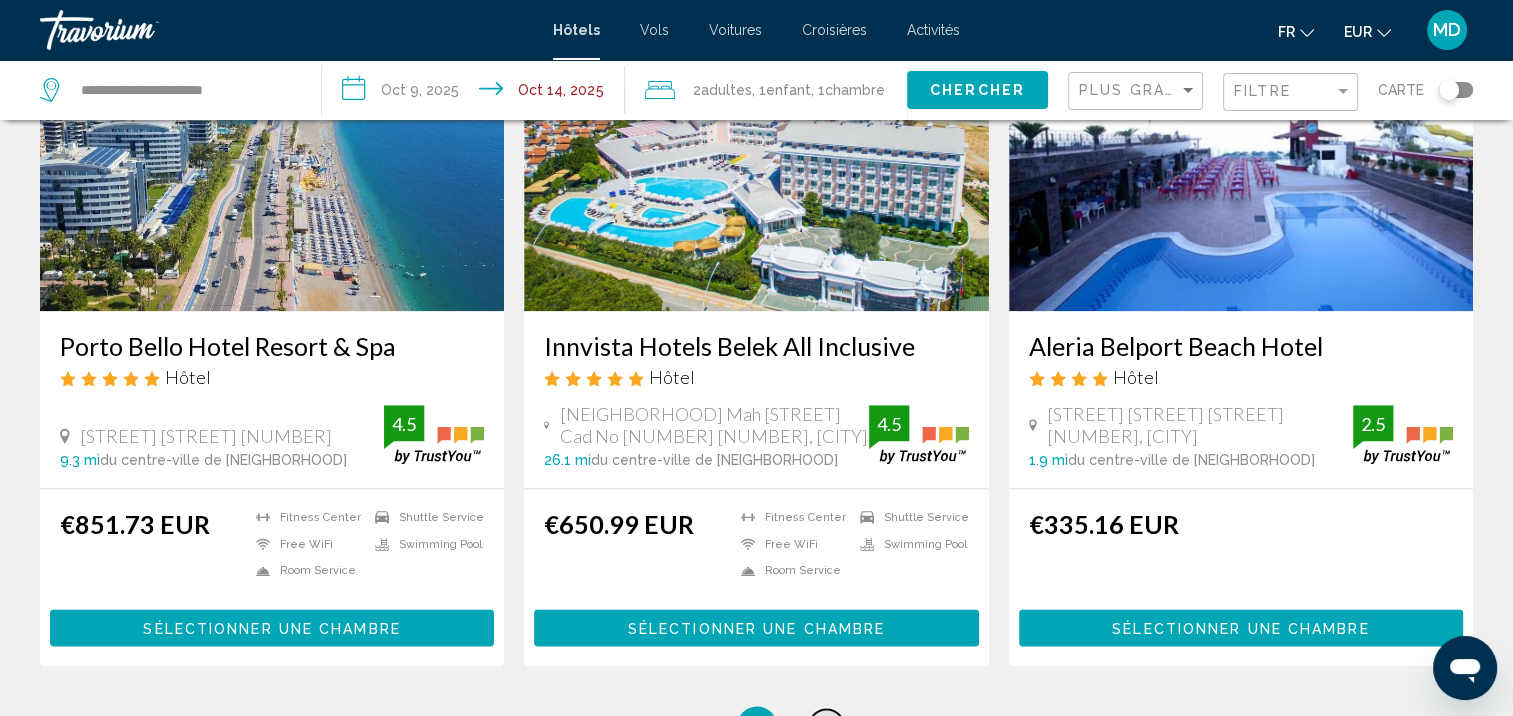 click on "23" at bounding box center (827, 726) 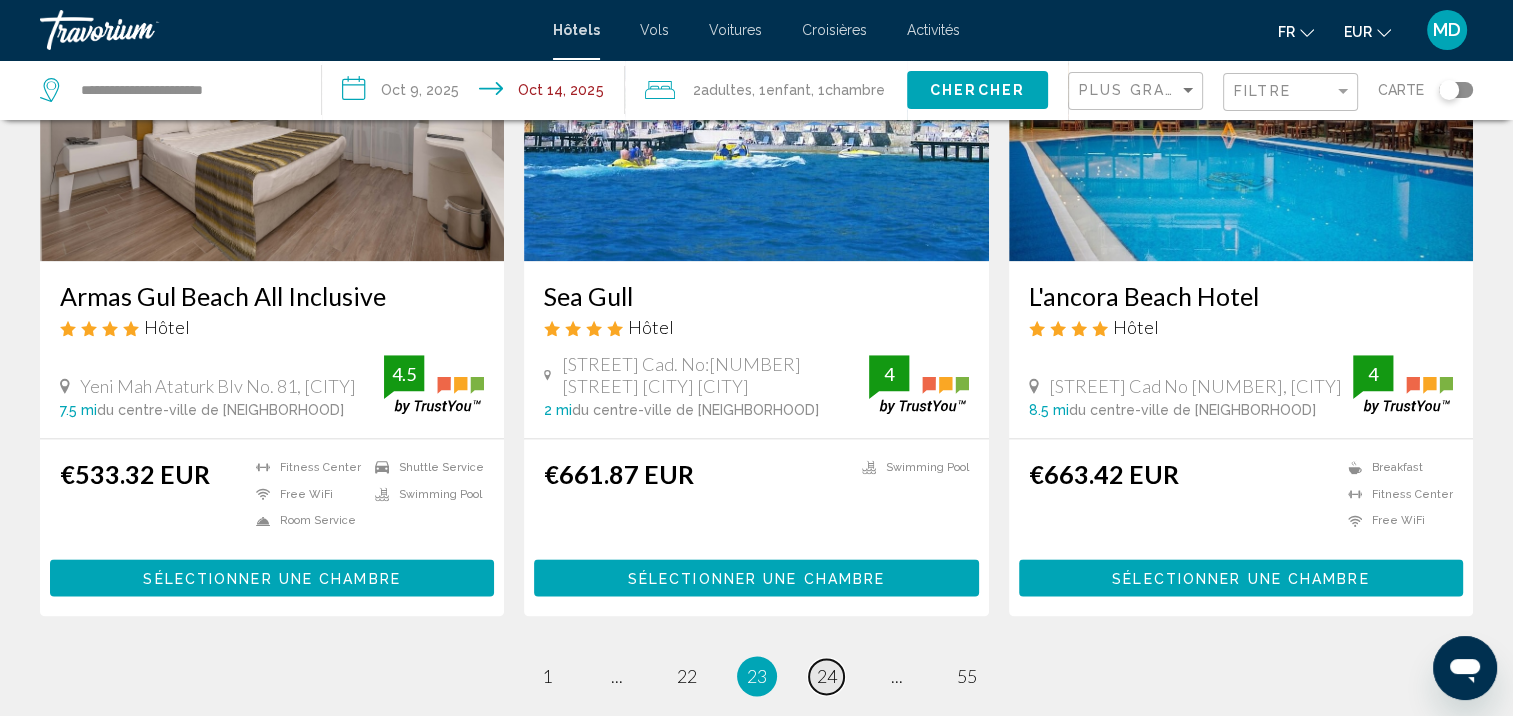 scroll, scrollTop: 2440, scrollLeft: 0, axis: vertical 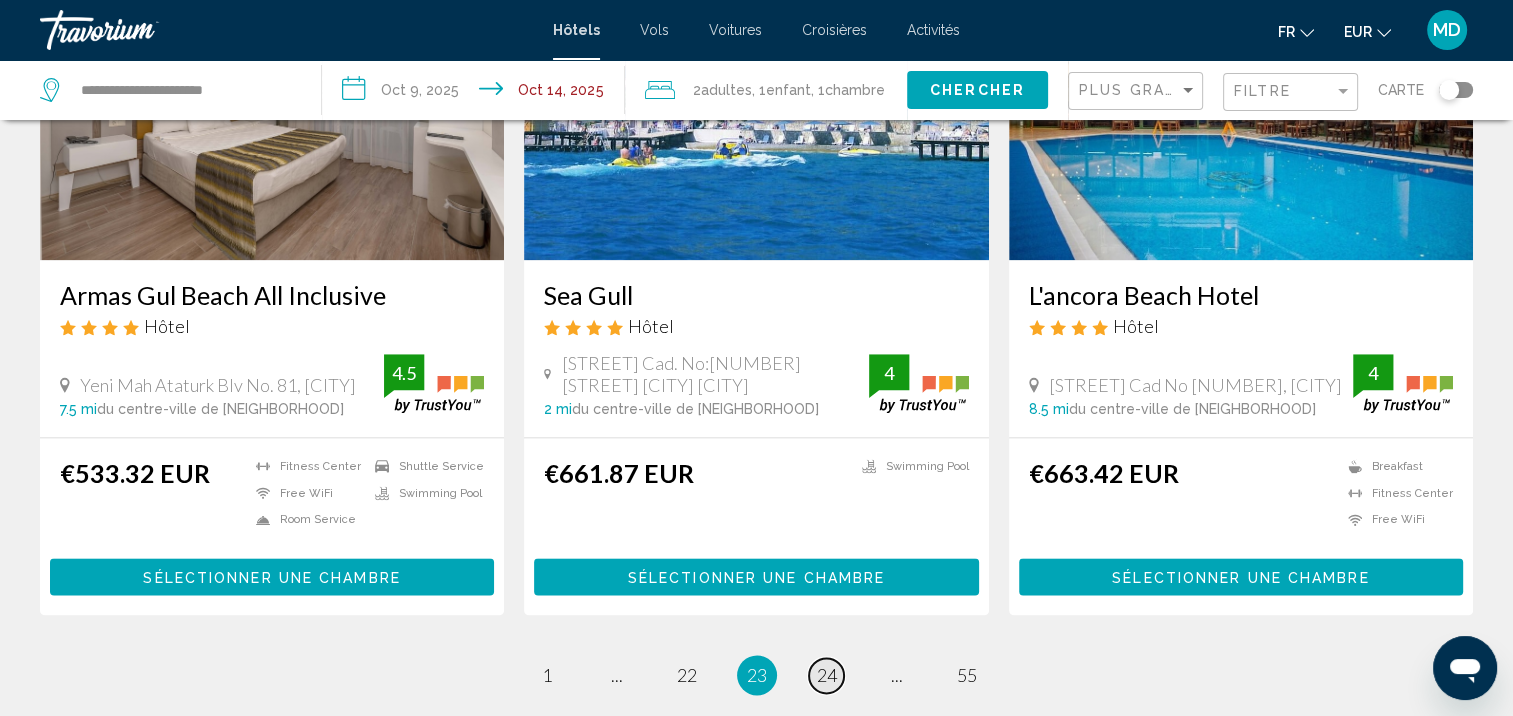 click on "24" at bounding box center (827, 675) 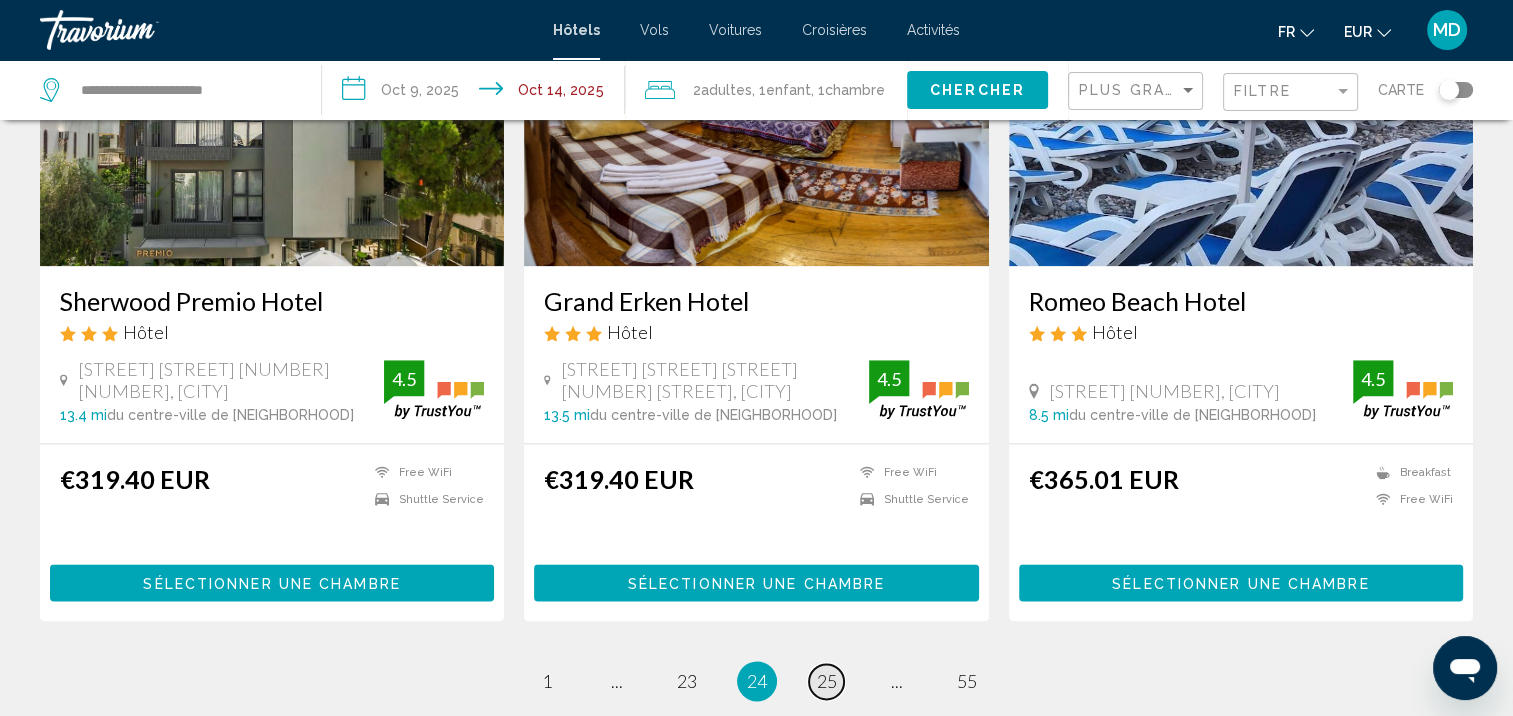 scroll, scrollTop: 2414, scrollLeft: 0, axis: vertical 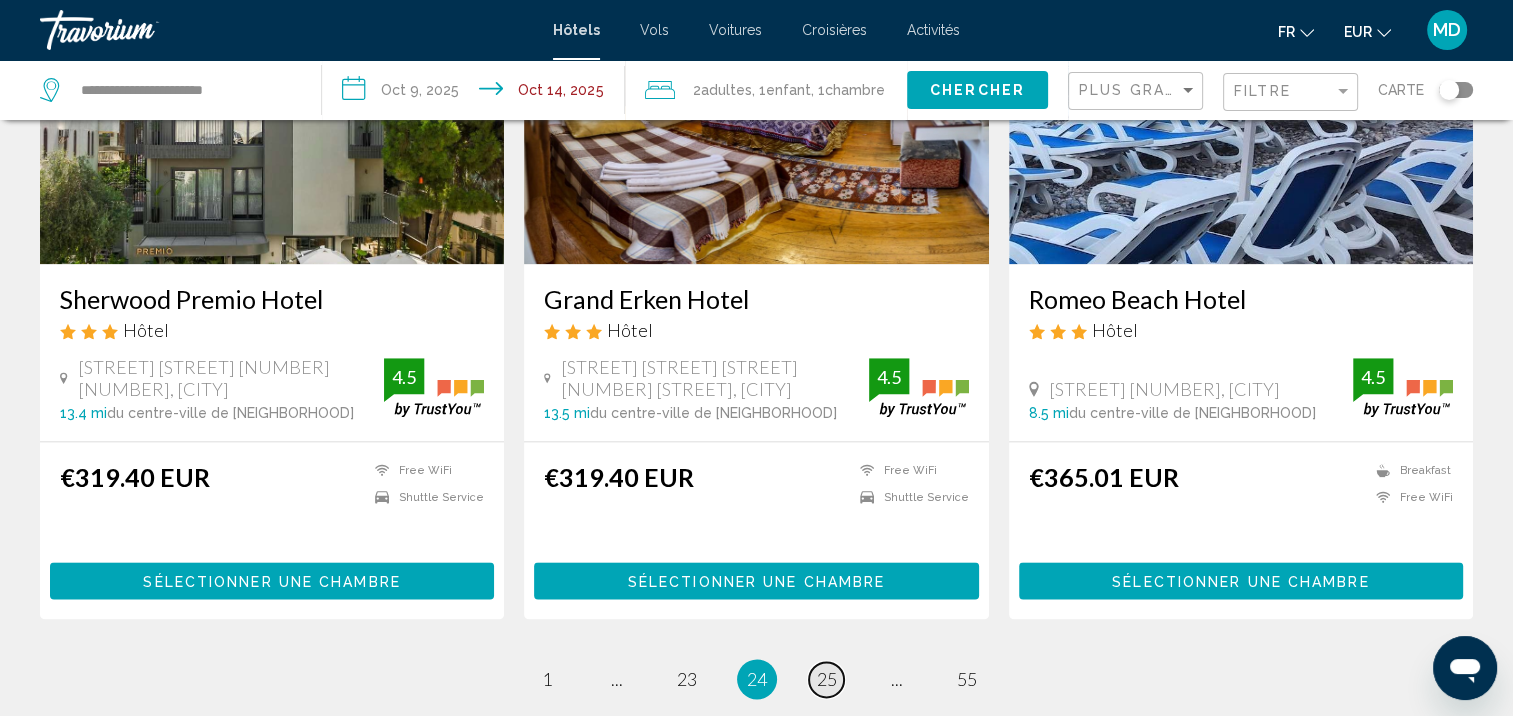 click on "25" at bounding box center (827, 679) 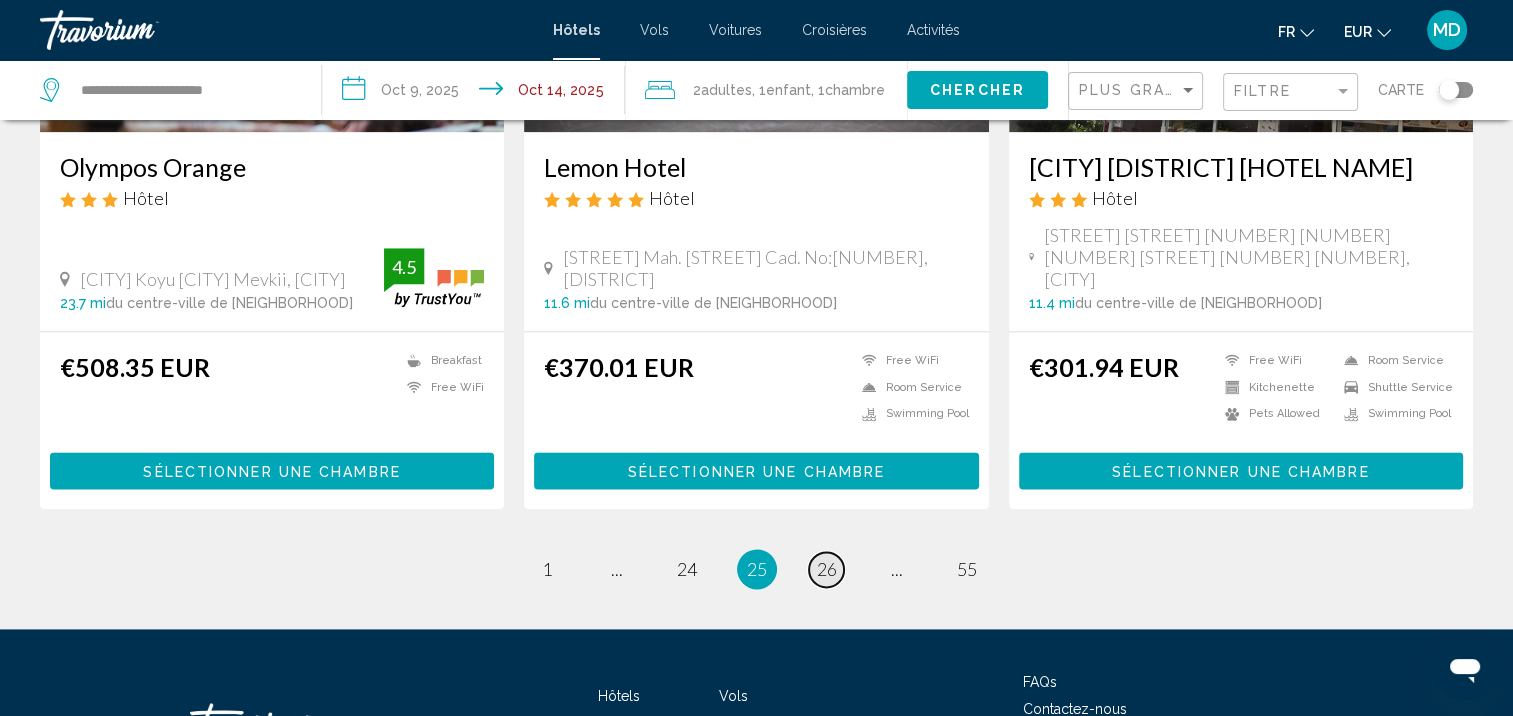 scroll, scrollTop: 2524, scrollLeft: 0, axis: vertical 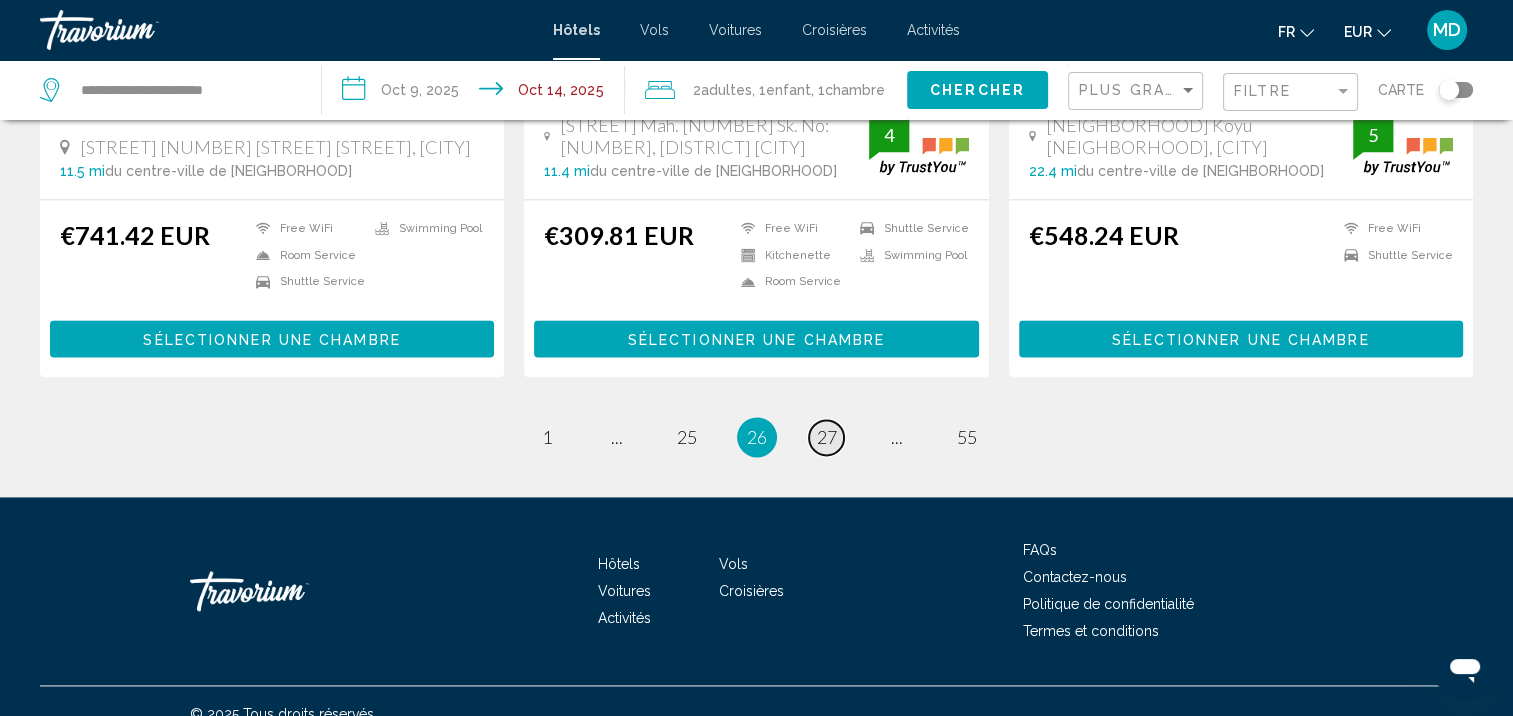 click on "27" at bounding box center (827, 437) 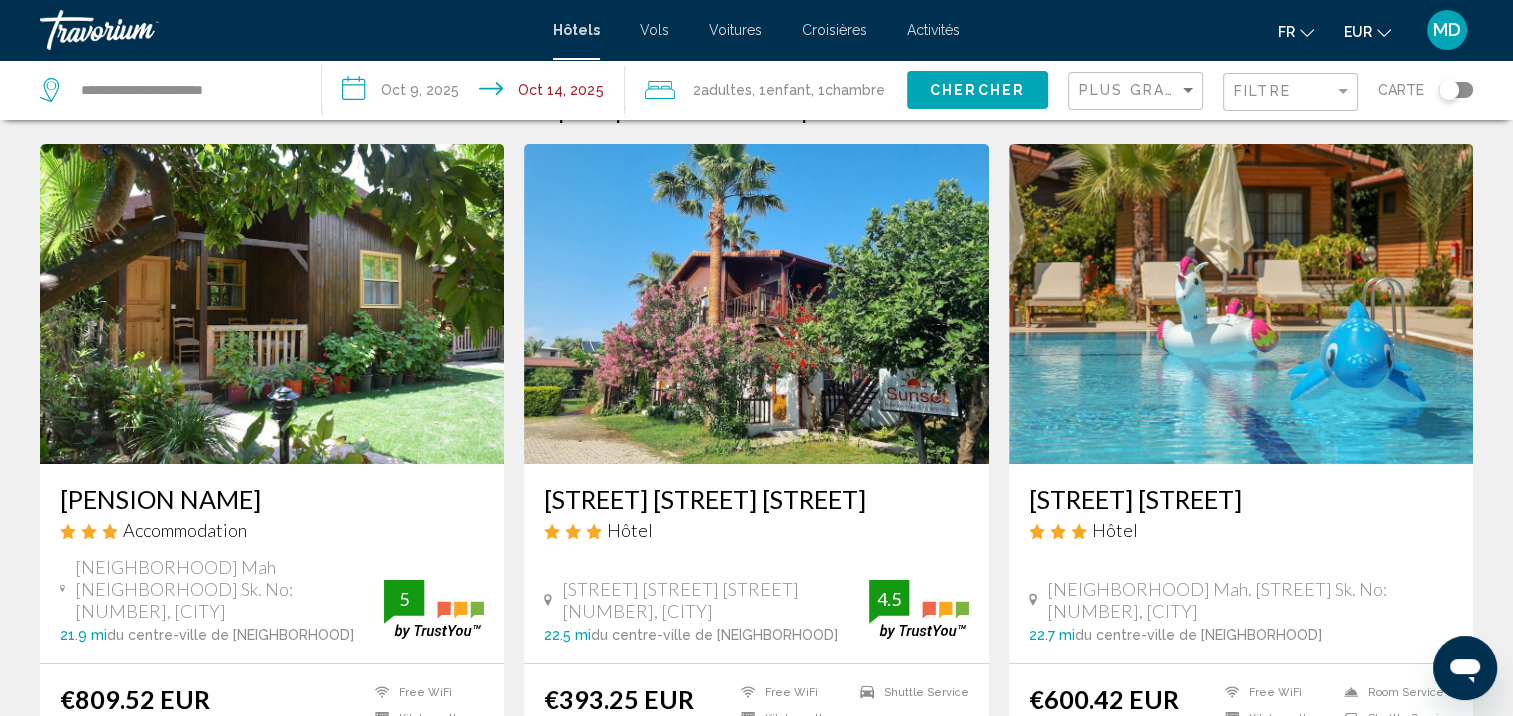scroll, scrollTop: 0, scrollLeft: 0, axis: both 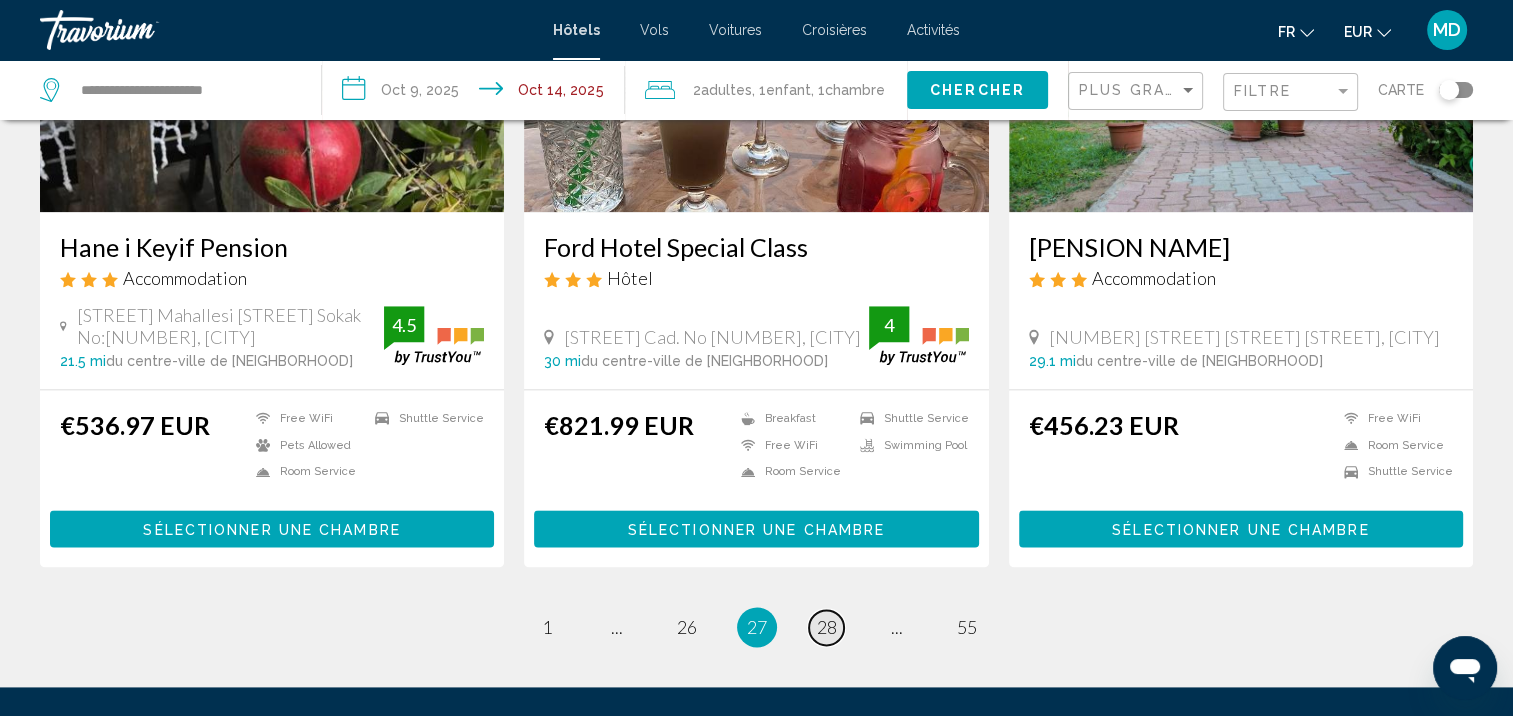 click on "28" at bounding box center (827, 627) 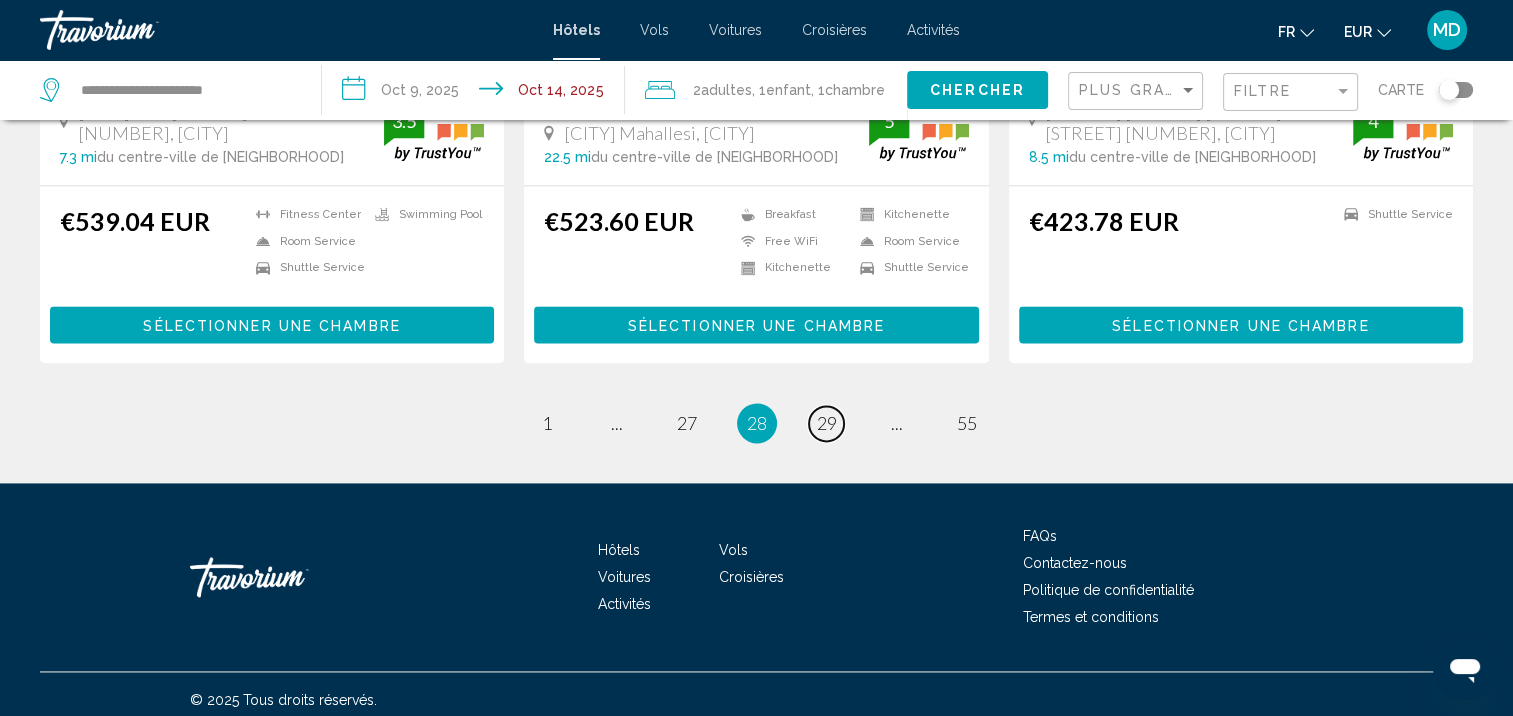 scroll, scrollTop: 2685, scrollLeft: 0, axis: vertical 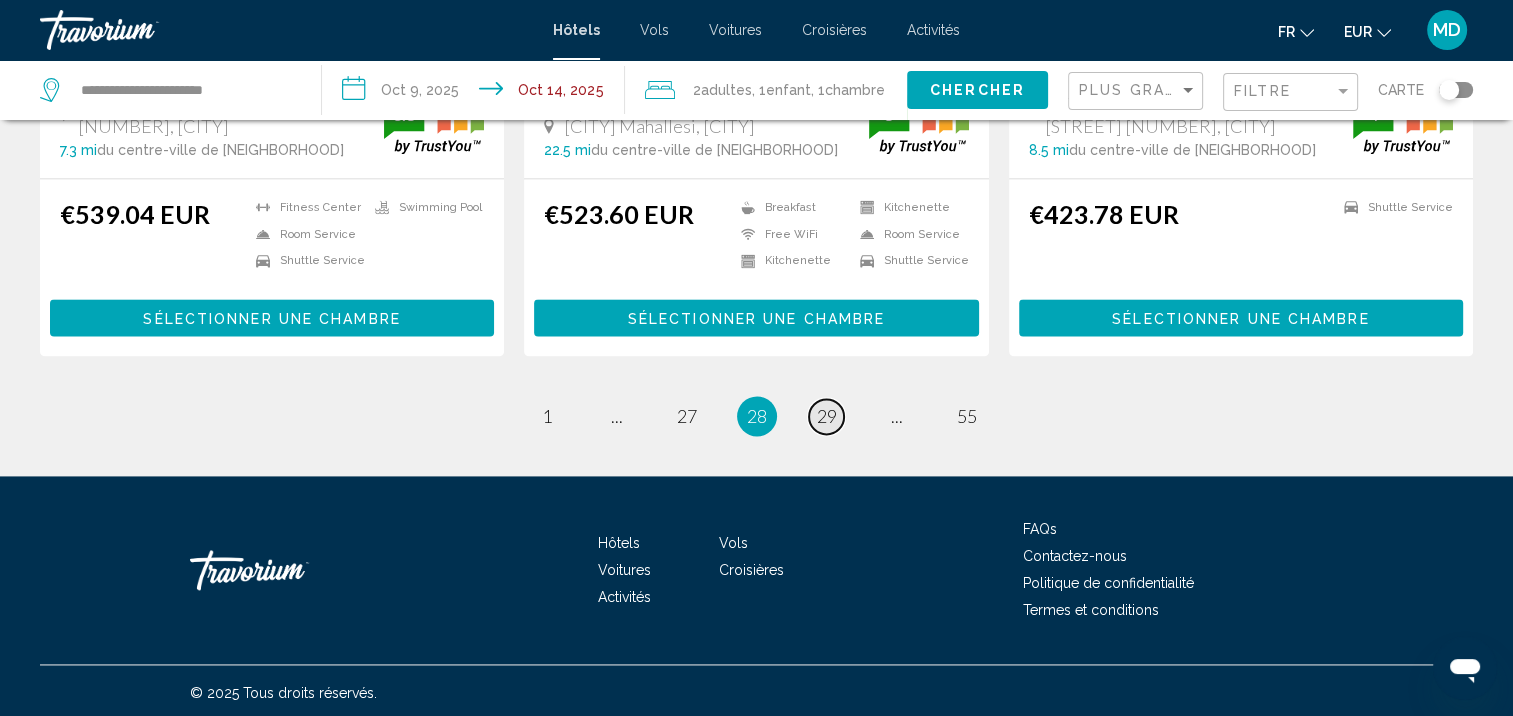 click on "29" at bounding box center [827, 416] 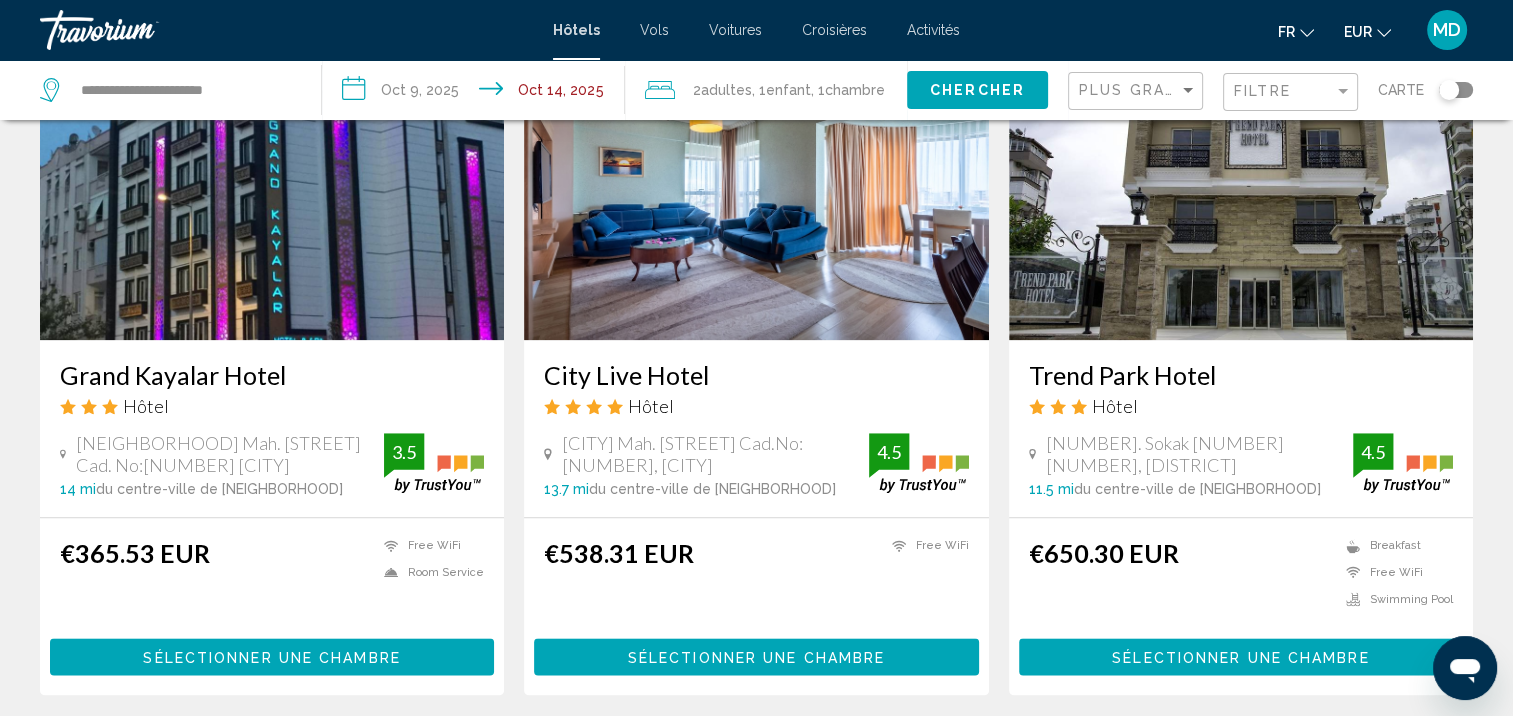 scroll, scrollTop: 2656, scrollLeft: 0, axis: vertical 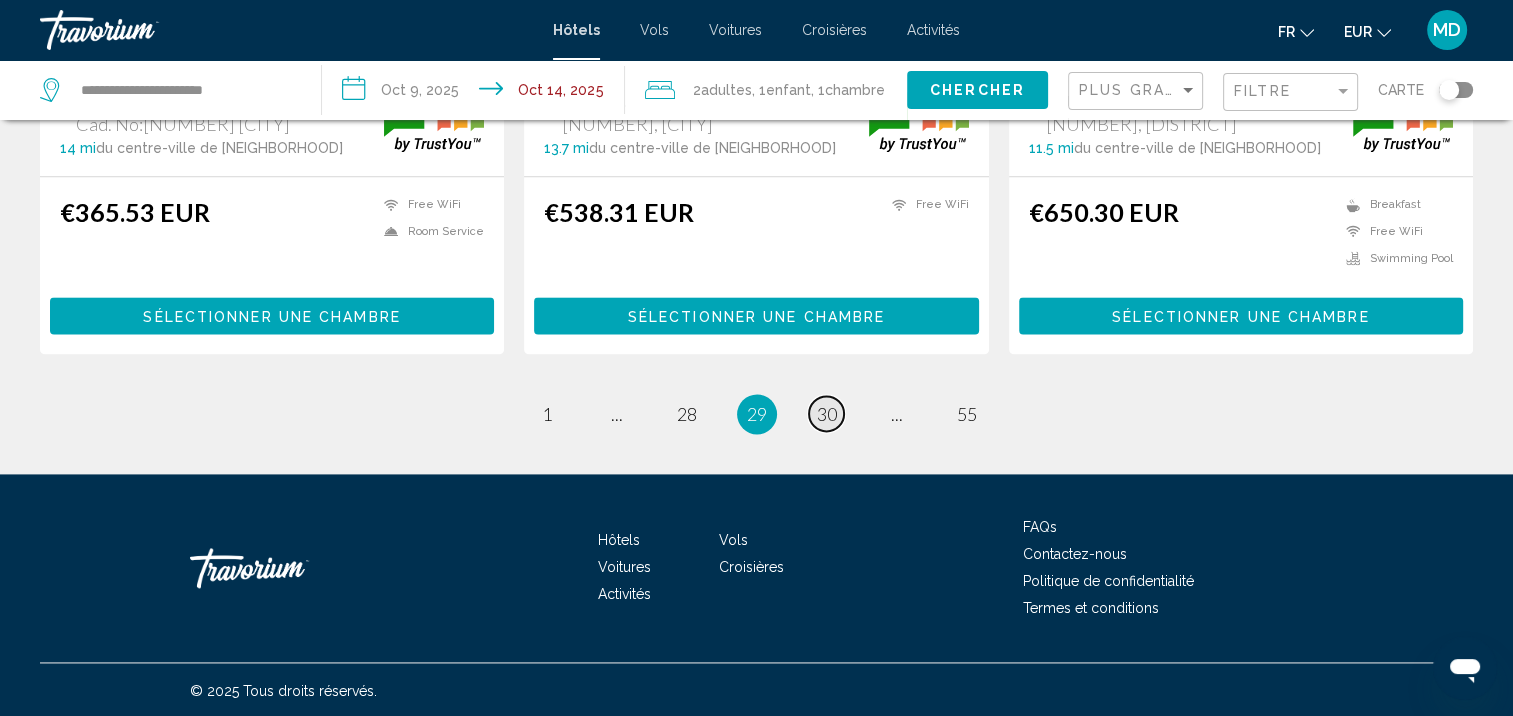 click on "30" at bounding box center [827, 414] 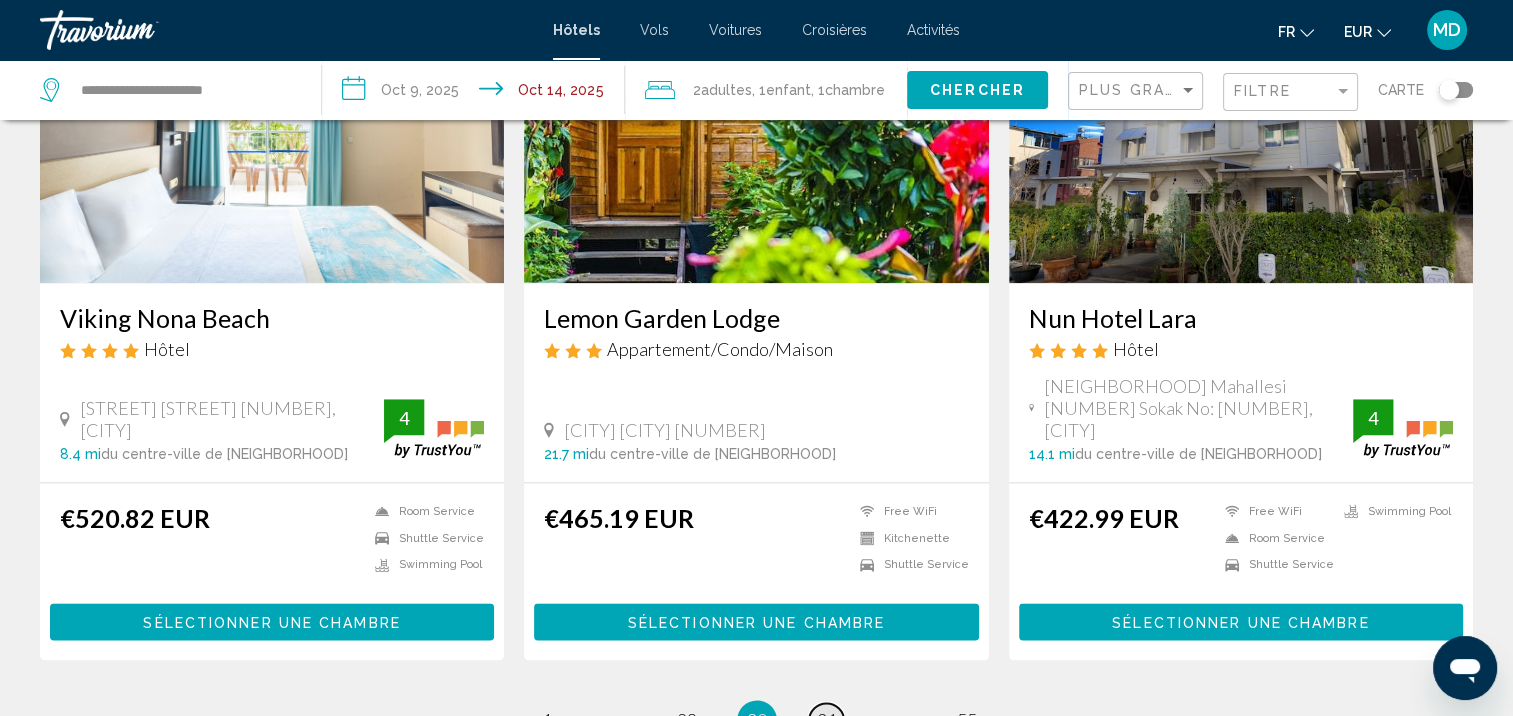 scroll, scrollTop: 2398, scrollLeft: 0, axis: vertical 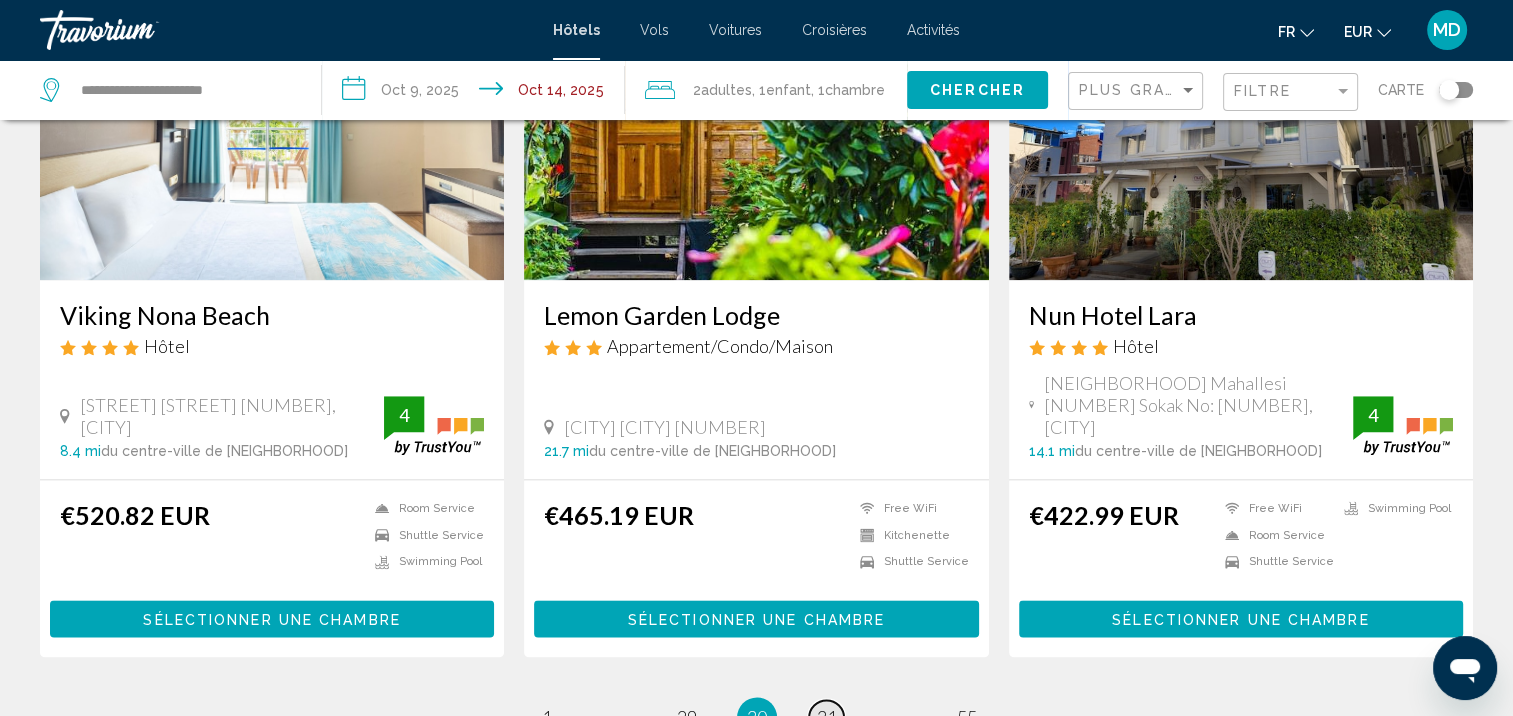 click on "31" at bounding box center (827, 717) 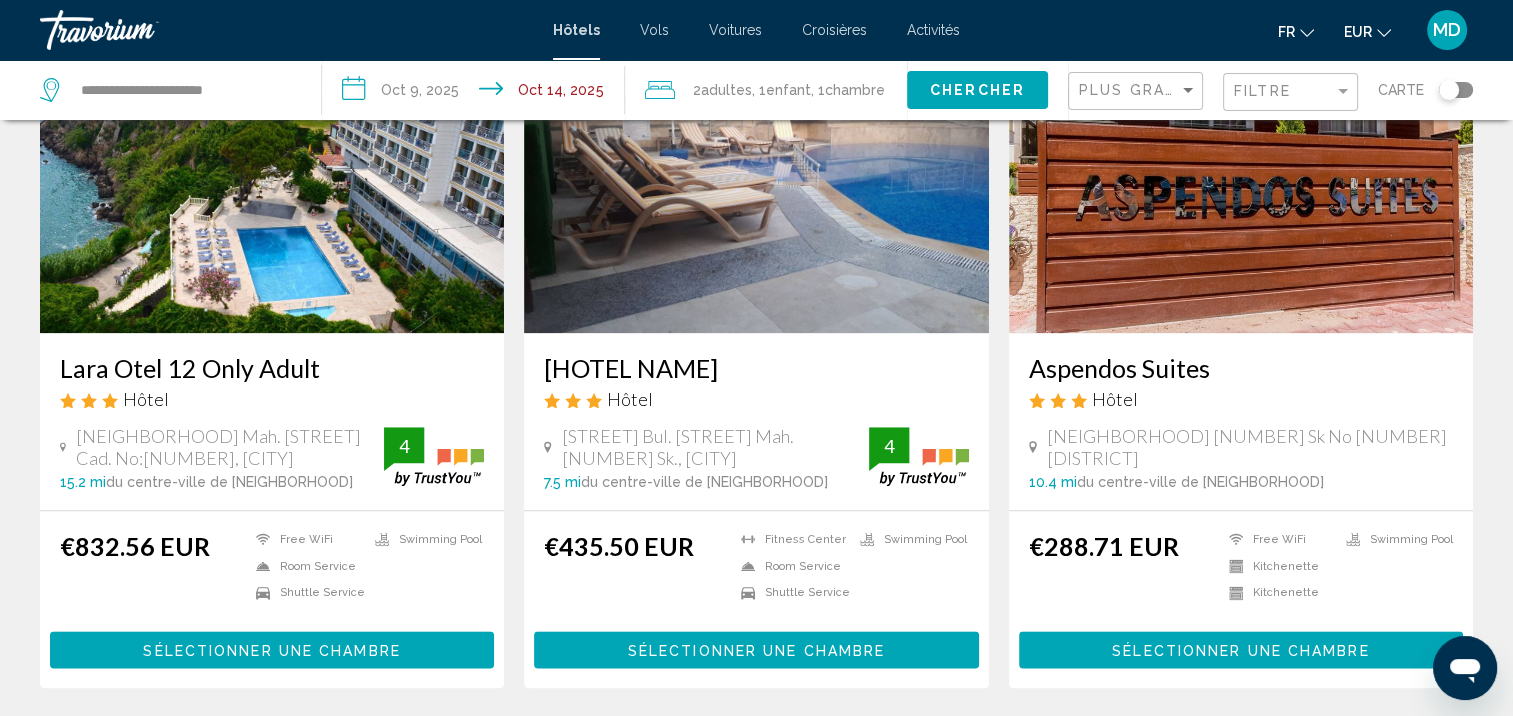 scroll, scrollTop: 2431, scrollLeft: 0, axis: vertical 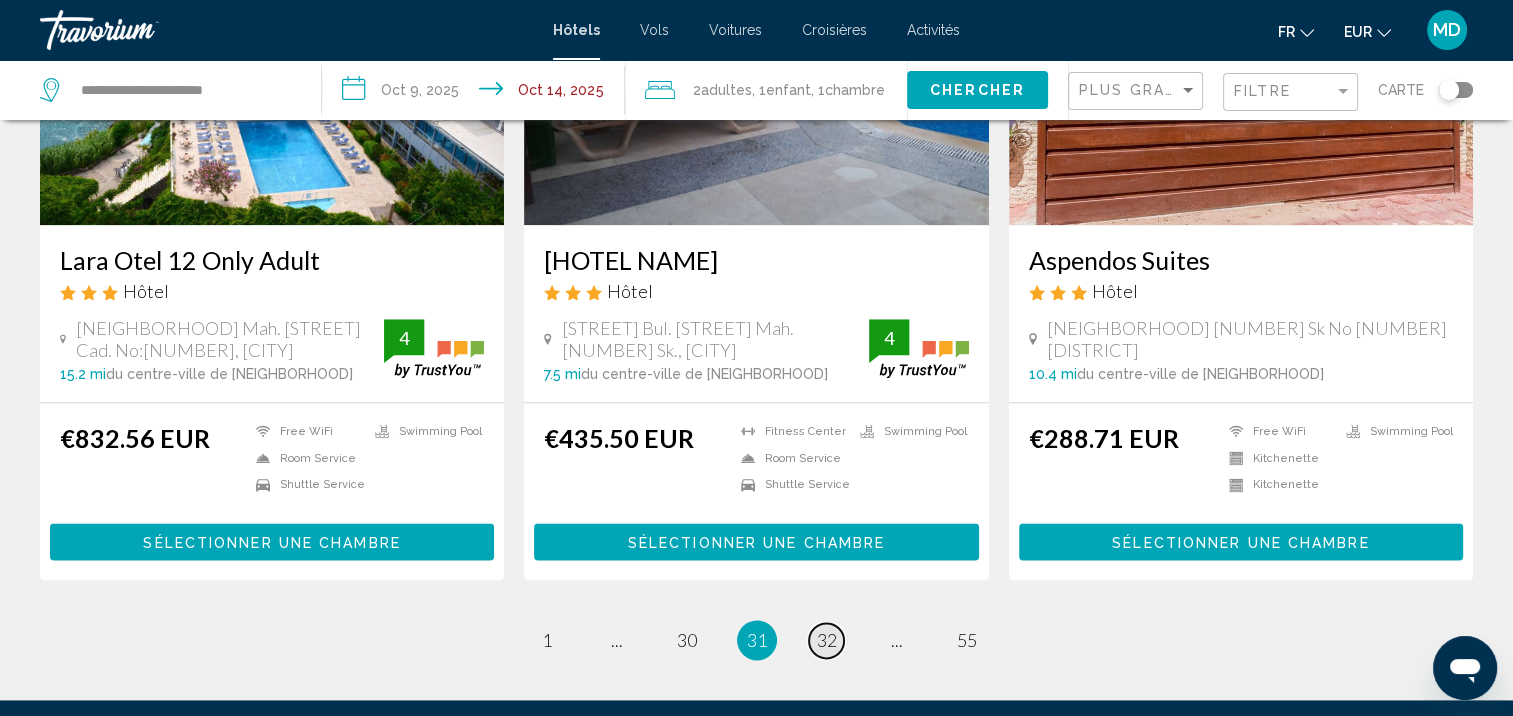 click on "32" at bounding box center [827, 640] 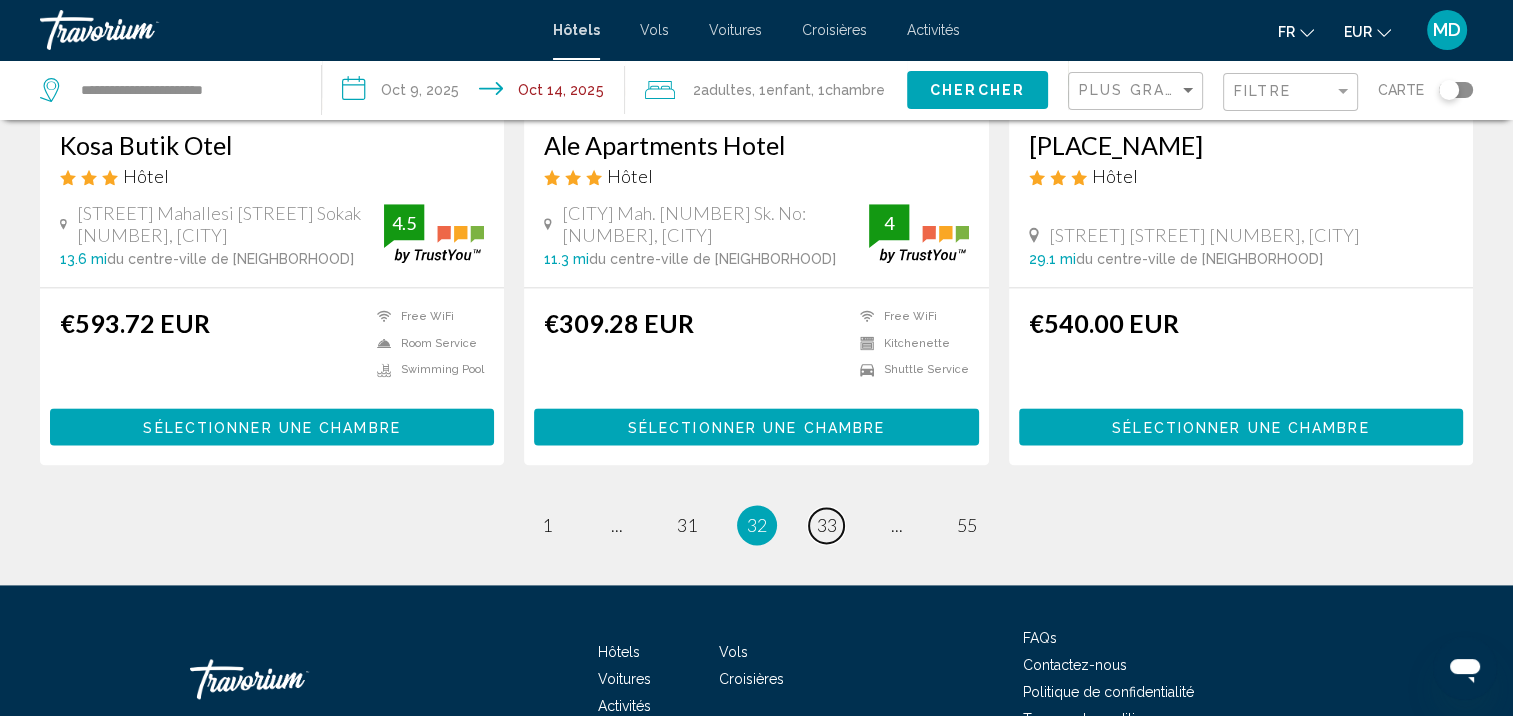 scroll, scrollTop: 2612, scrollLeft: 0, axis: vertical 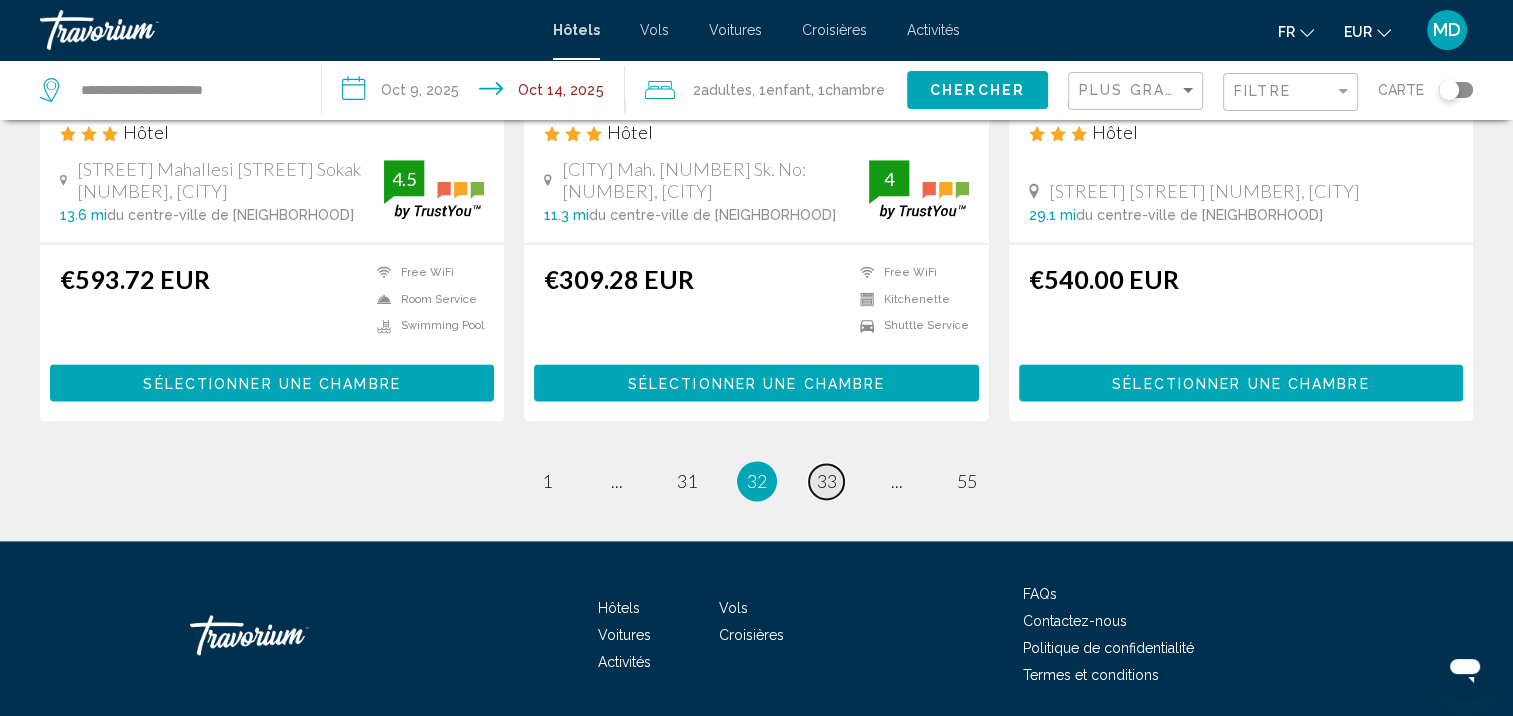 click on "page  33" at bounding box center (826, 481) 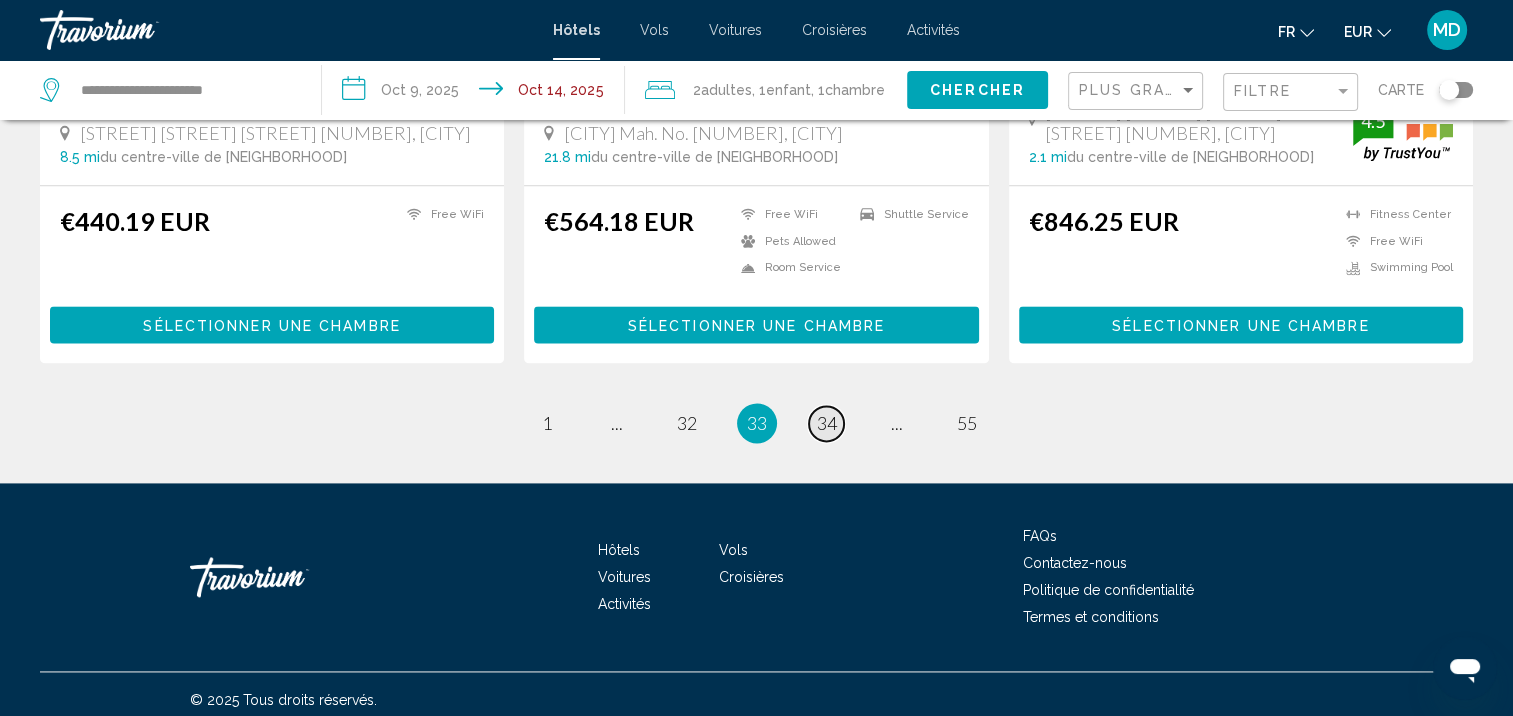 scroll, scrollTop: 2656, scrollLeft: 0, axis: vertical 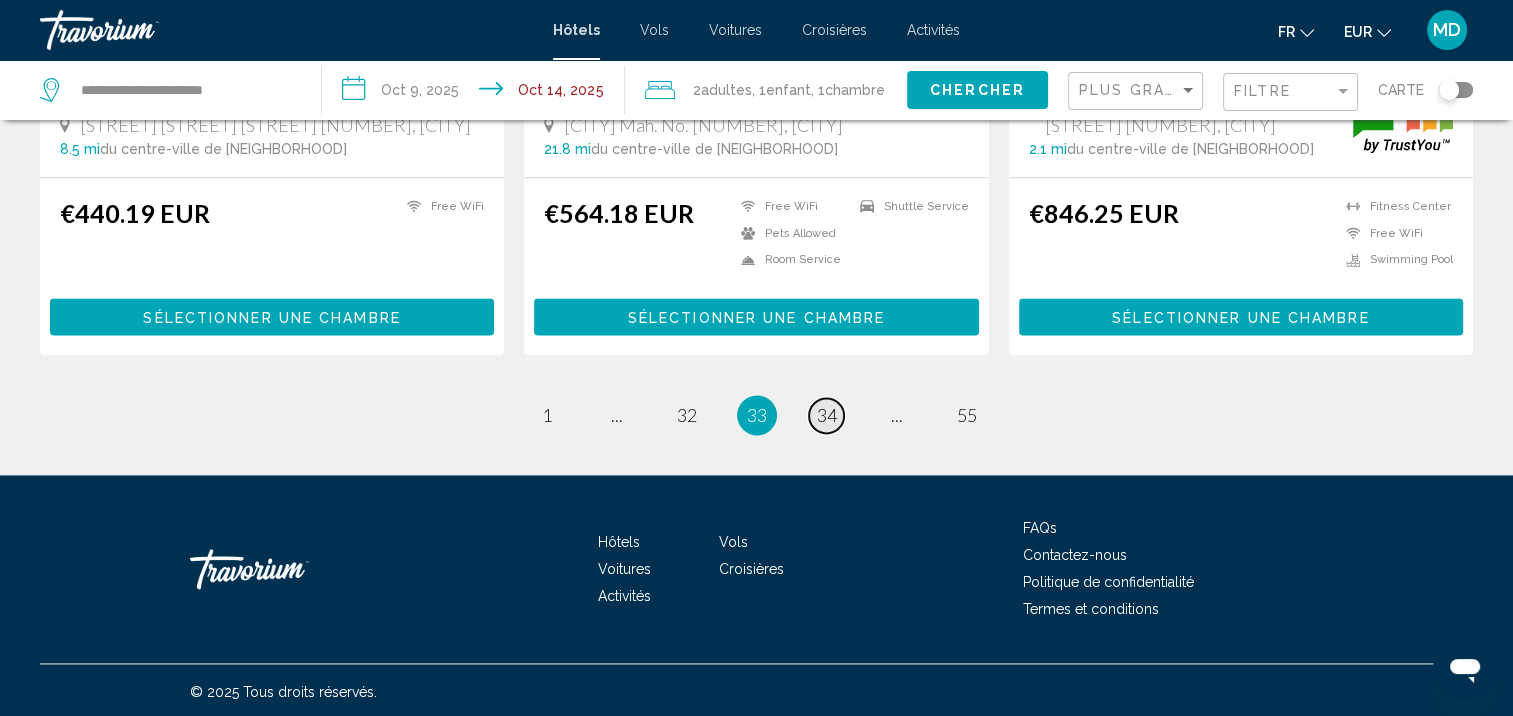 click on "34" at bounding box center (827, 415) 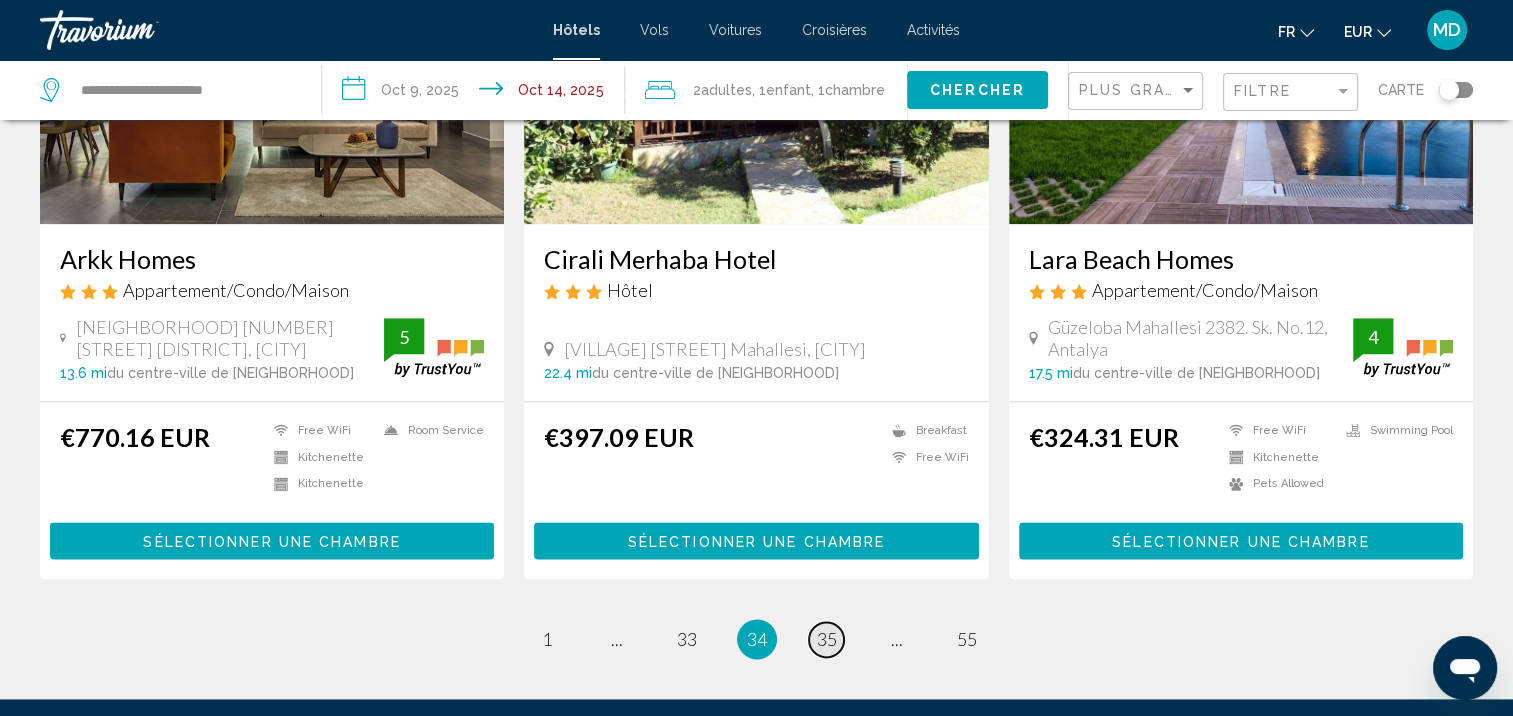 scroll, scrollTop: 2472, scrollLeft: 0, axis: vertical 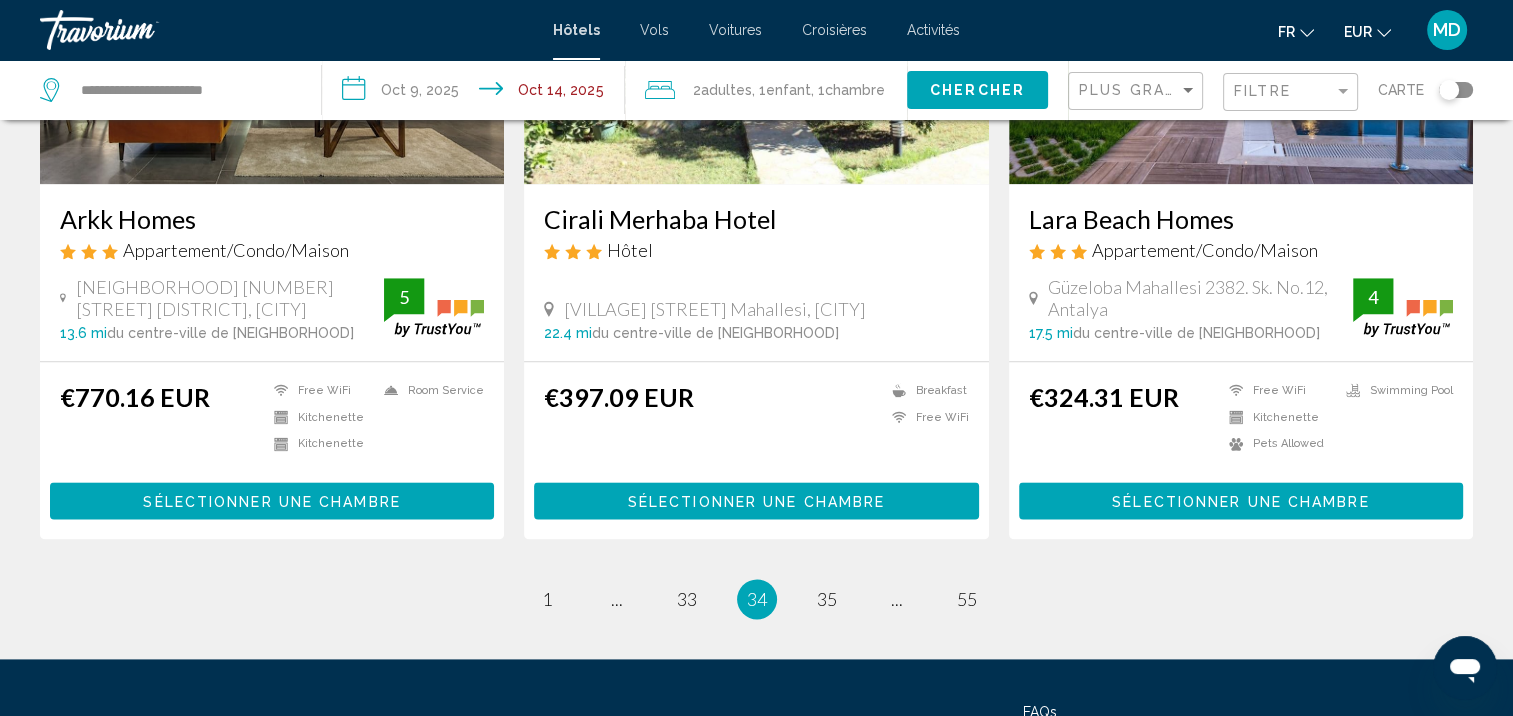 click on "page  35" at bounding box center [827, 599] 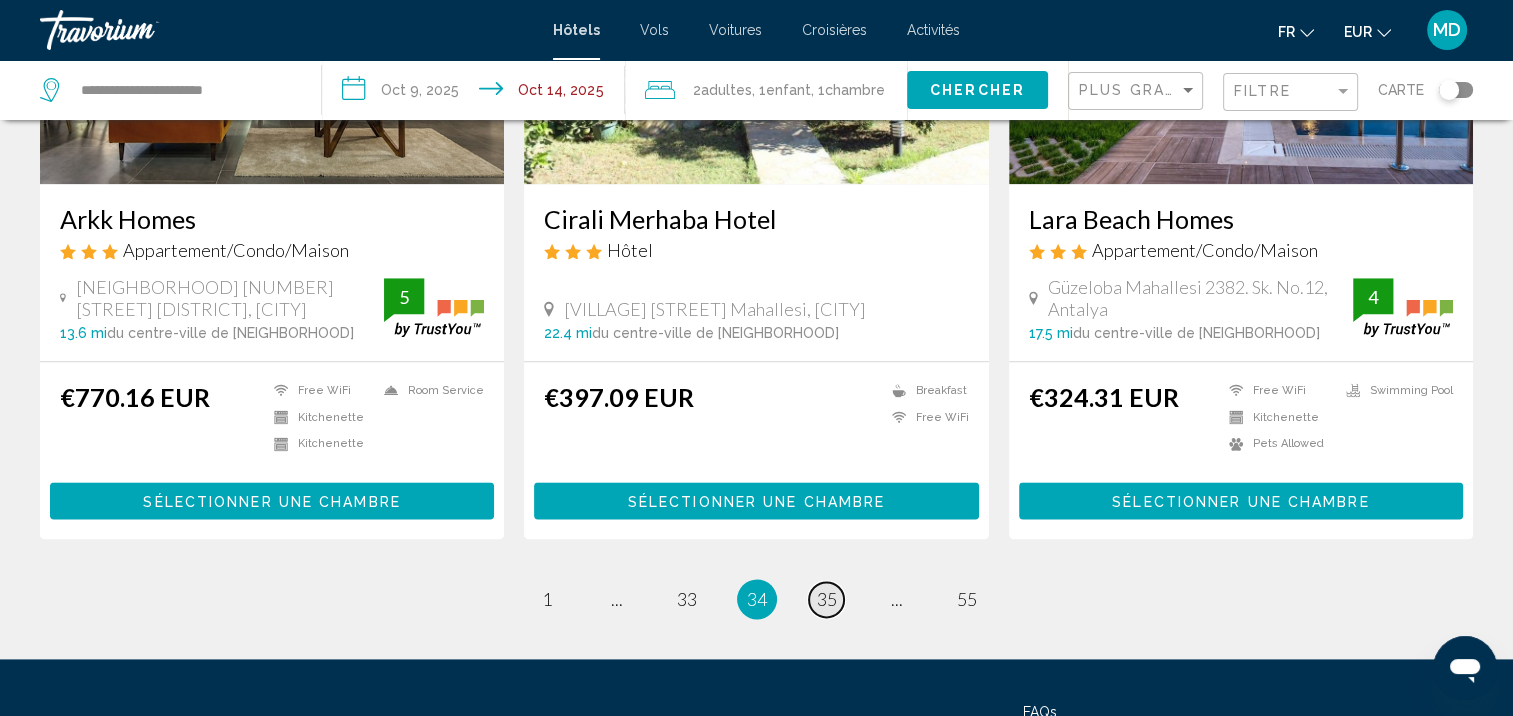 click on "35" at bounding box center (827, 599) 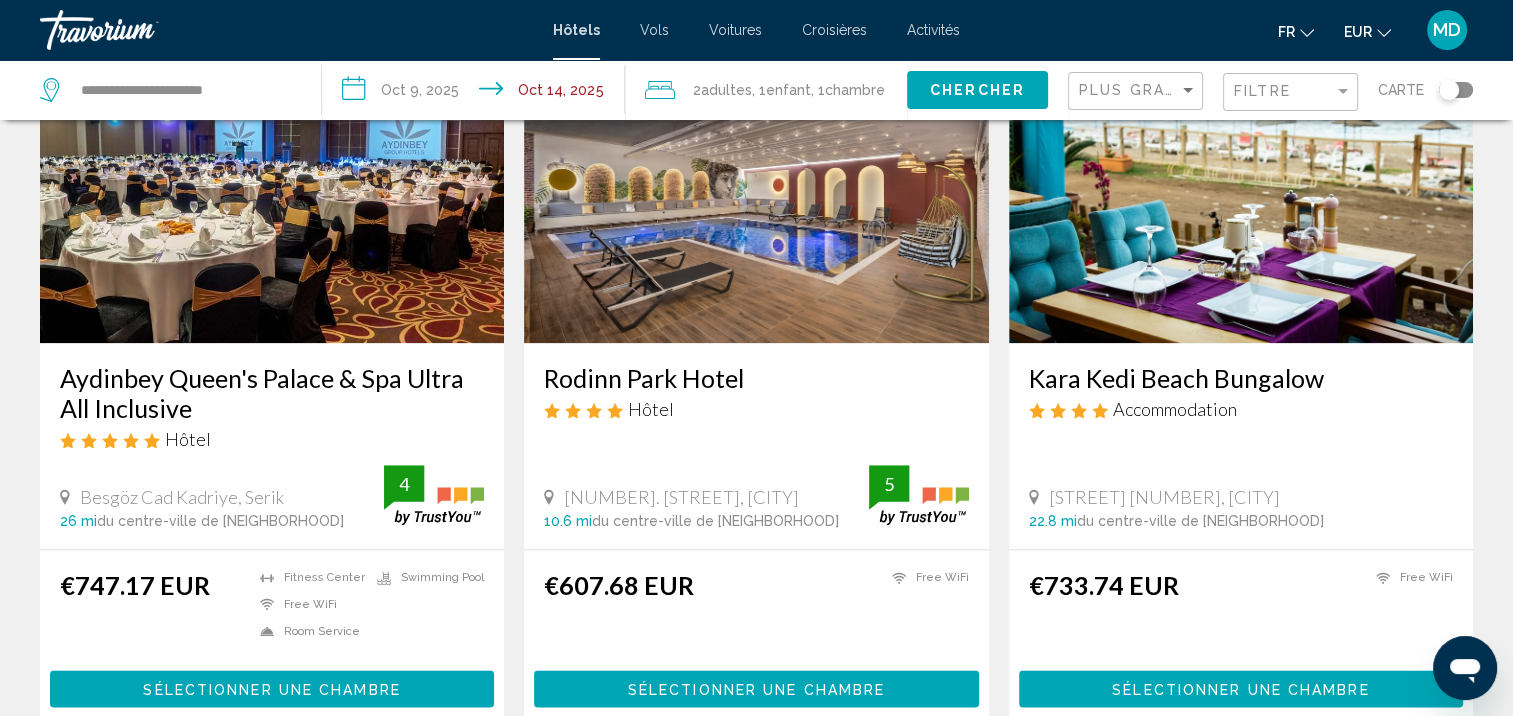 scroll, scrollTop: 2684, scrollLeft: 0, axis: vertical 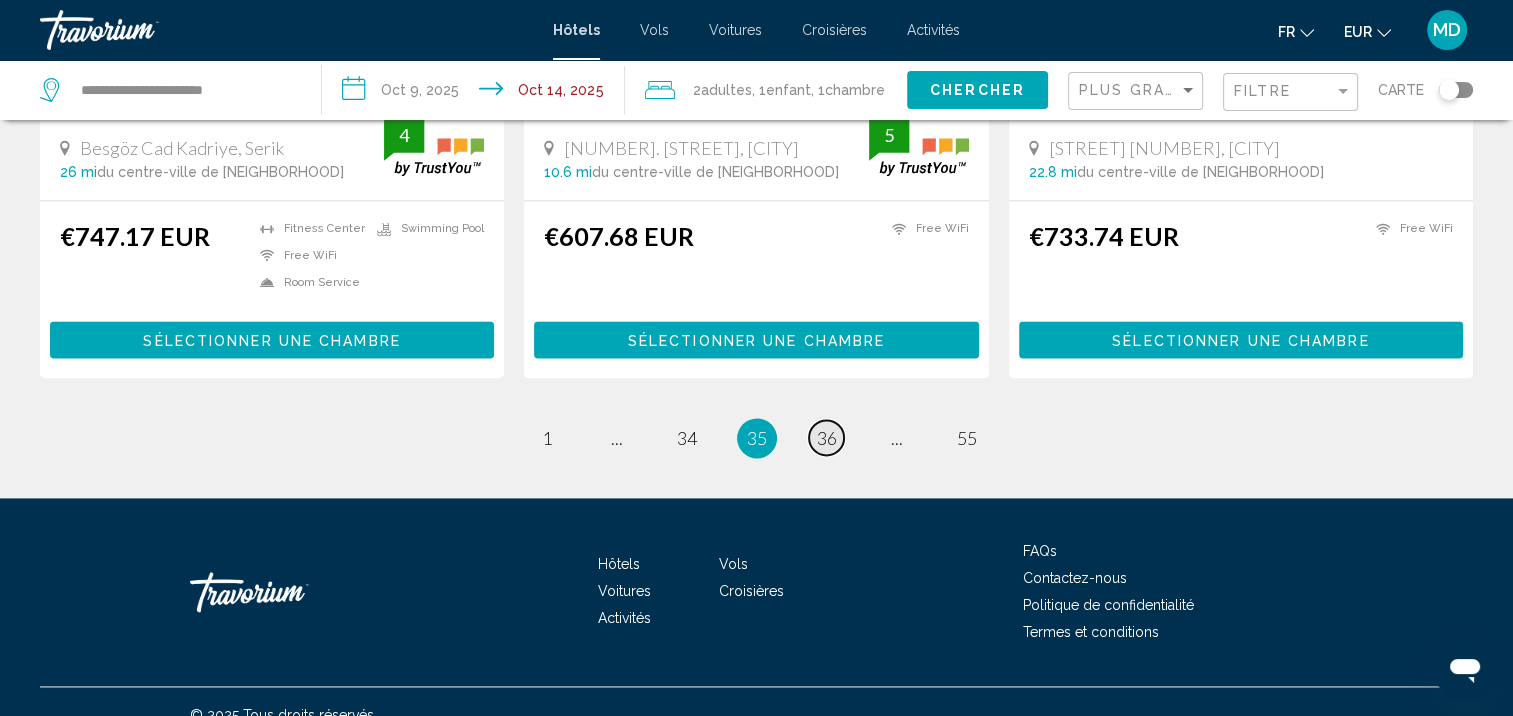 click on "36" at bounding box center (827, 438) 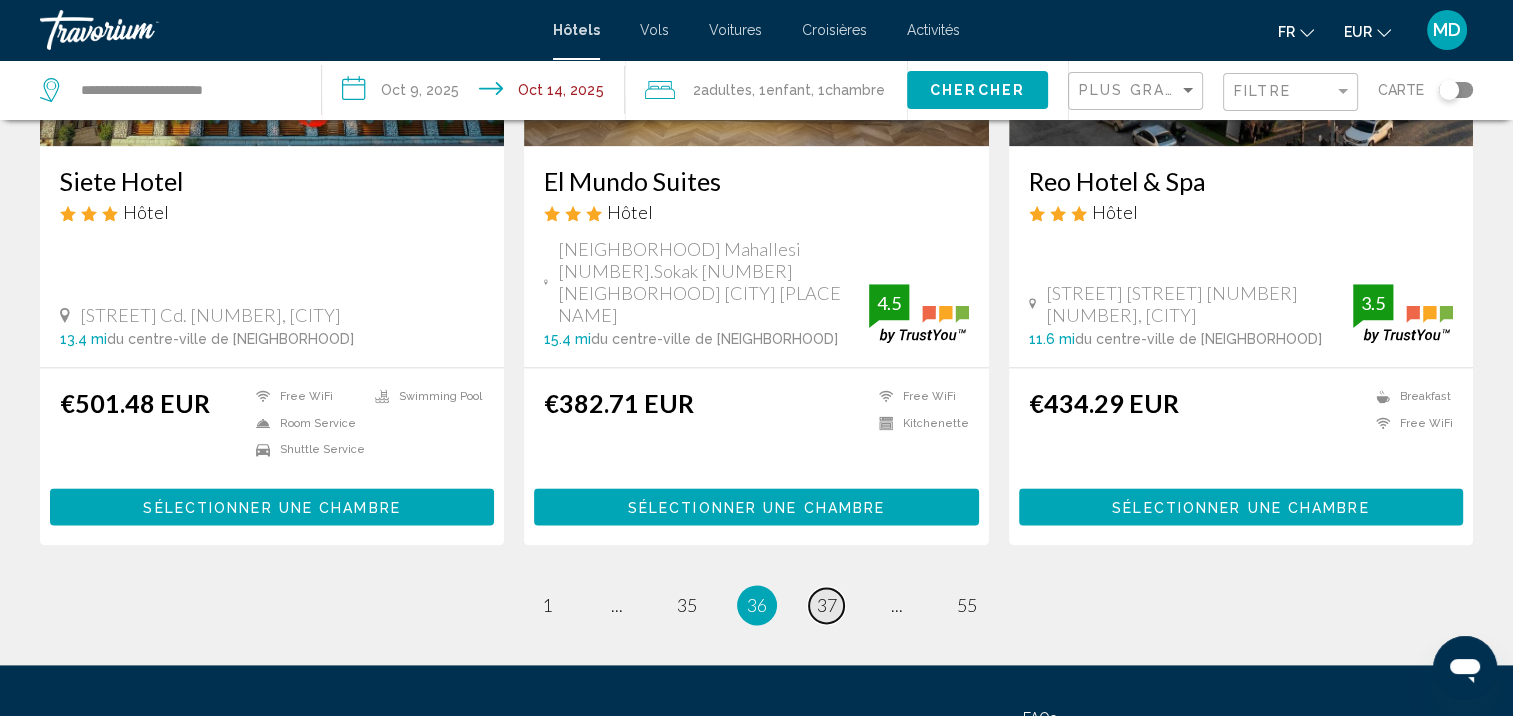scroll, scrollTop: 2635, scrollLeft: 0, axis: vertical 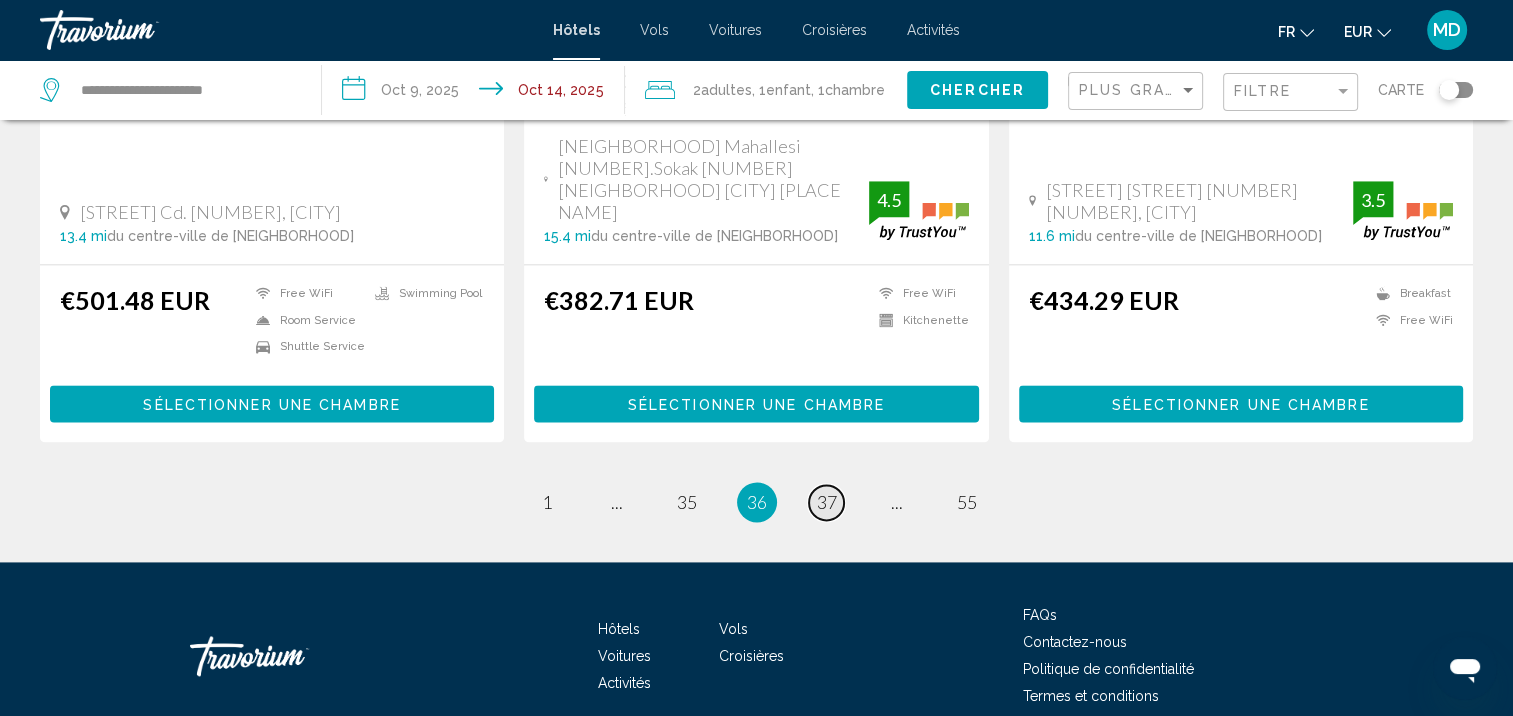 click on "37" at bounding box center (827, 502) 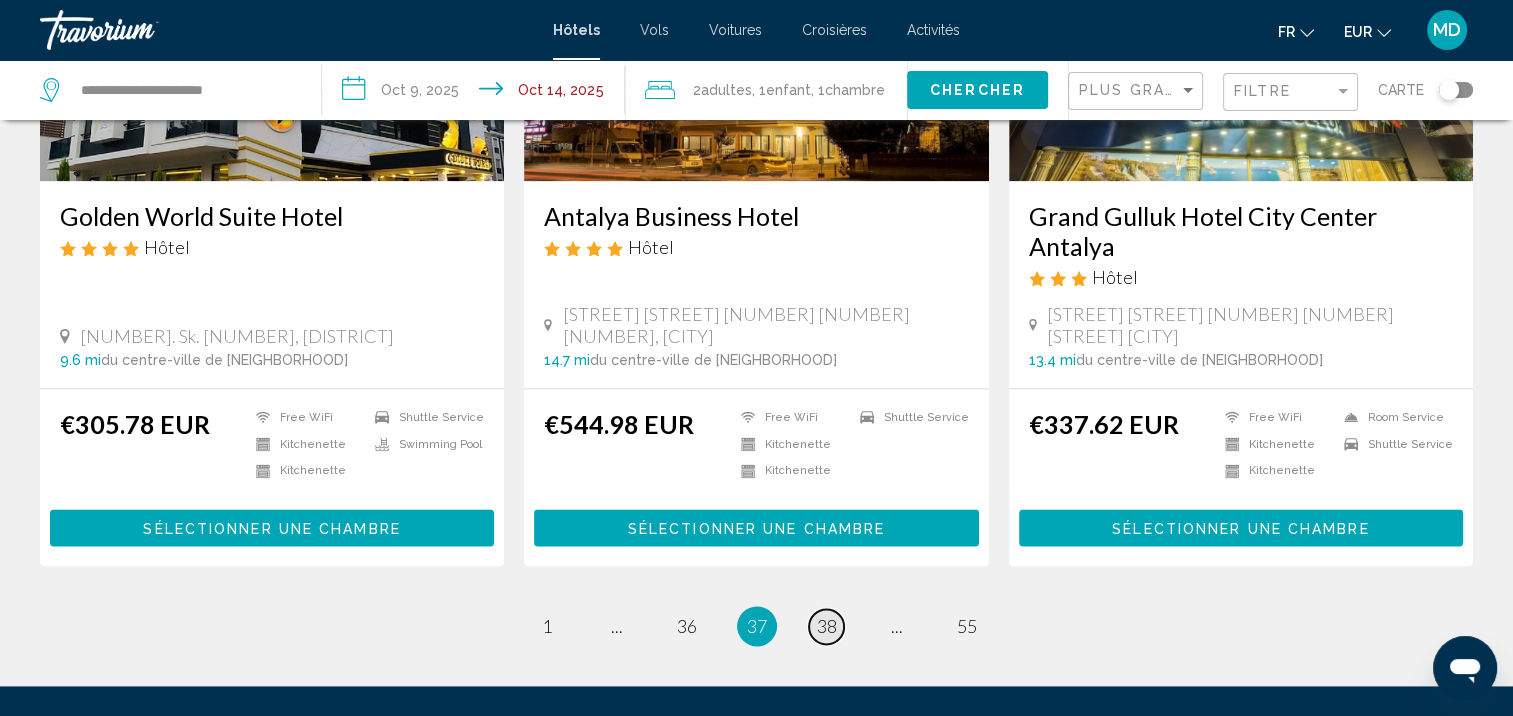 scroll, scrollTop: 2527, scrollLeft: 0, axis: vertical 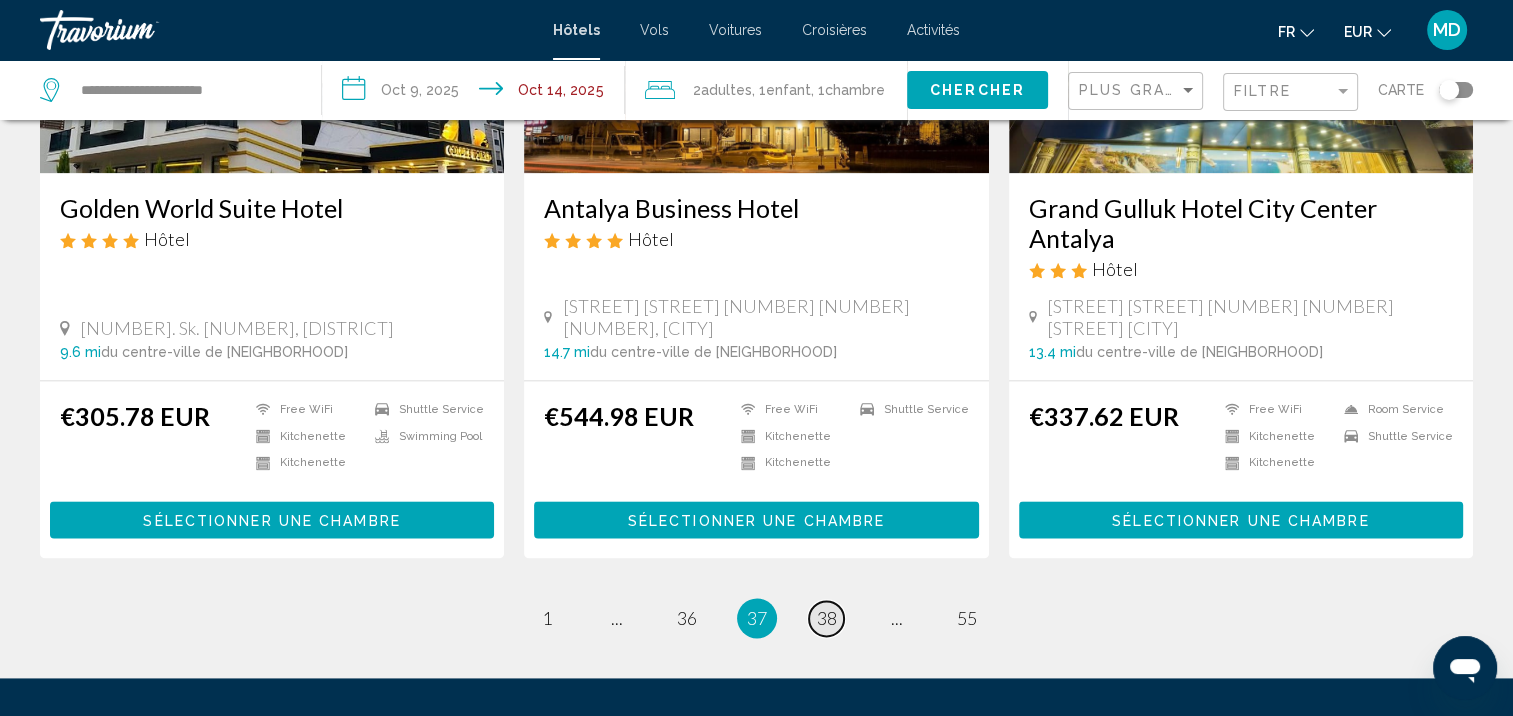 click on "38" at bounding box center (827, 618) 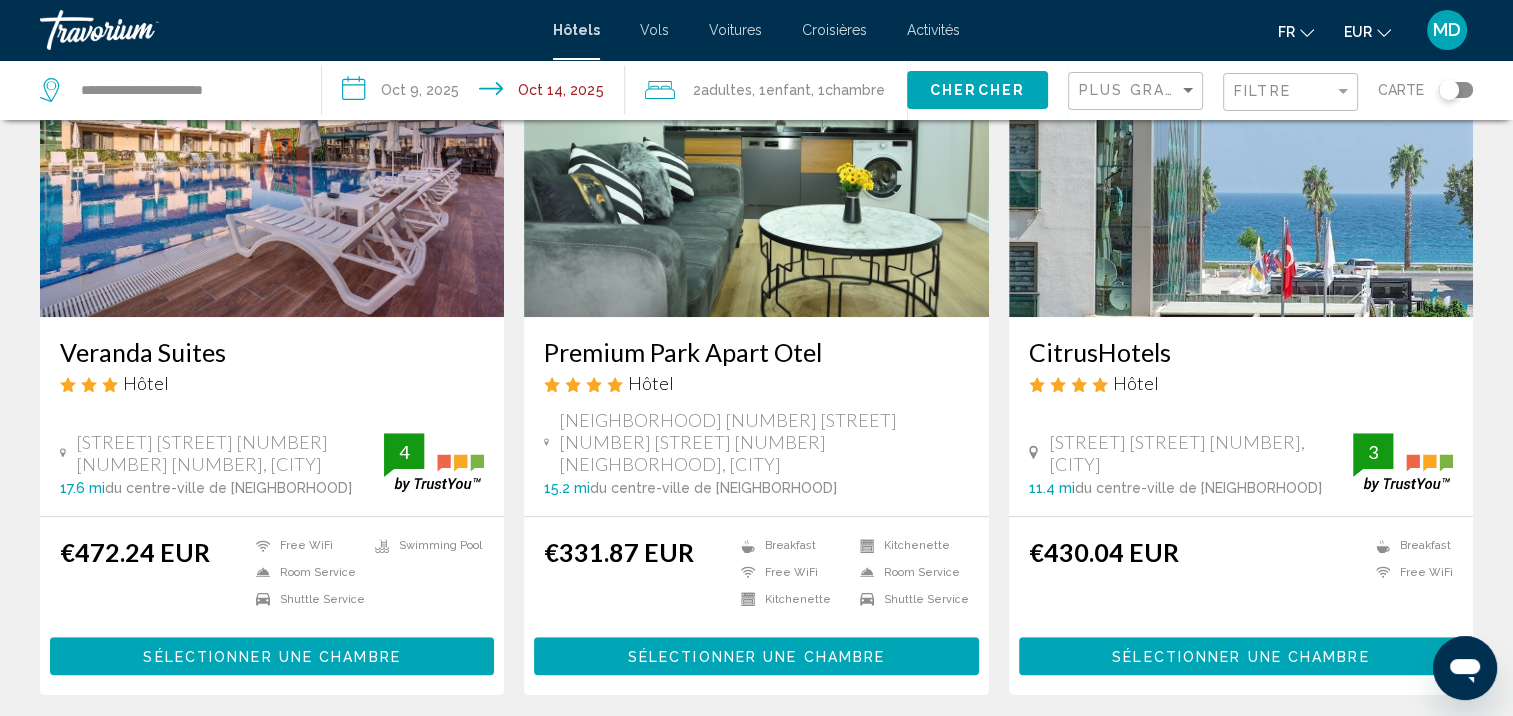 scroll, scrollTop: 870, scrollLeft: 0, axis: vertical 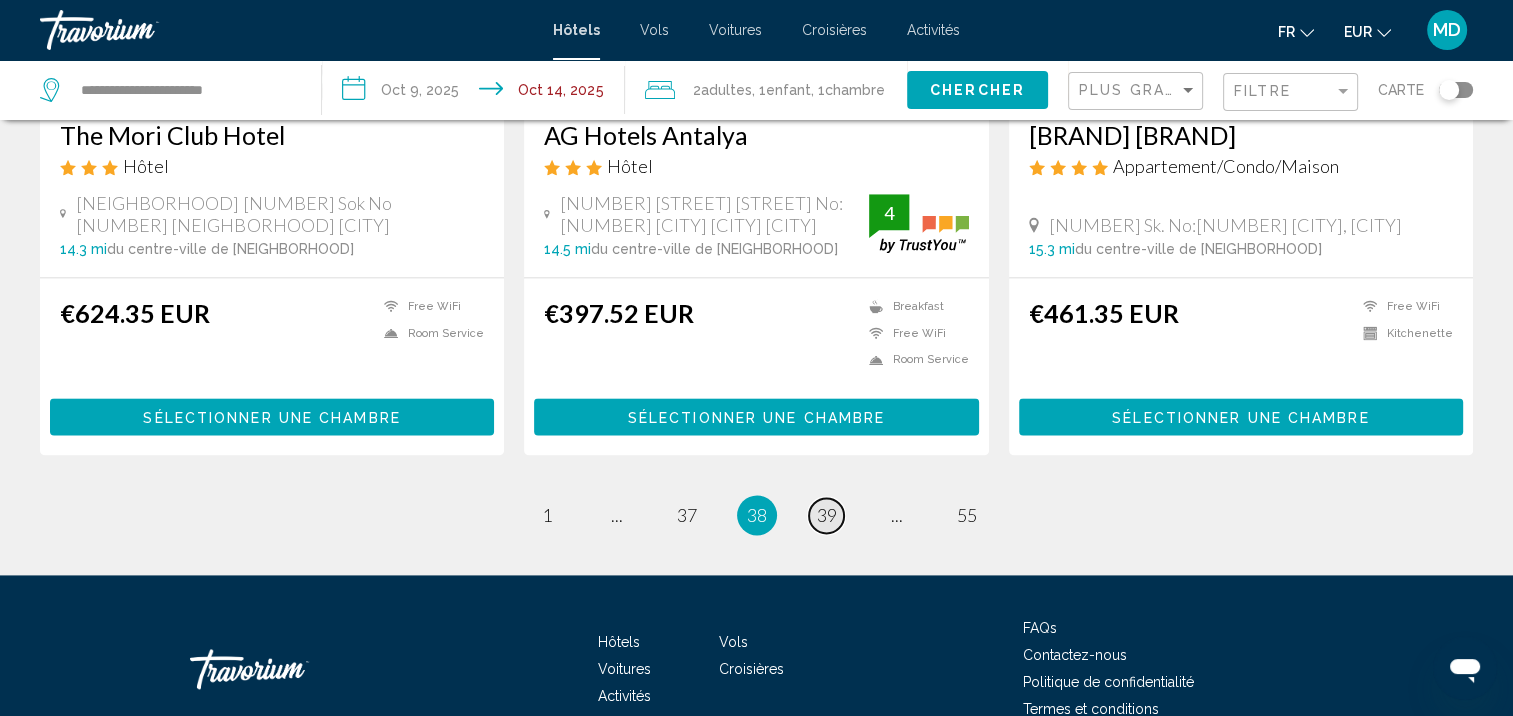 click on "39" at bounding box center (827, 515) 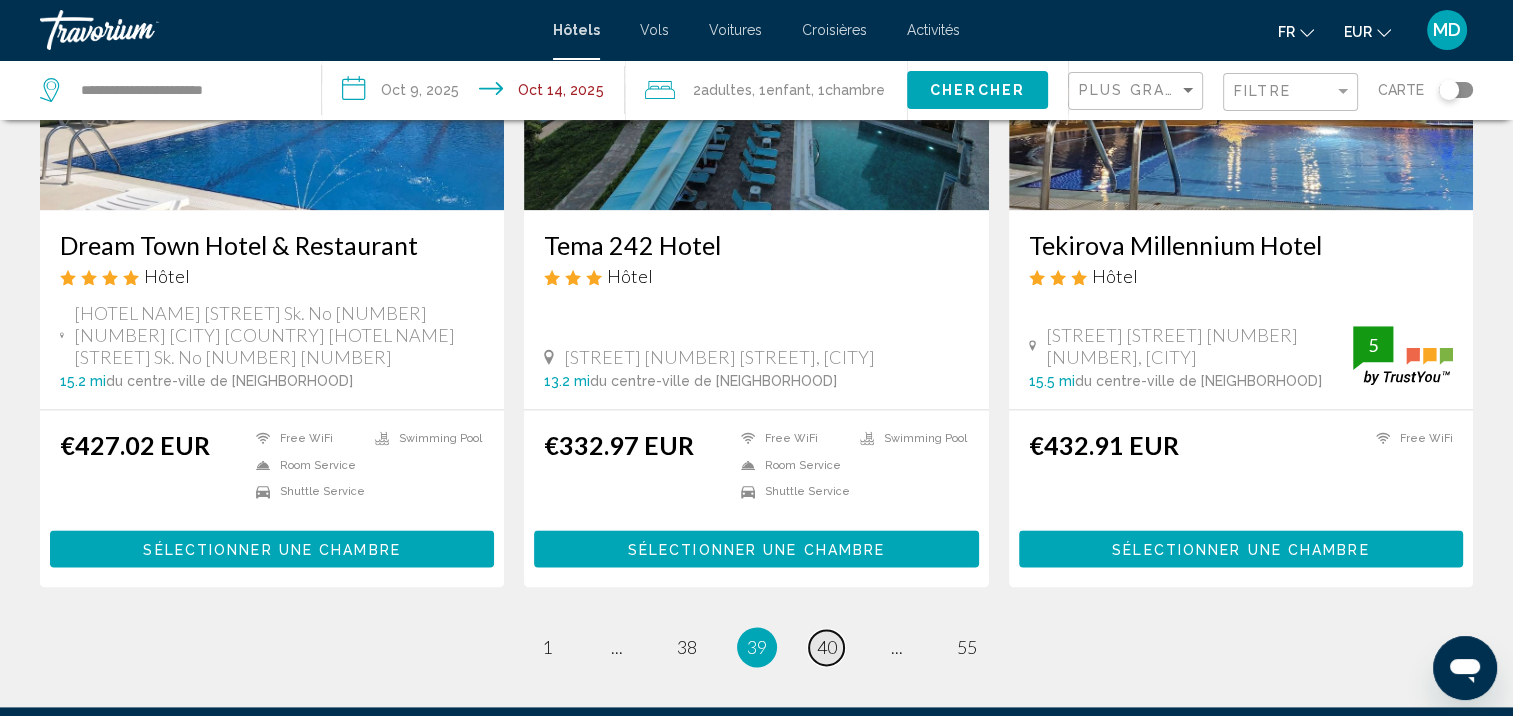 scroll, scrollTop: 2468, scrollLeft: 0, axis: vertical 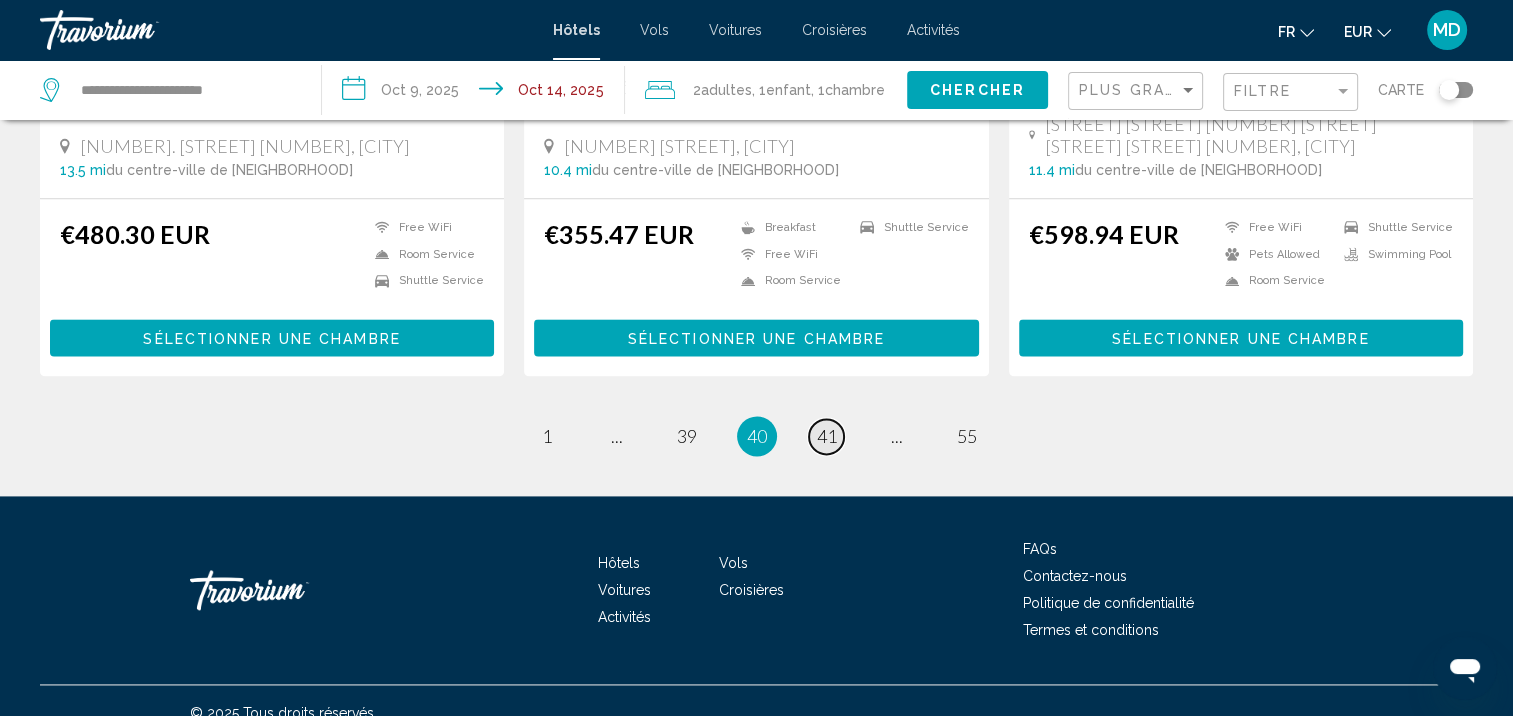 click on "41" at bounding box center [827, 436] 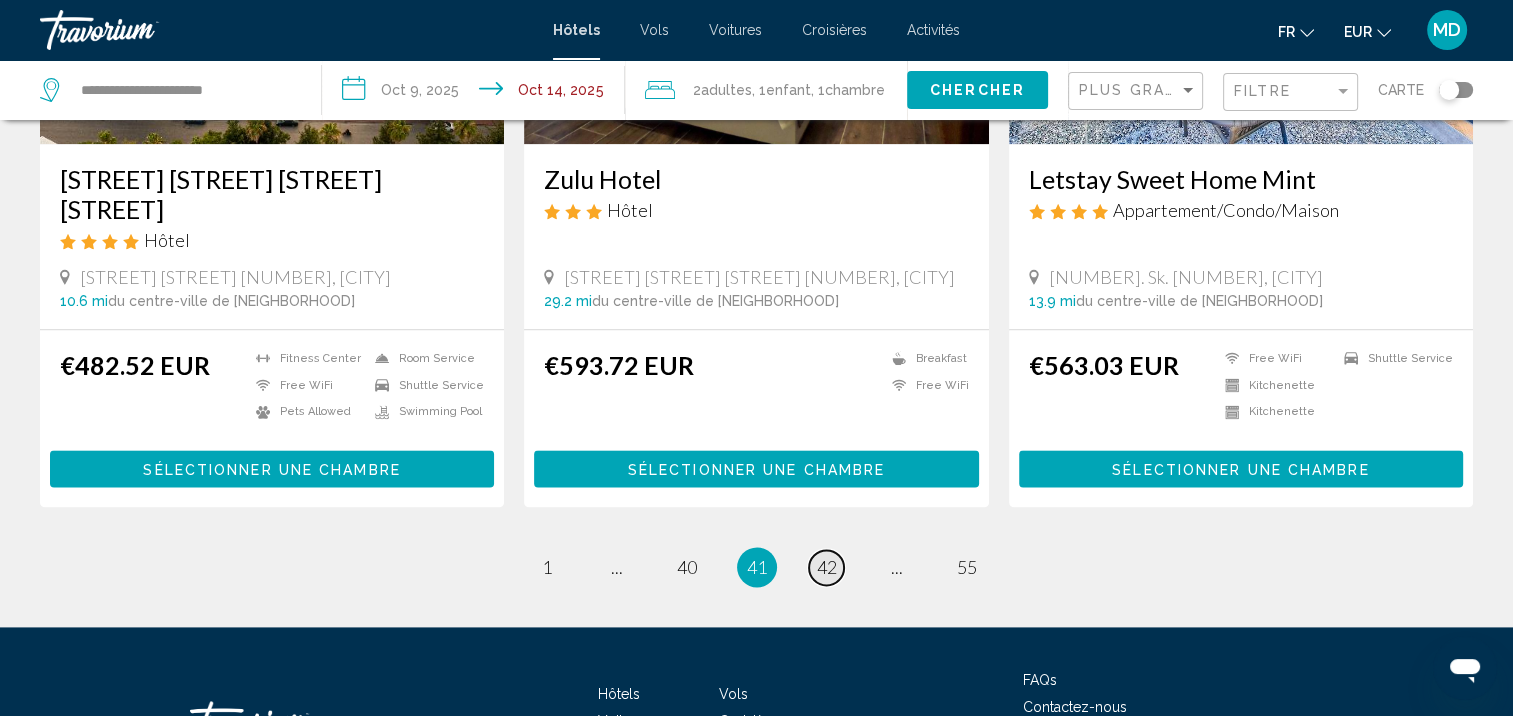 scroll, scrollTop: 2620, scrollLeft: 0, axis: vertical 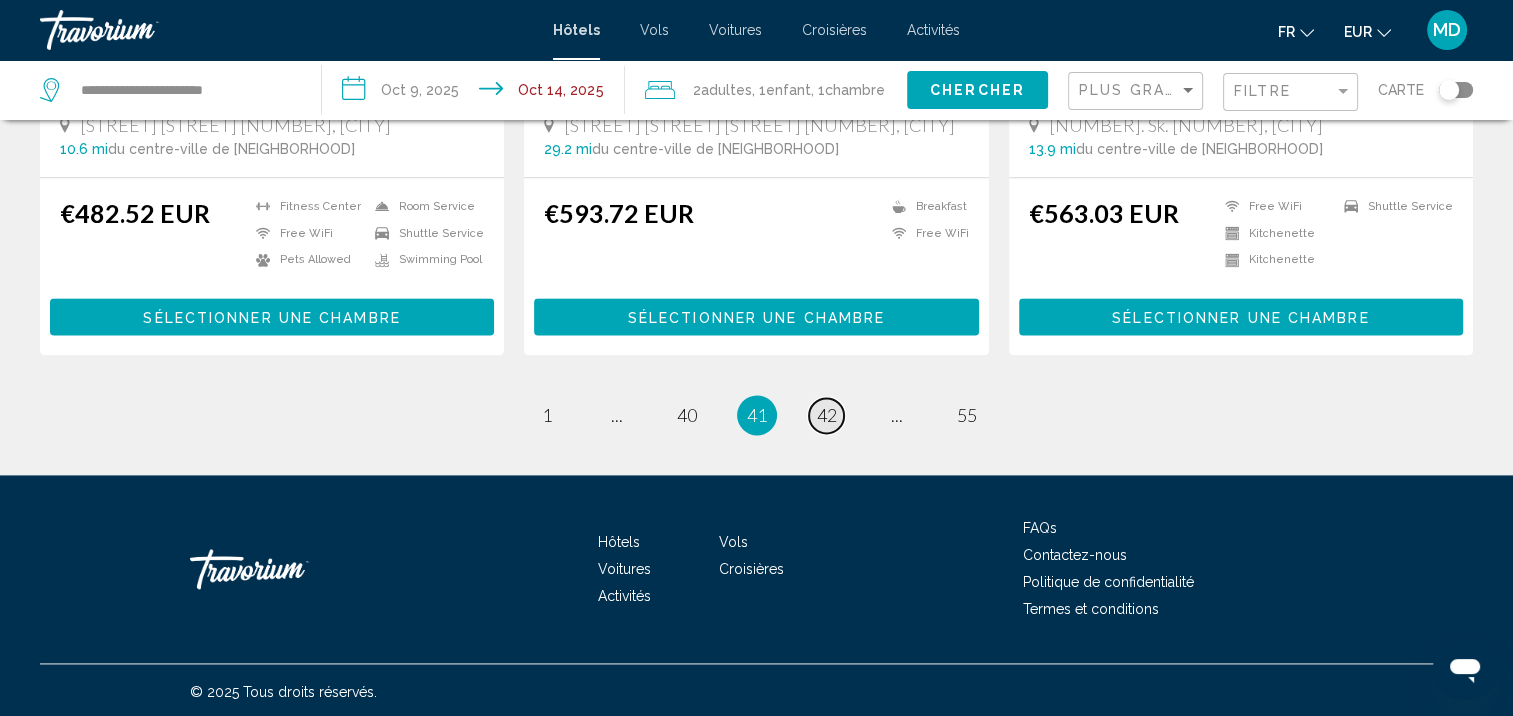 click on "42" at bounding box center [827, 415] 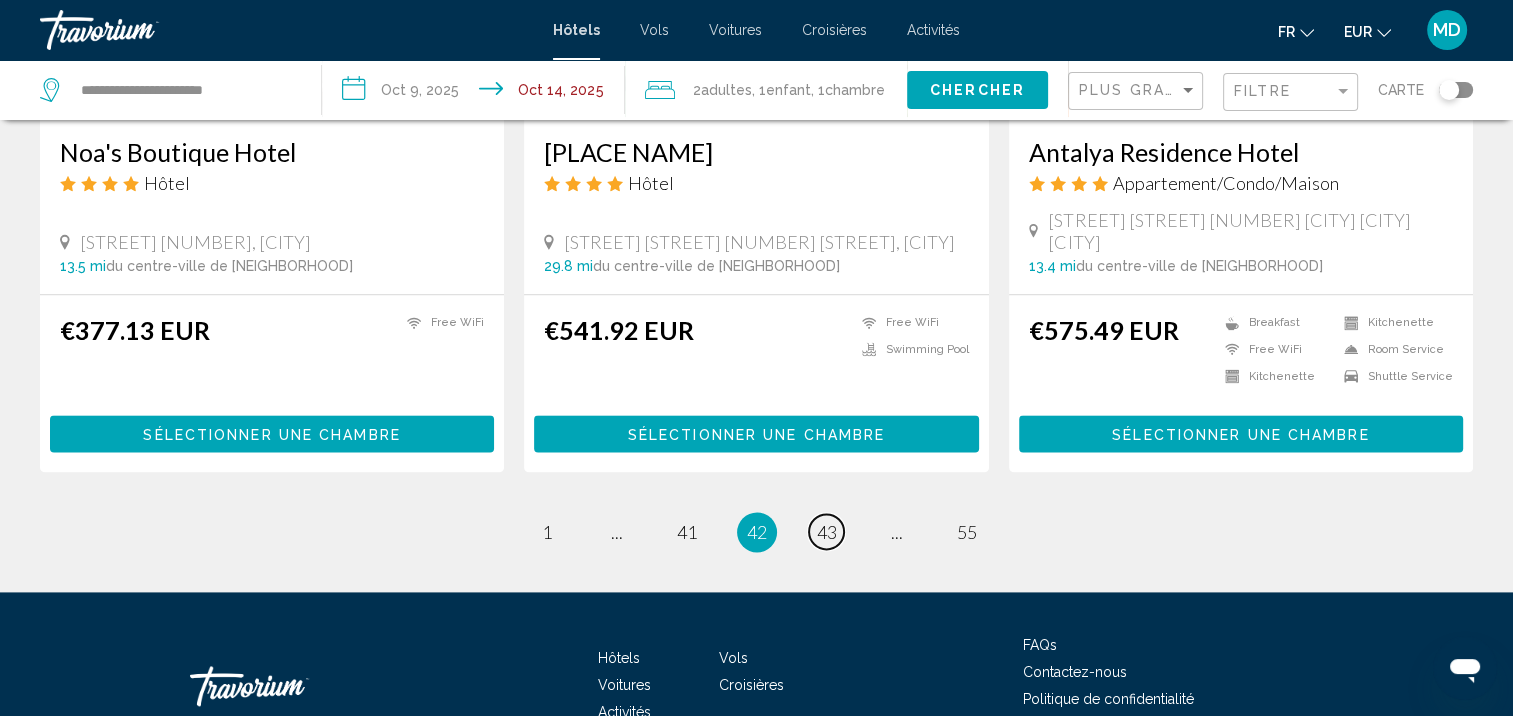 scroll, scrollTop: 2612, scrollLeft: 0, axis: vertical 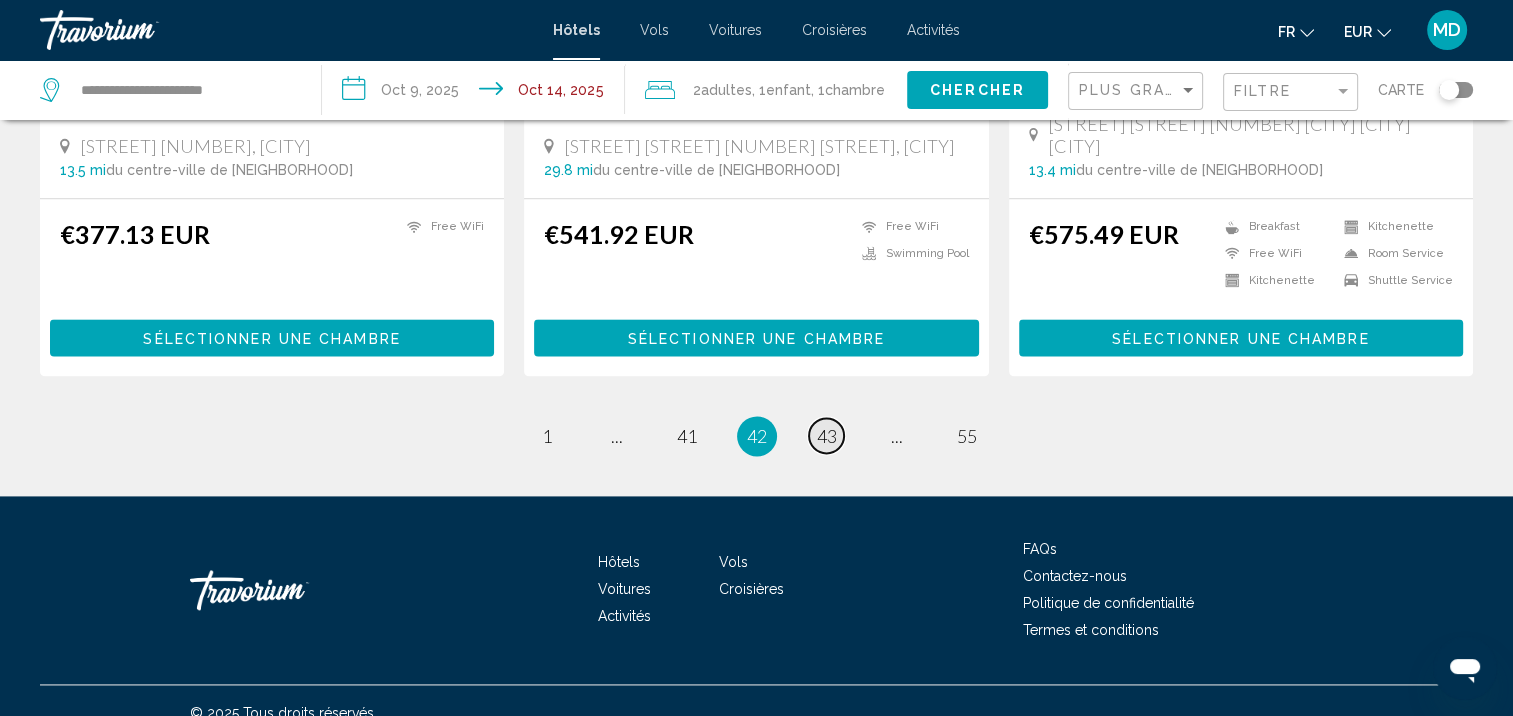 click on "43" at bounding box center [827, 436] 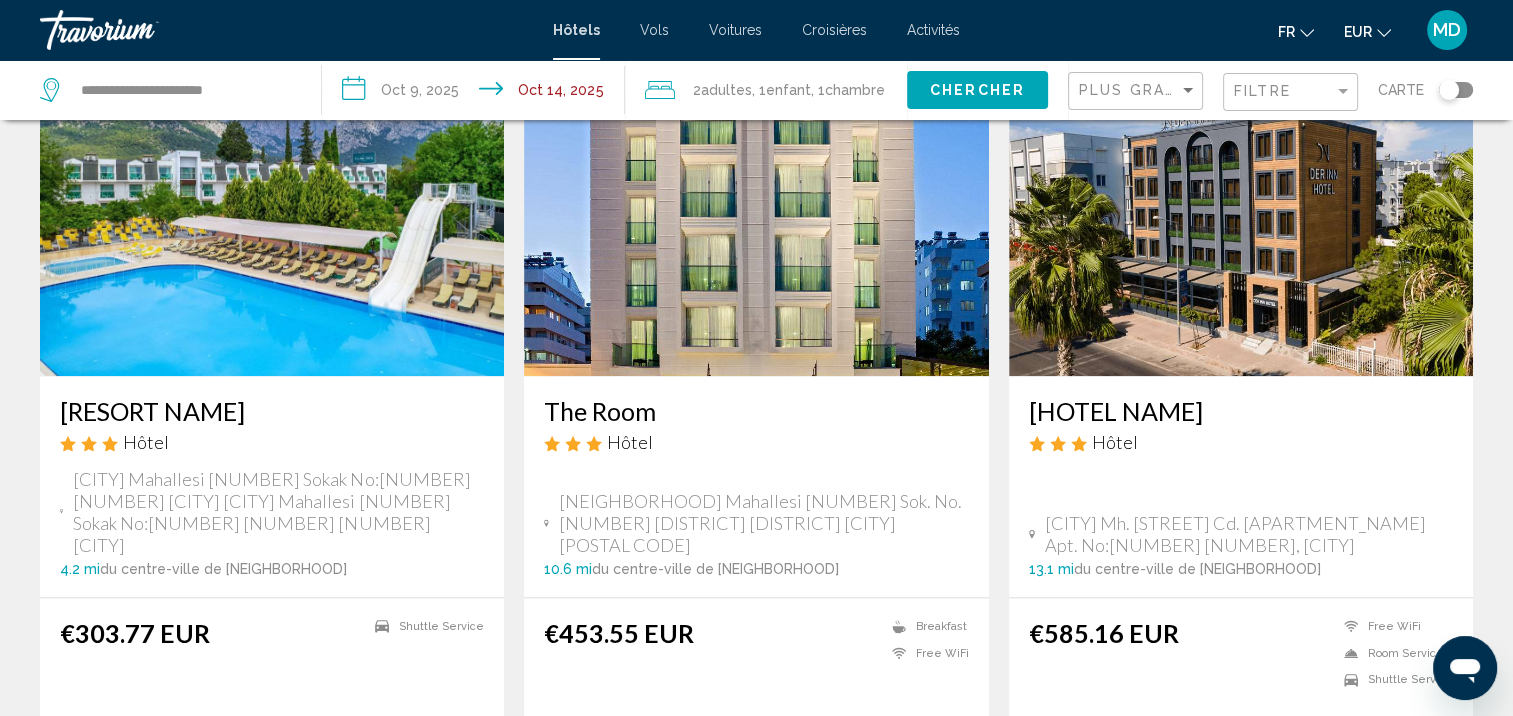 scroll, scrollTop: 2315, scrollLeft: 0, axis: vertical 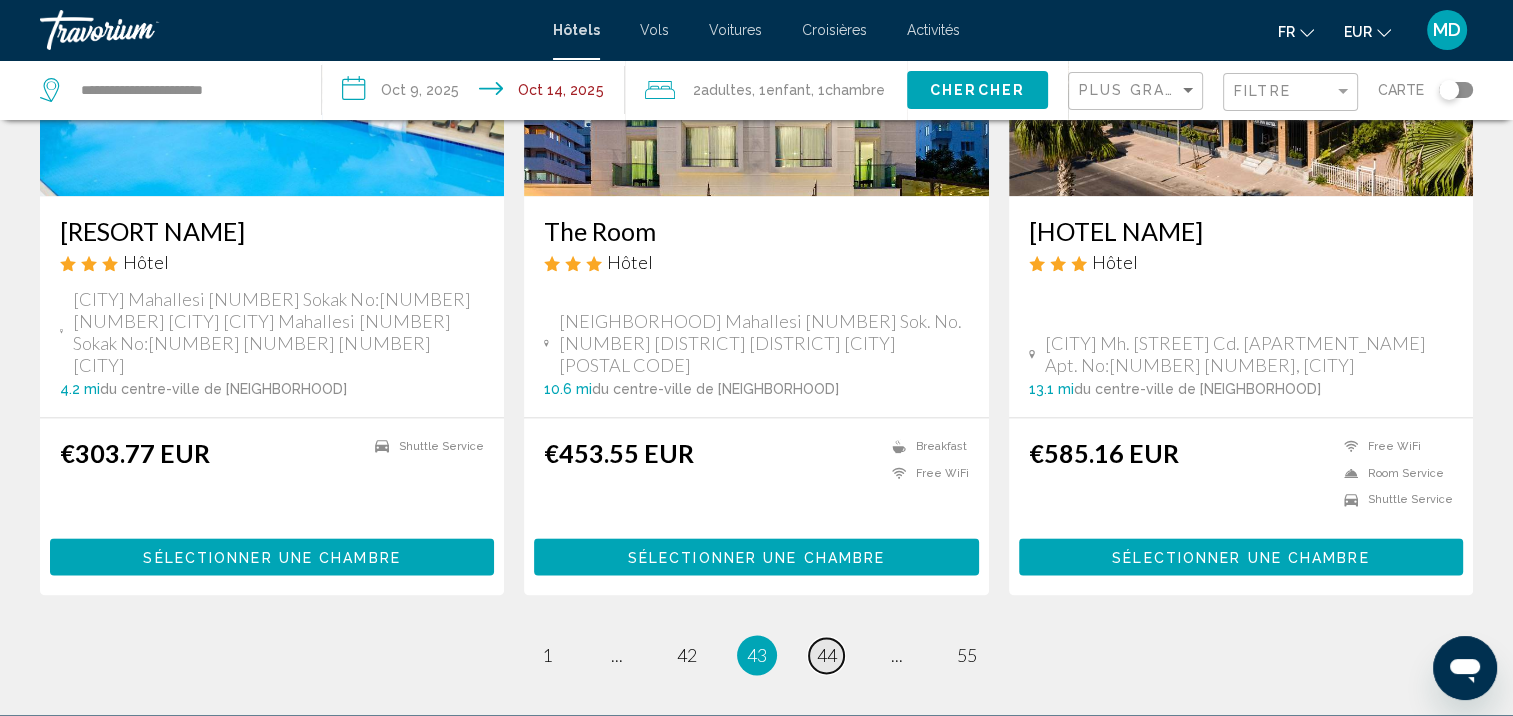 click on "page  44" at bounding box center [826, 655] 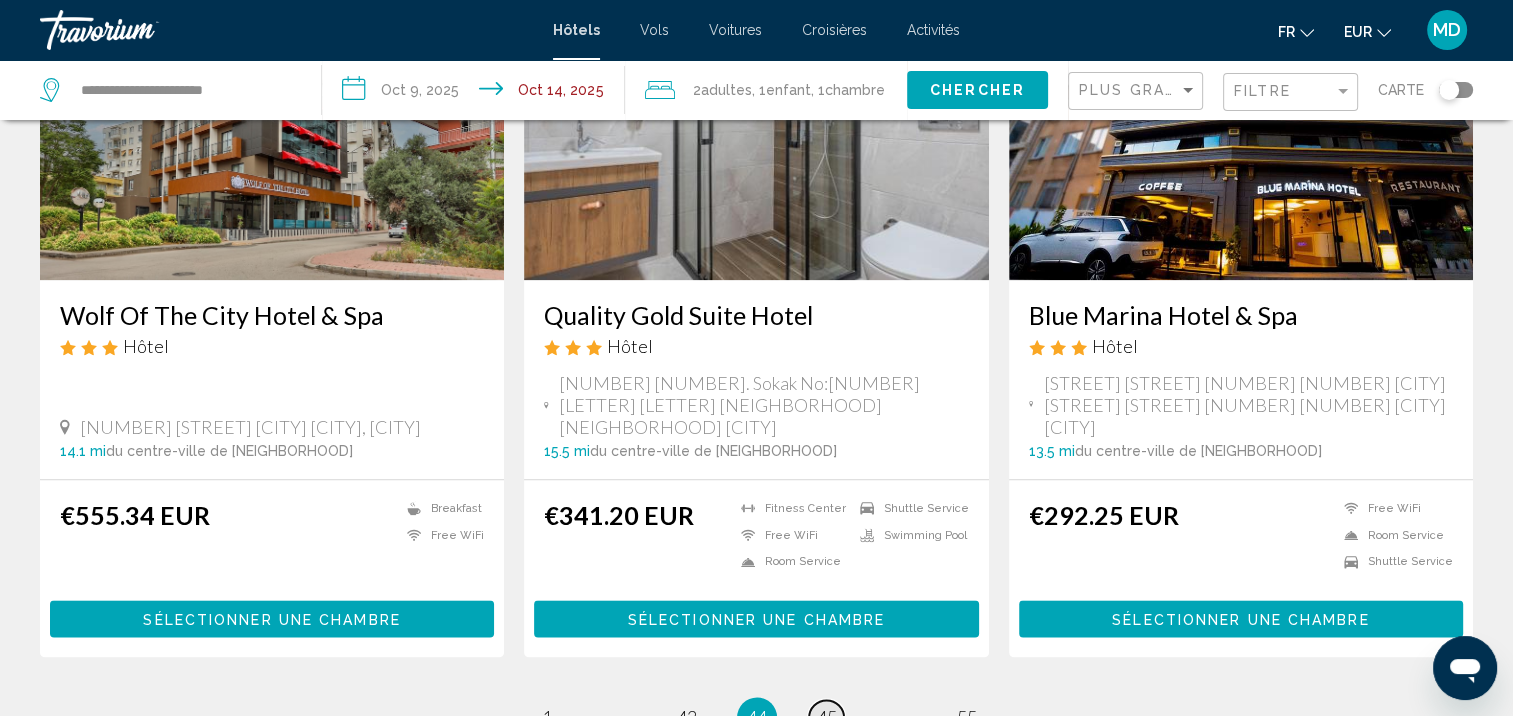 scroll, scrollTop: 2356, scrollLeft: 0, axis: vertical 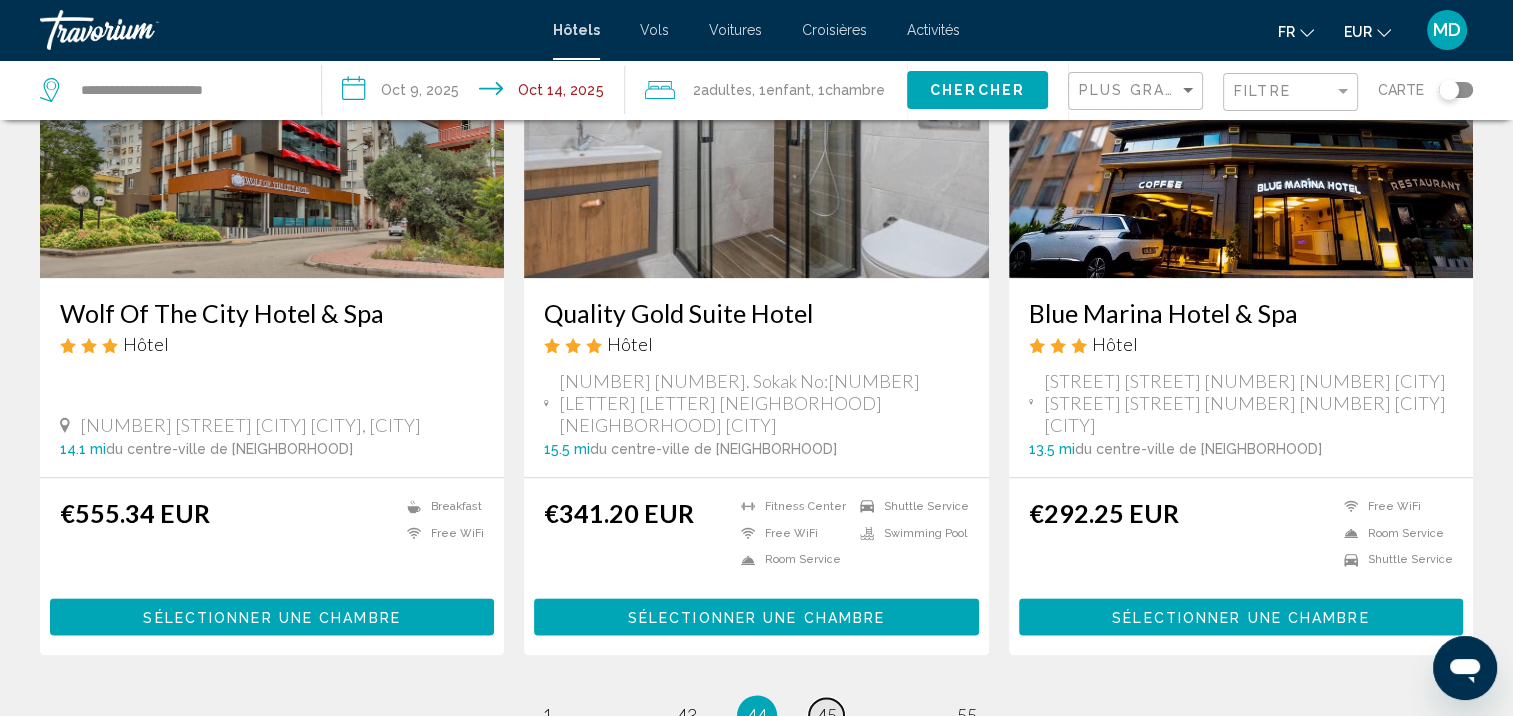 click on "45" at bounding box center [827, 715] 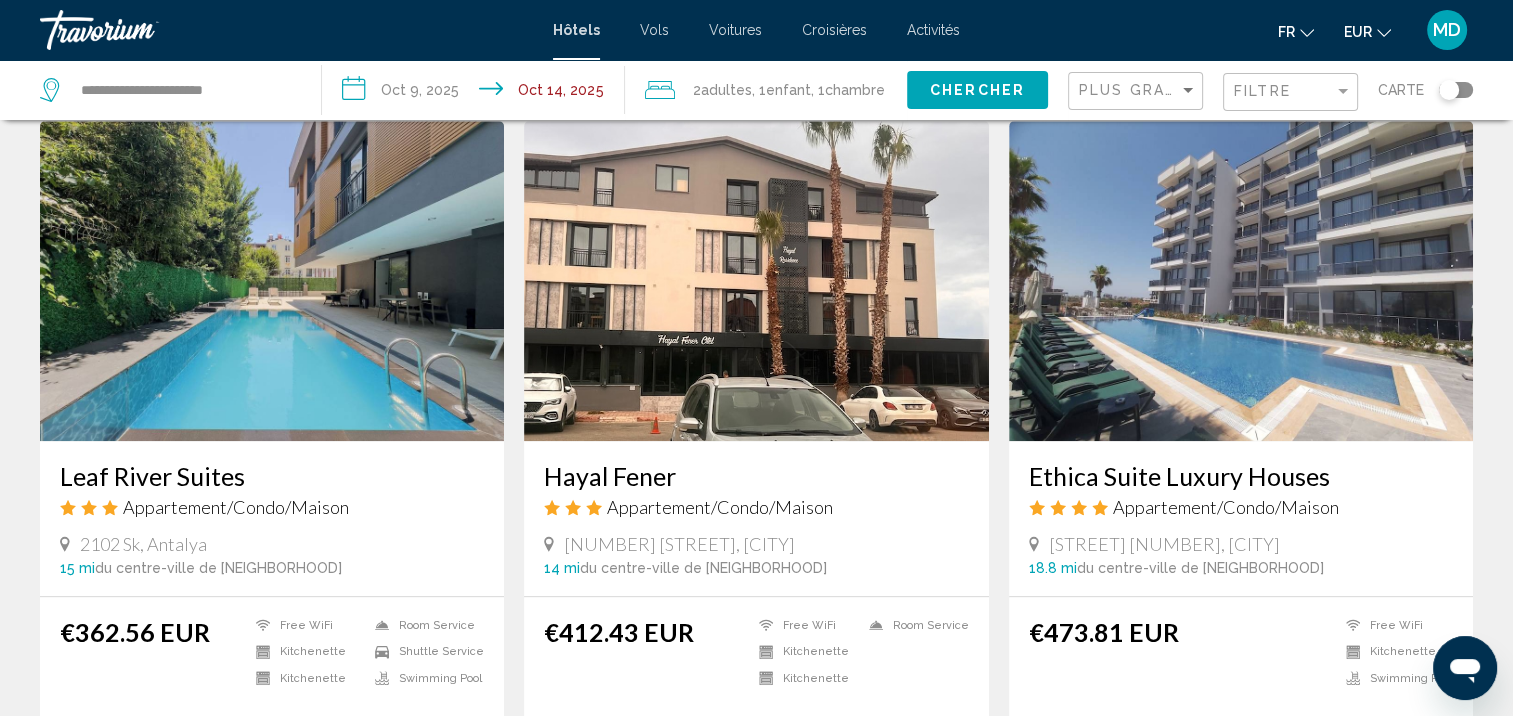 scroll, scrollTop: 1515, scrollLeft: 0, axis: vertical 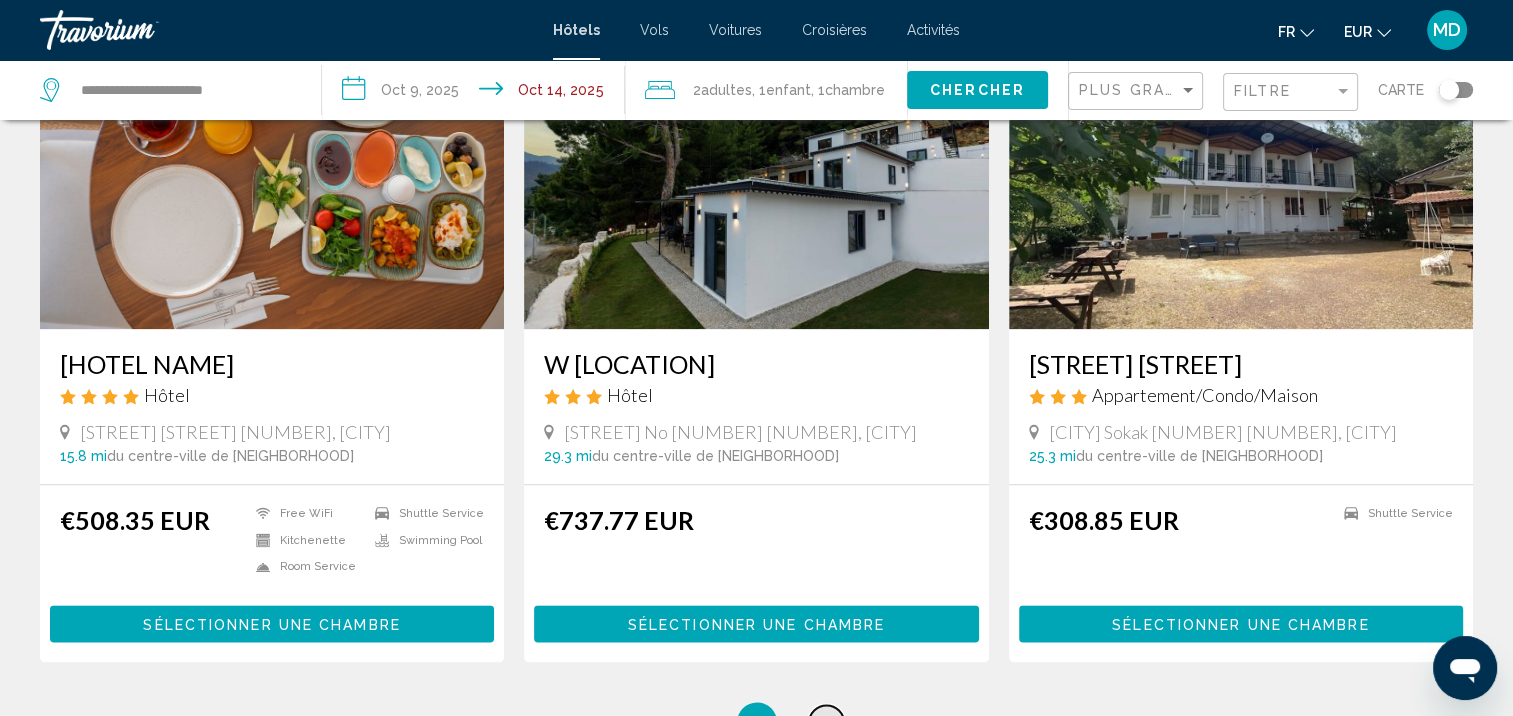 click on "46" at bounding box center [827, 722] 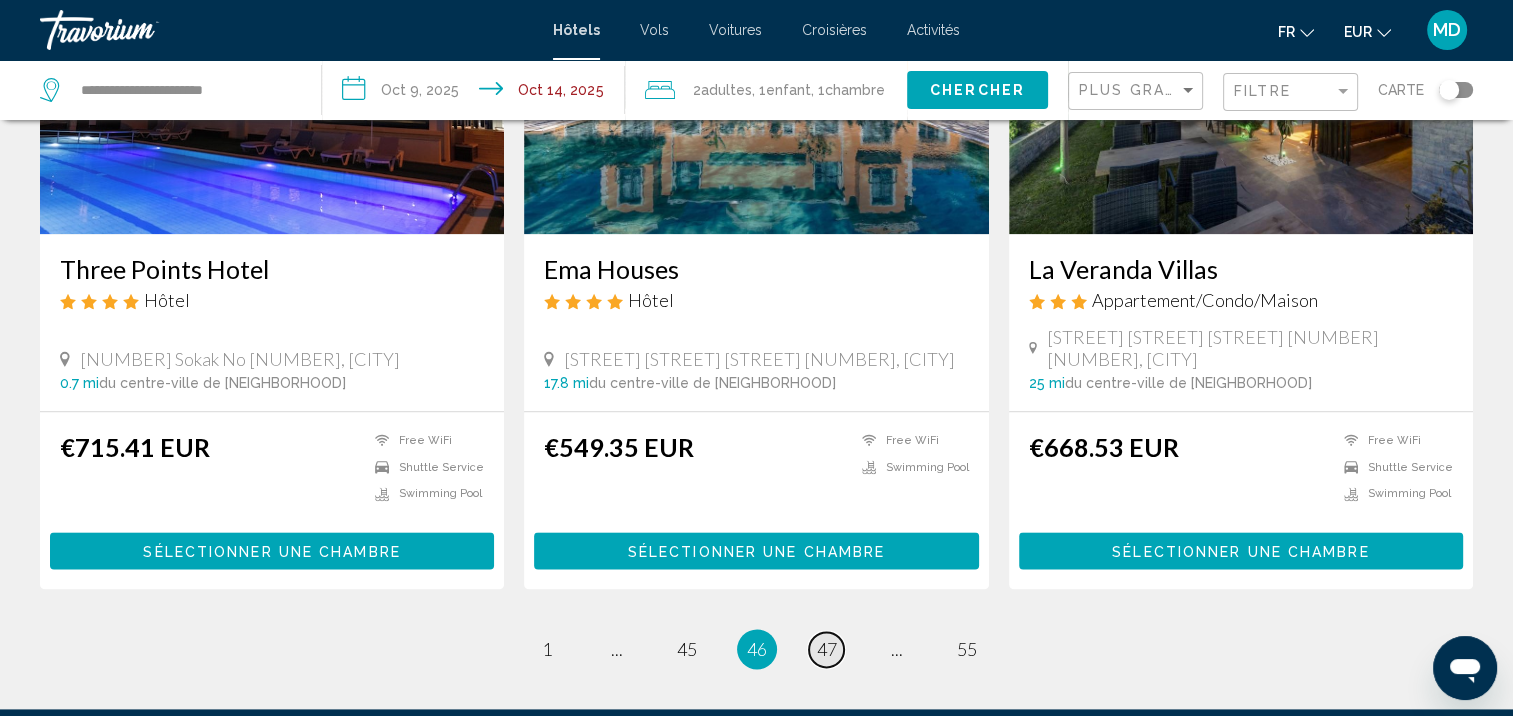 scroll, scrollTop: 2399, scrollLeft: 0, axis: vertical 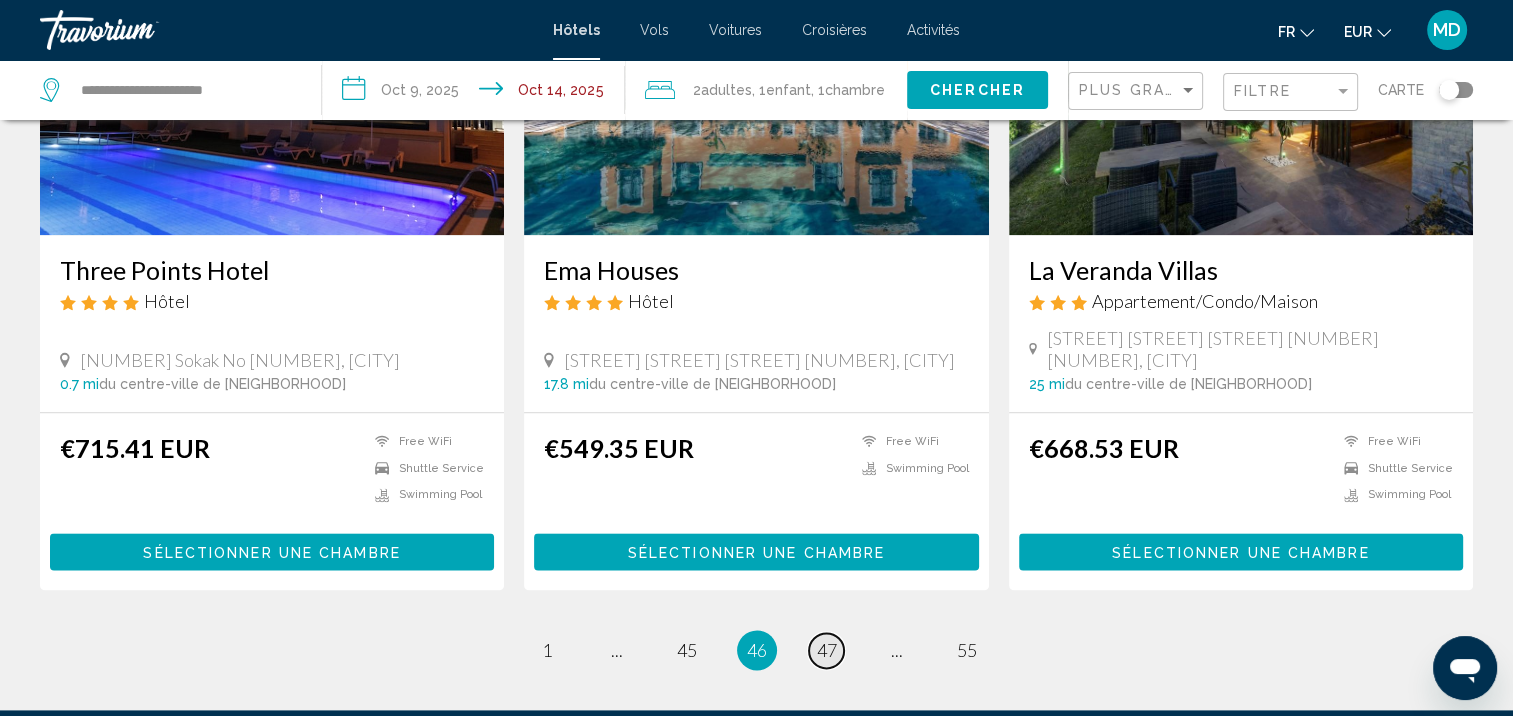 click on "47" at bounding box center (827, 650) 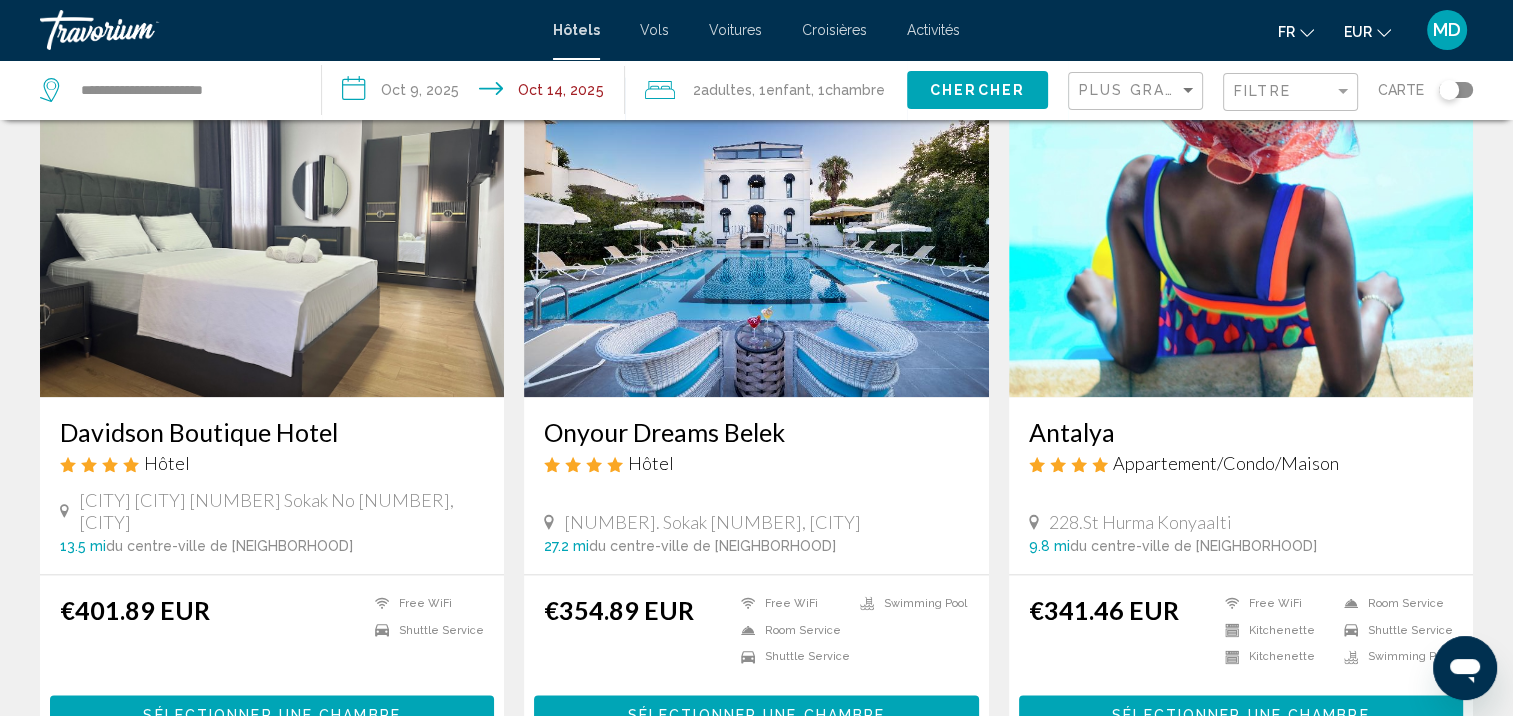 scroll, scrollTop: 2272, scrollLeft: 0, axis: vertical 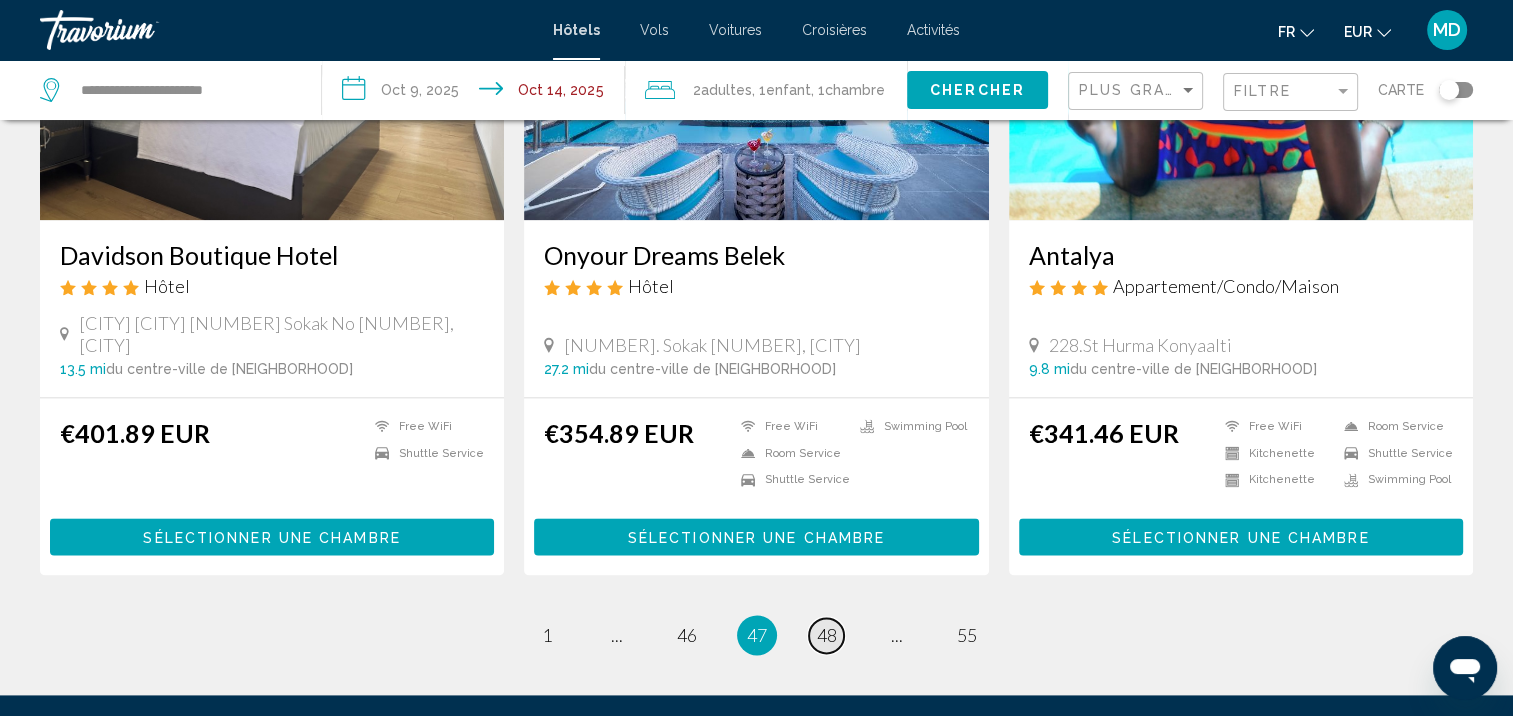 click on "48" at bounding box center (827, 635) 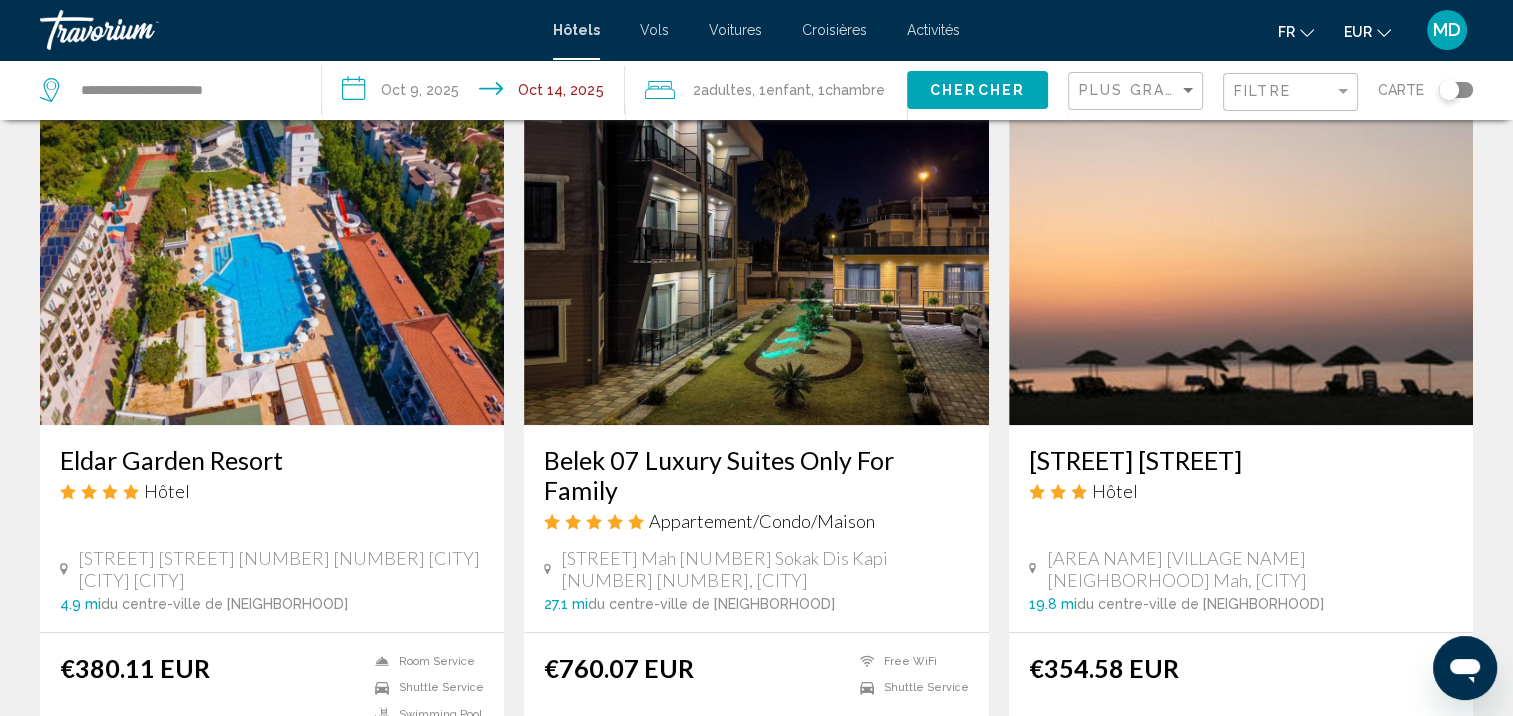 scroll, scrollTop: 1519, scrollLeft: 0, axis: vertical 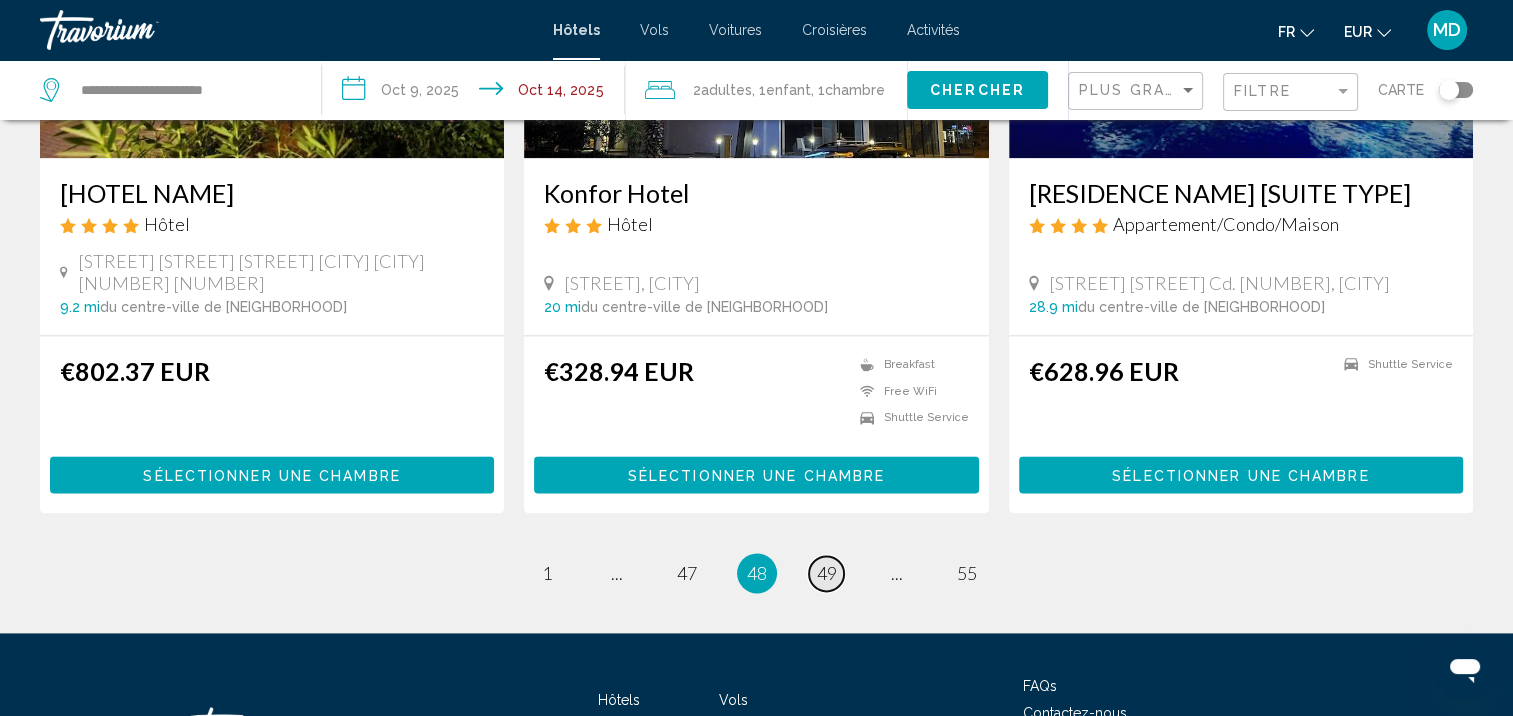 click on "49" at bounding box center (827, 573) 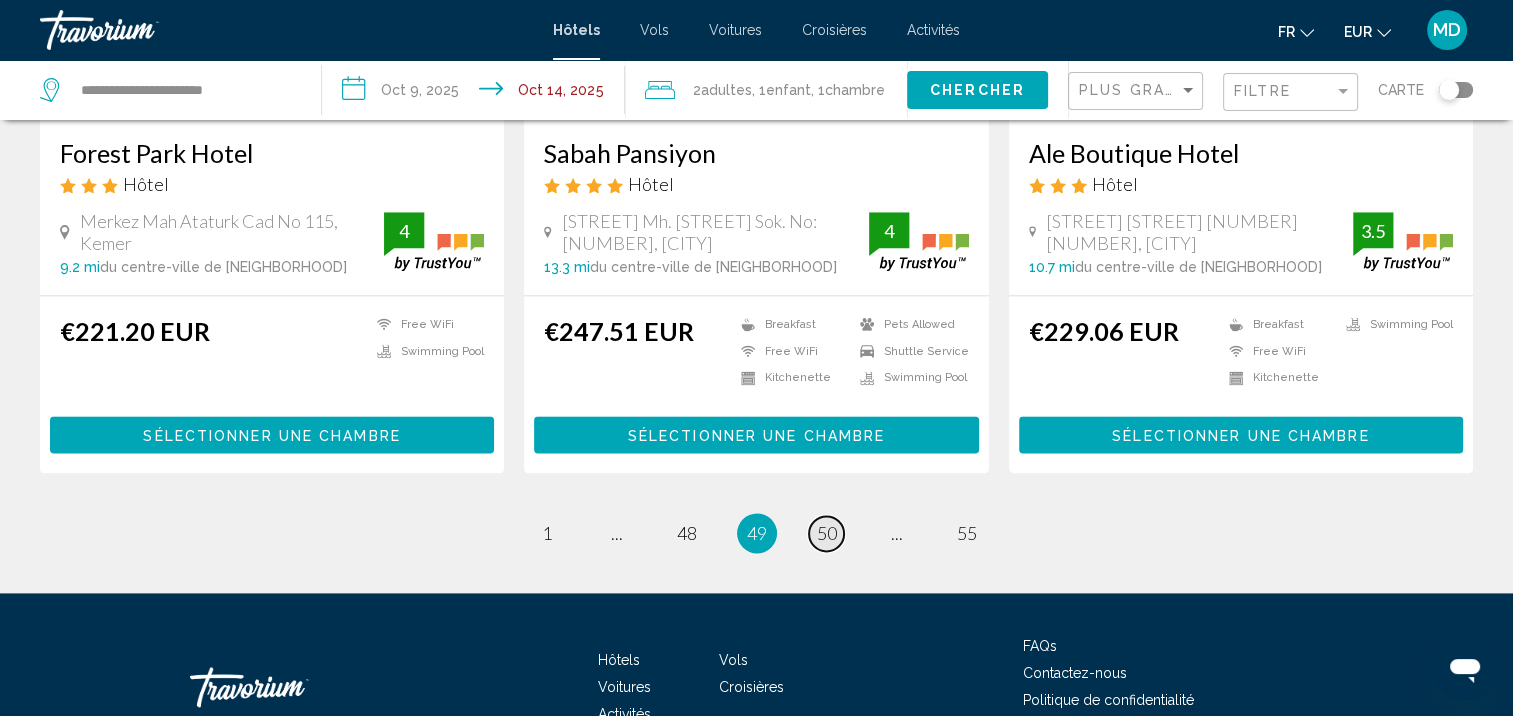 scroll, scrollTop: 2656, scrollLeft: 0, axis: vertical 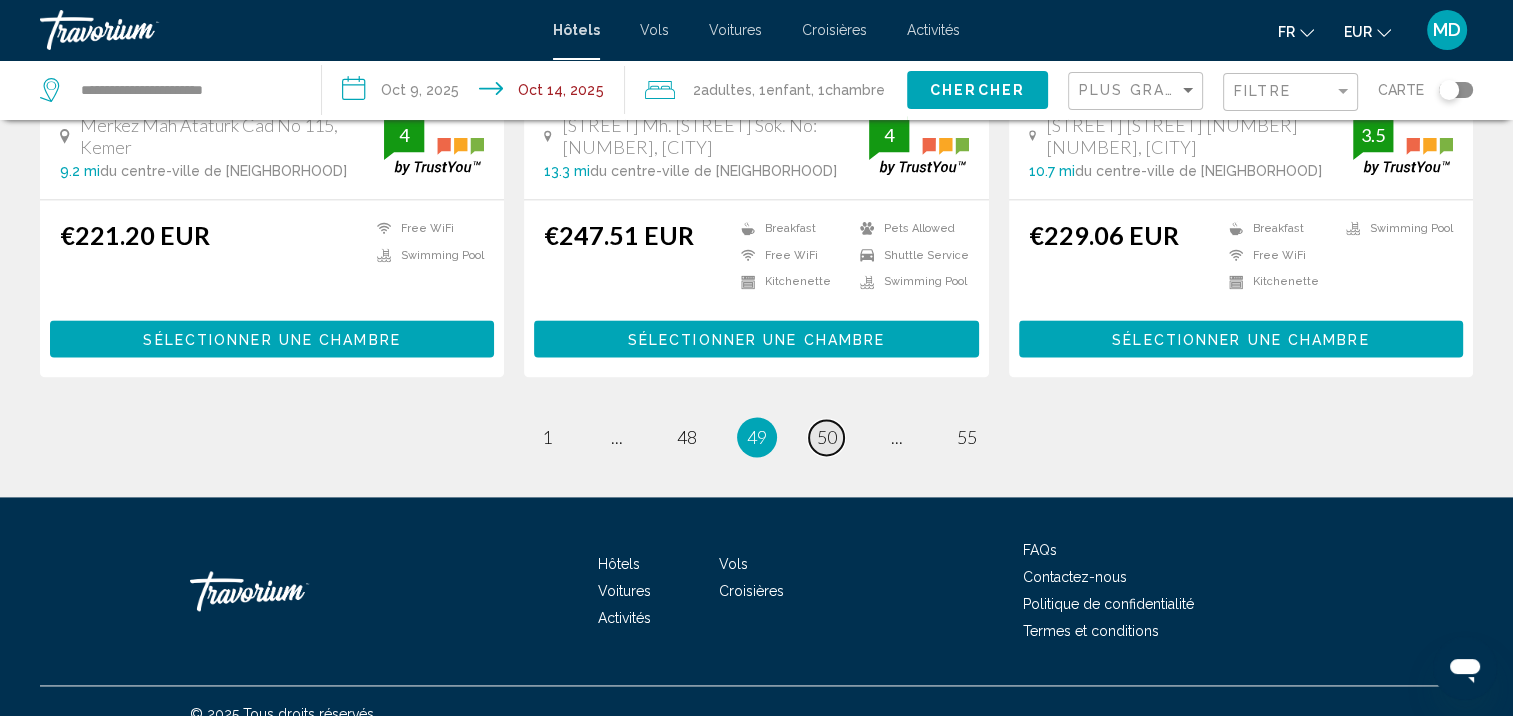 click on "page  50" at bounding box center (826, 437) 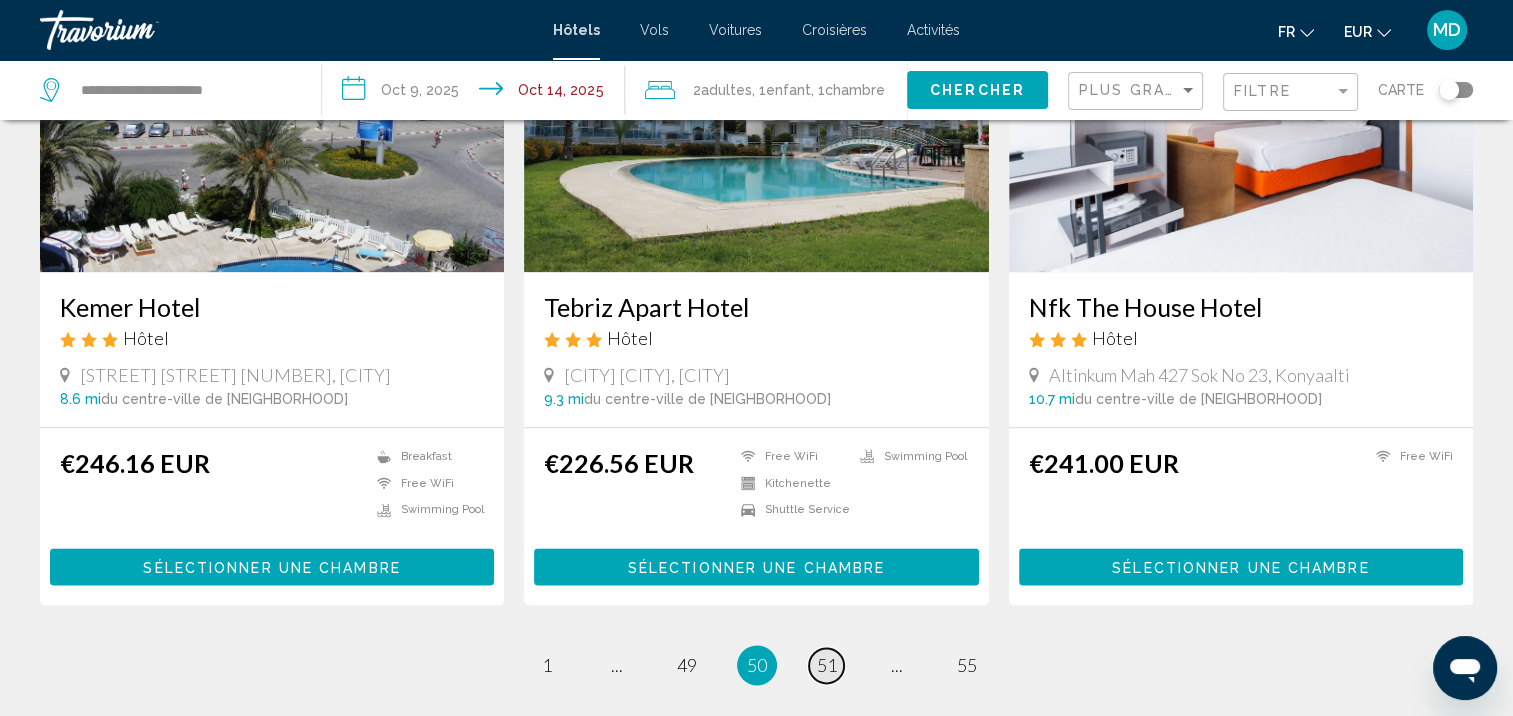 scroll, scrollTop: 2382, scrollLeft: 0, axis: vertical 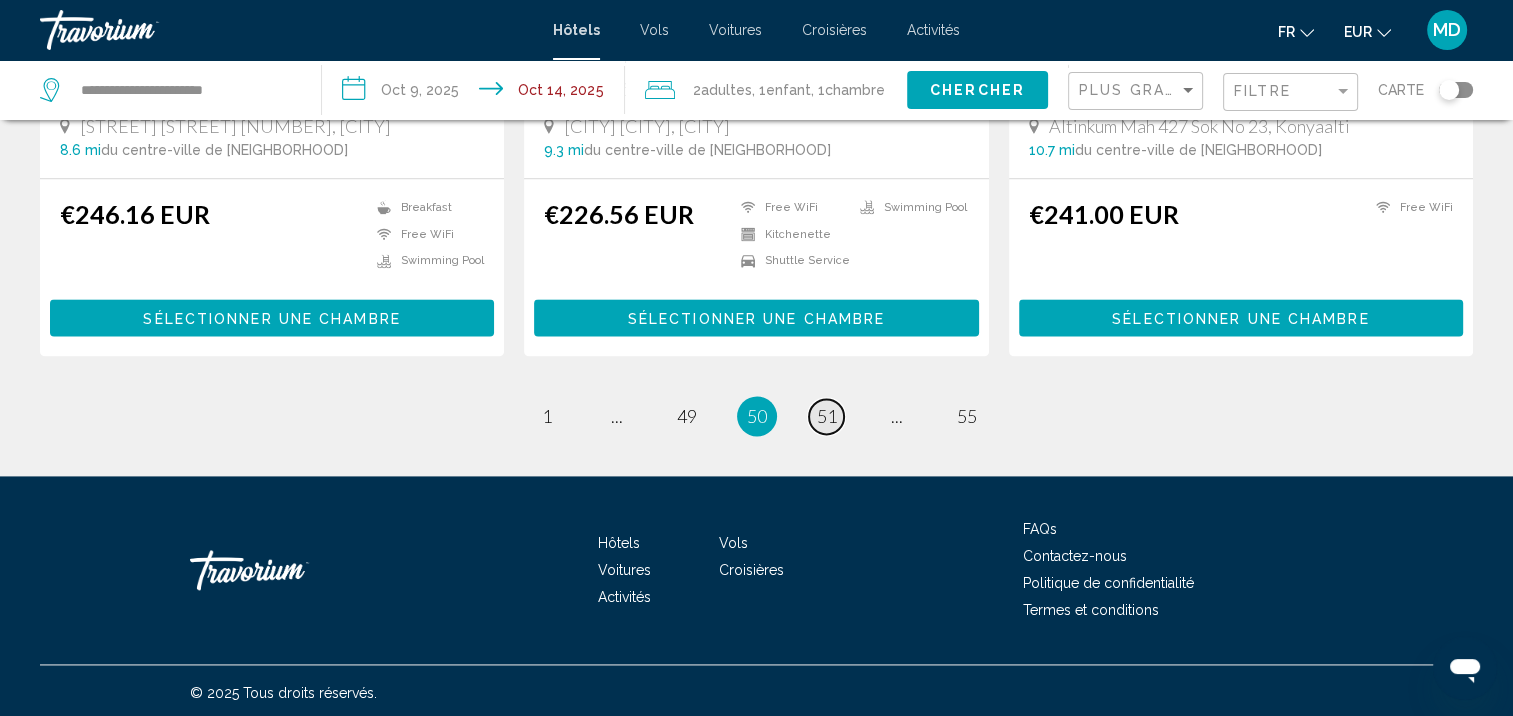 click on "51" at bounding box center (827, 416) 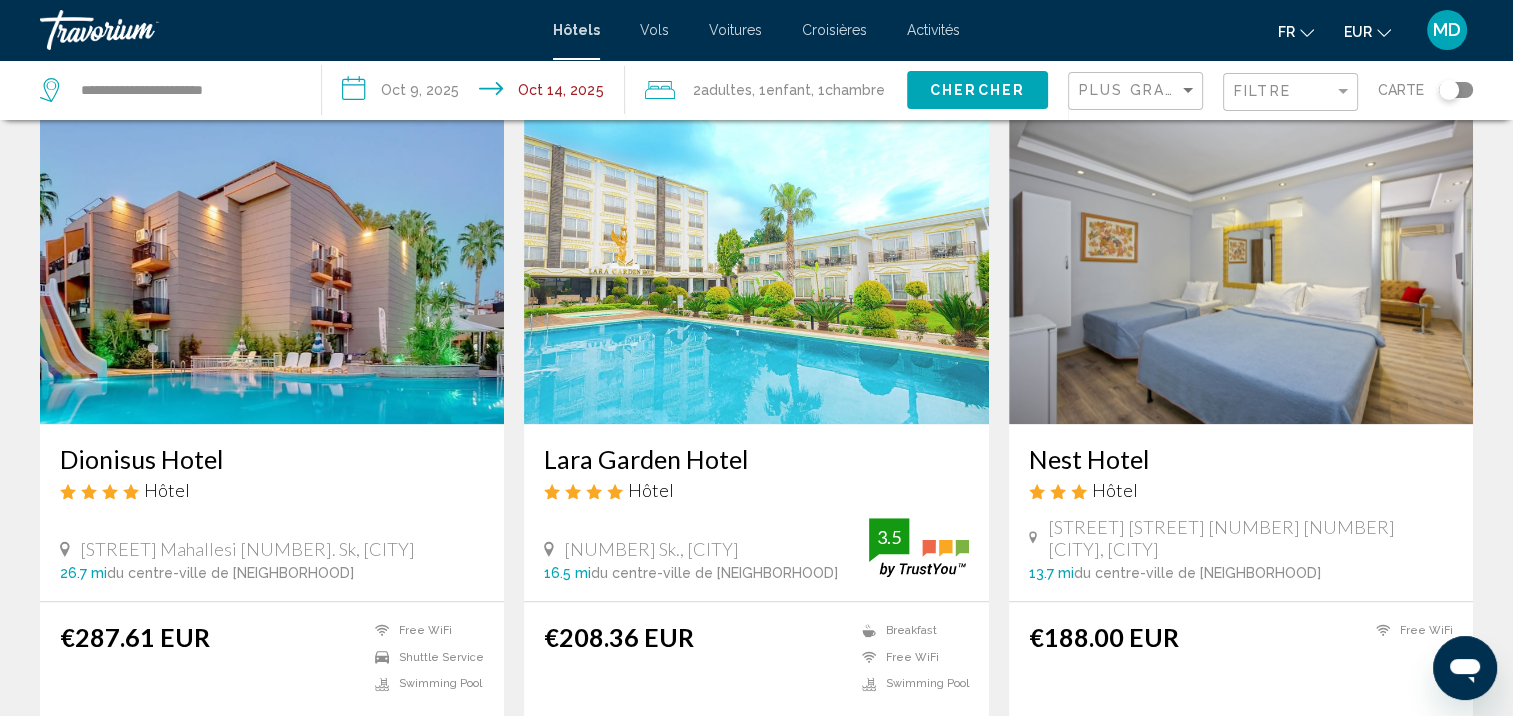 scroll, scrollTop: 2463, scrollLeft: 0, axis: vertical 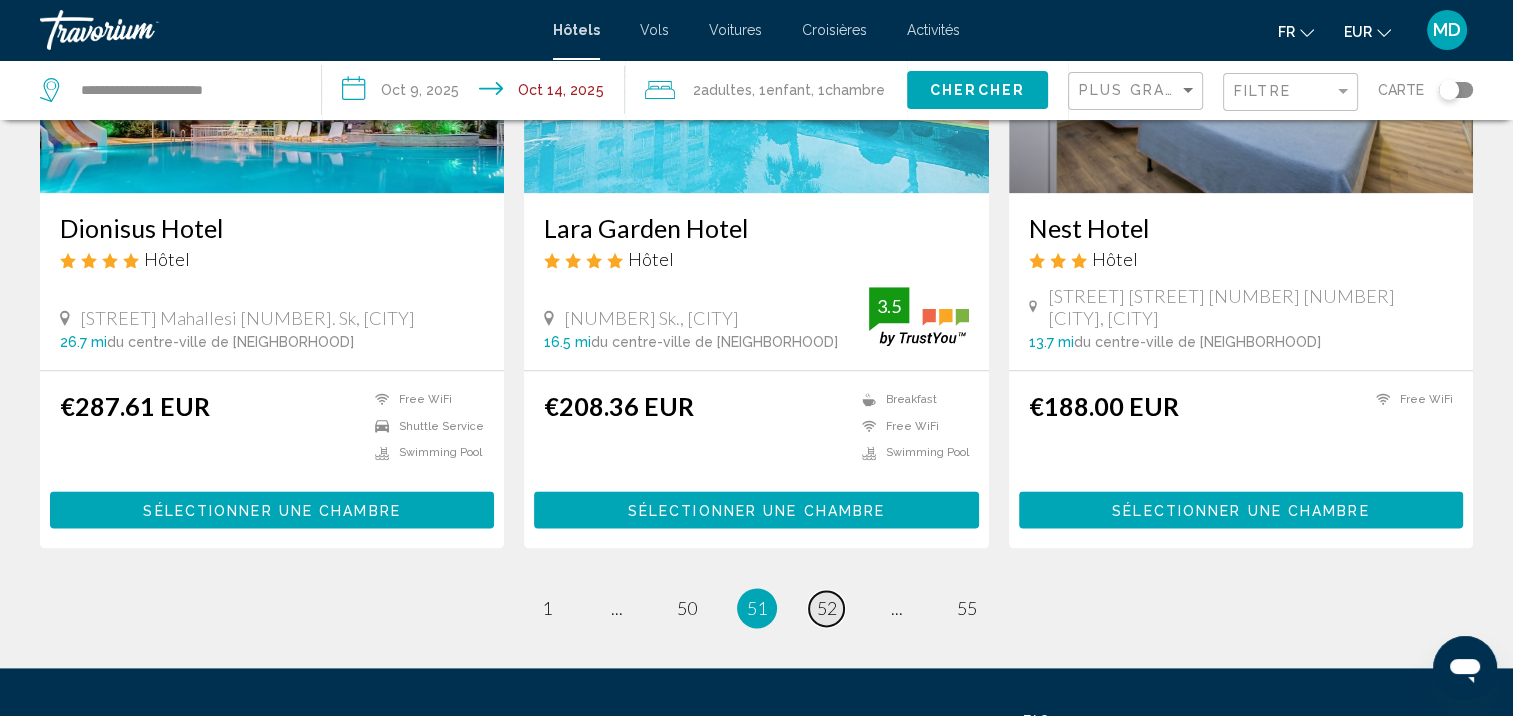 click on "52" at bounding box center (827, 608) 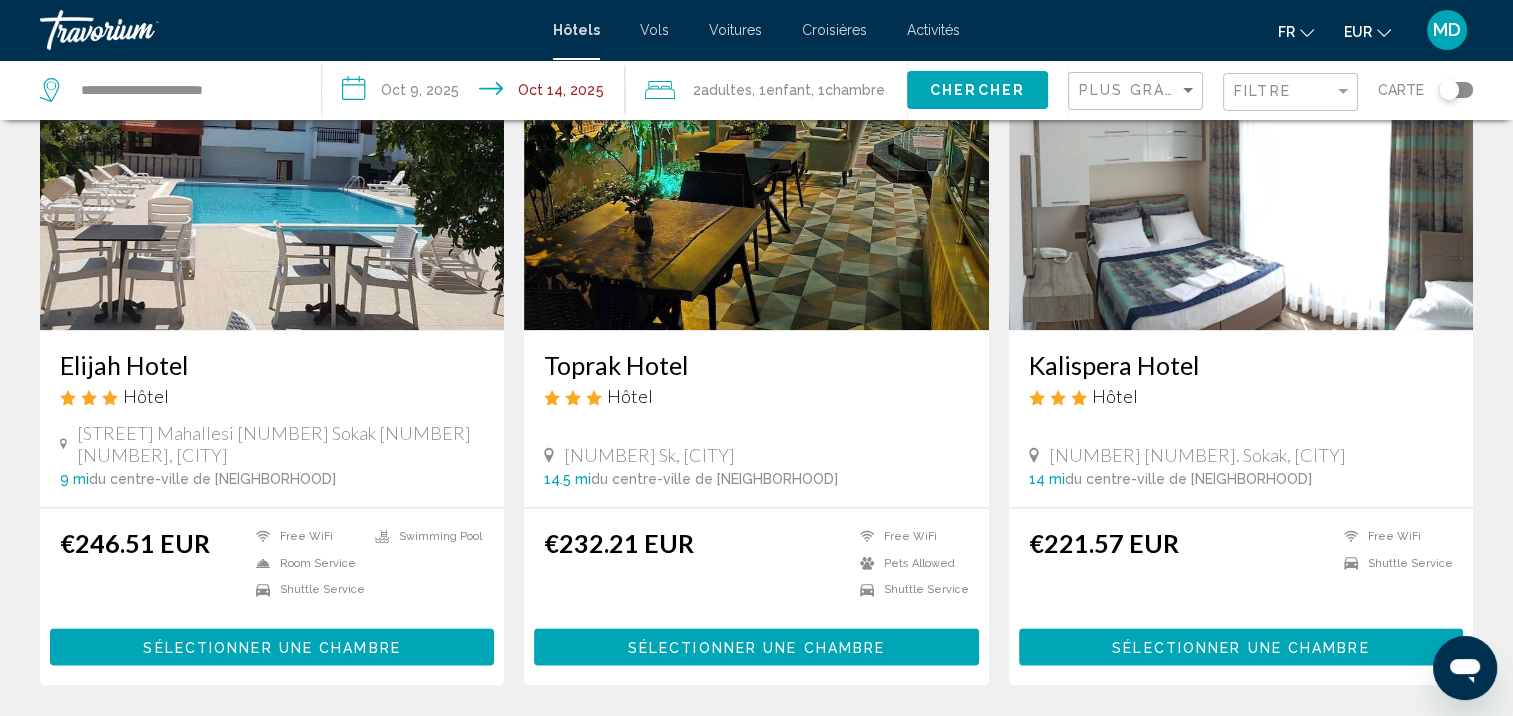 scroll, scrollTop: 2348, scrollLeft: 0, axis: vertical 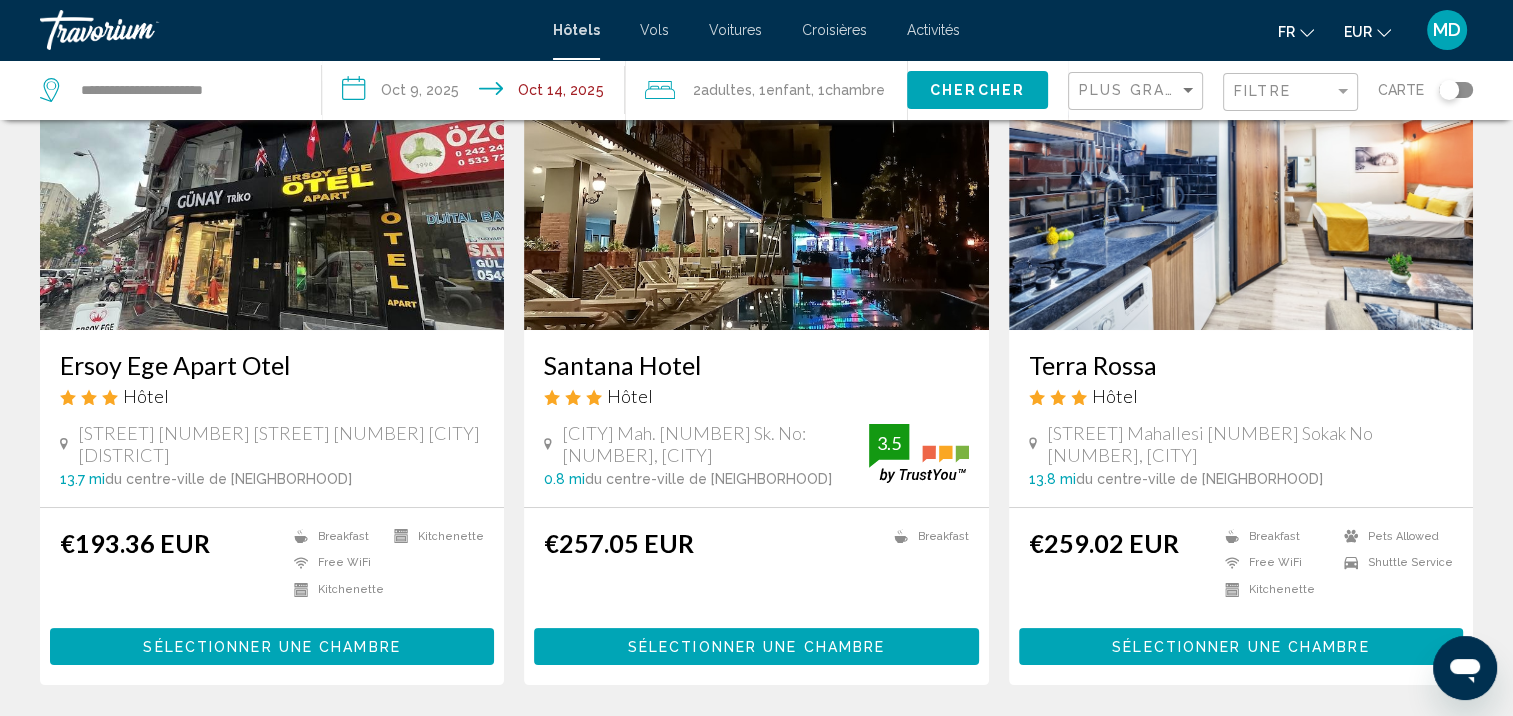 click on "€257.05 EUR
Breakfast  3.5 Sélectionner une chambre" at bounding box center [756, 596] 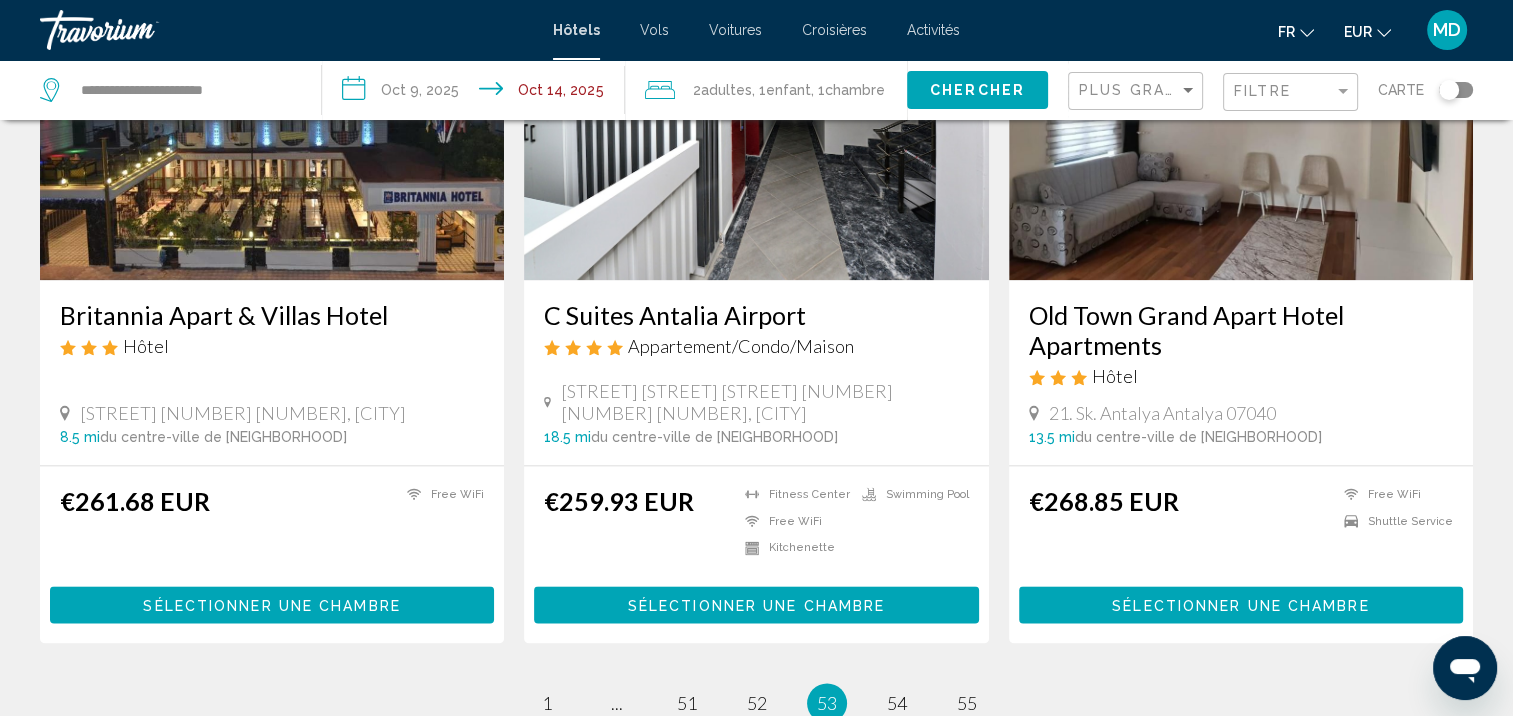 scroll, scrollTop: 2378, scrollLeft: 0, axis: vertical 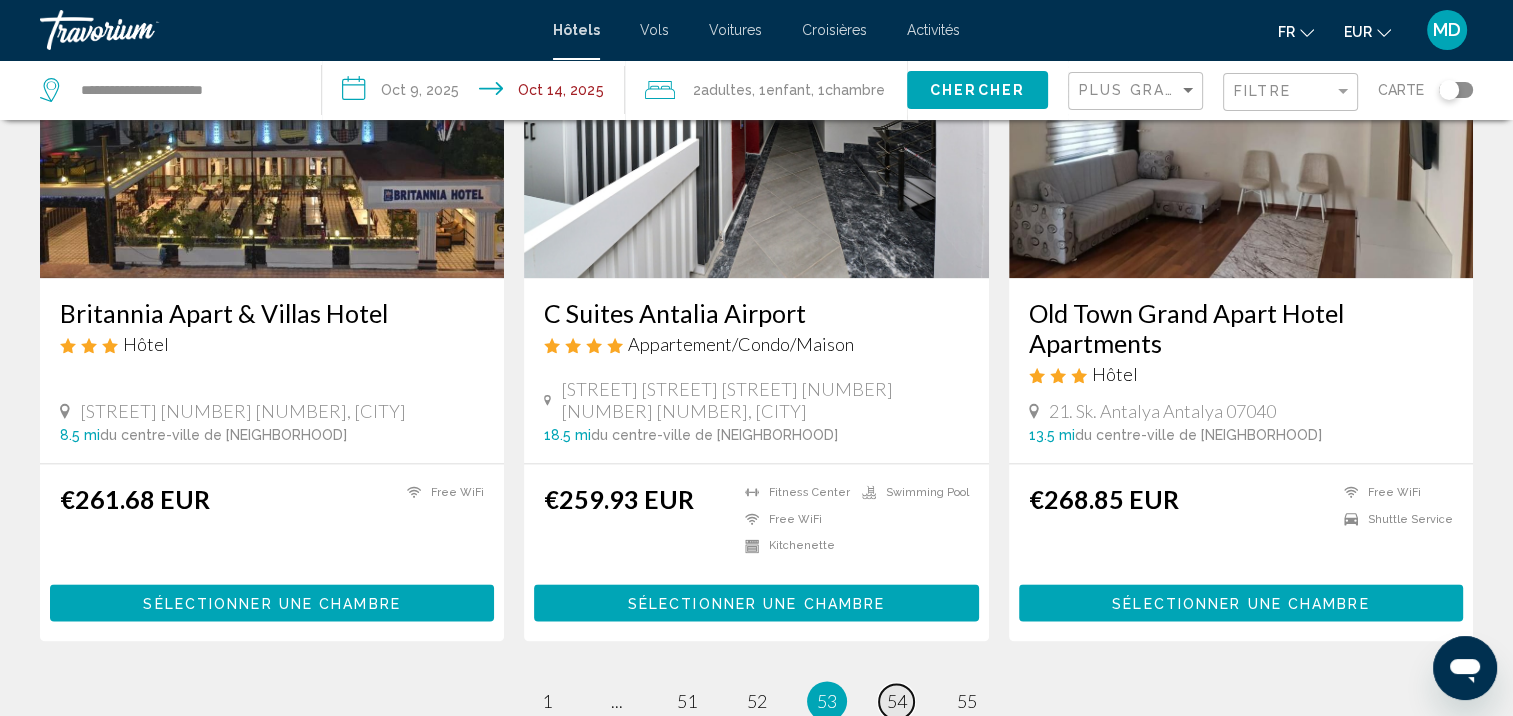 click on "54" at bounding box center (897, 701) 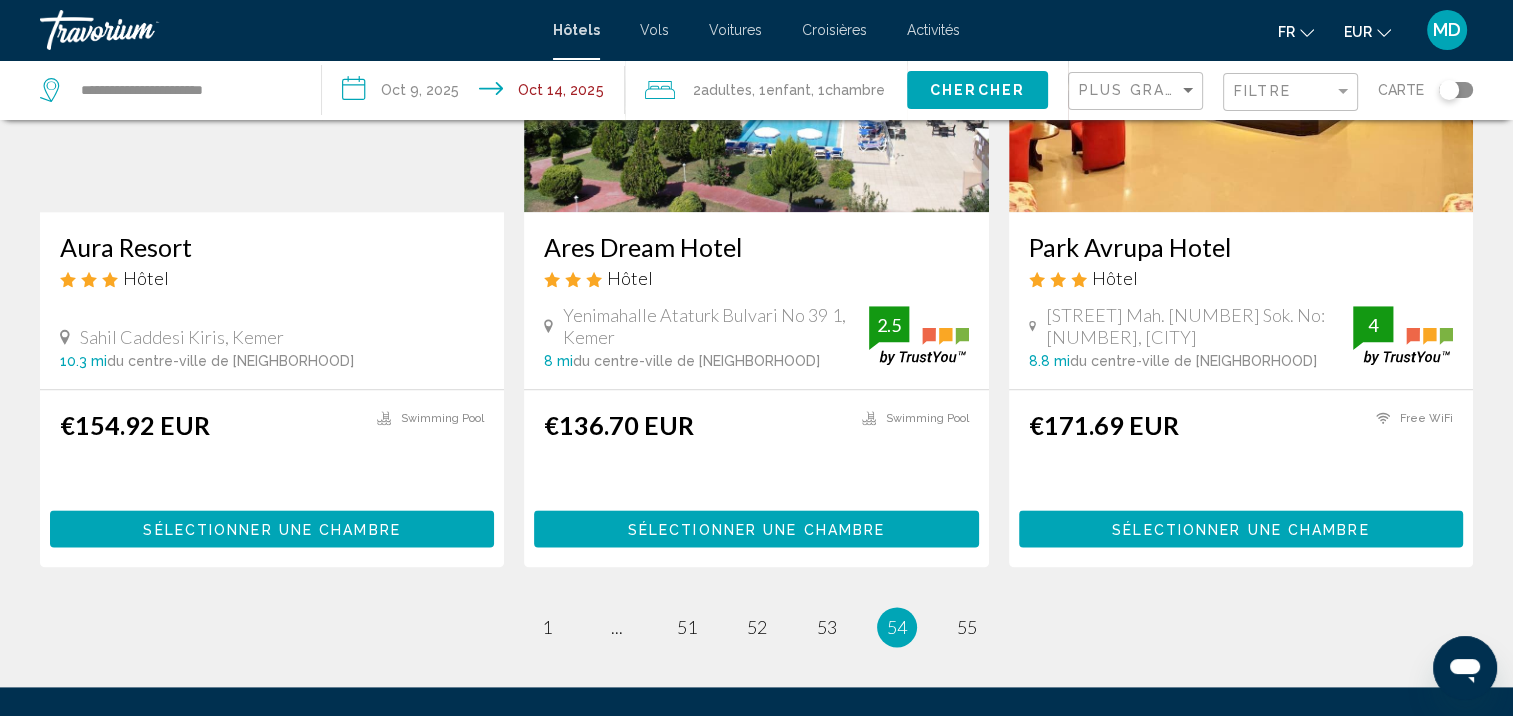 scroll, scrollTop: 2432, scrollLeft: 0, axis: vertical 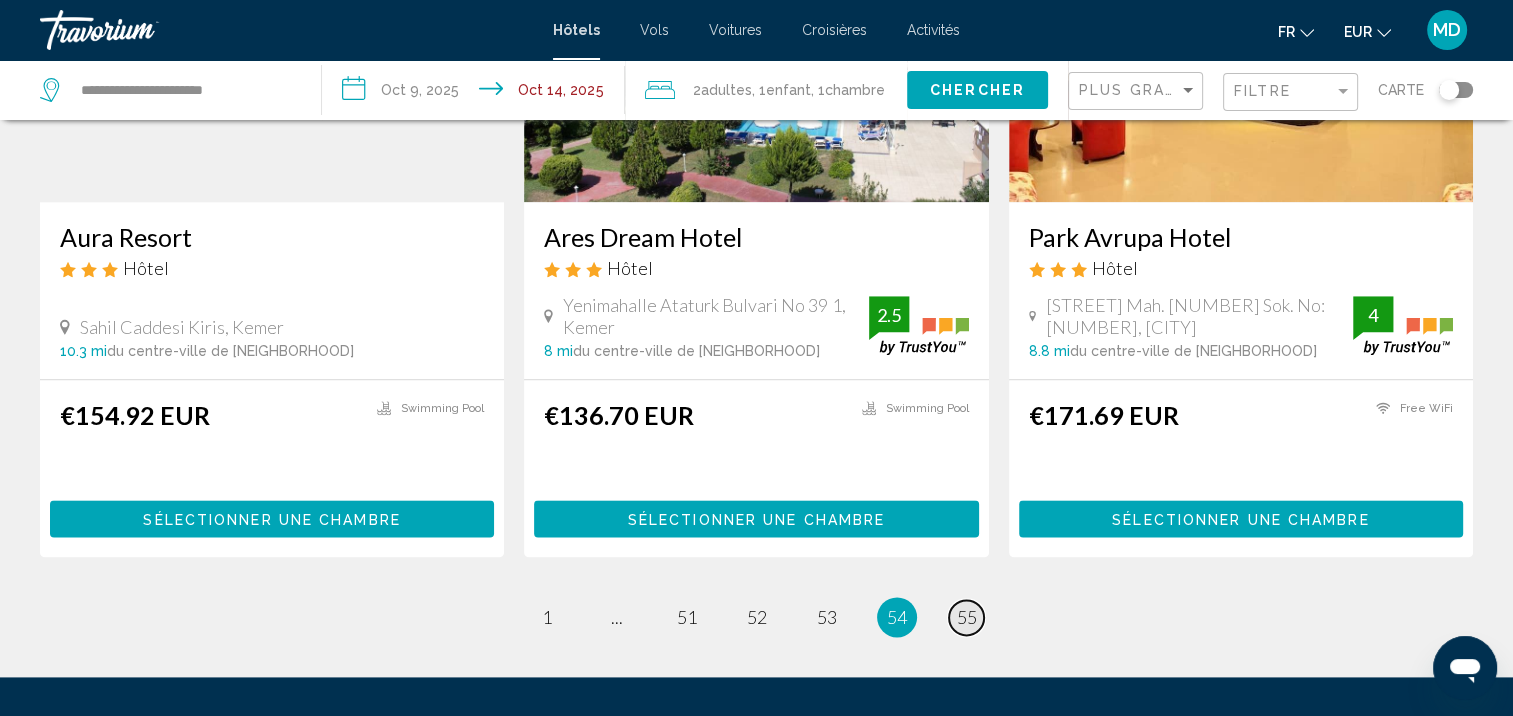 click on "55" at bounding box center [967, 617] 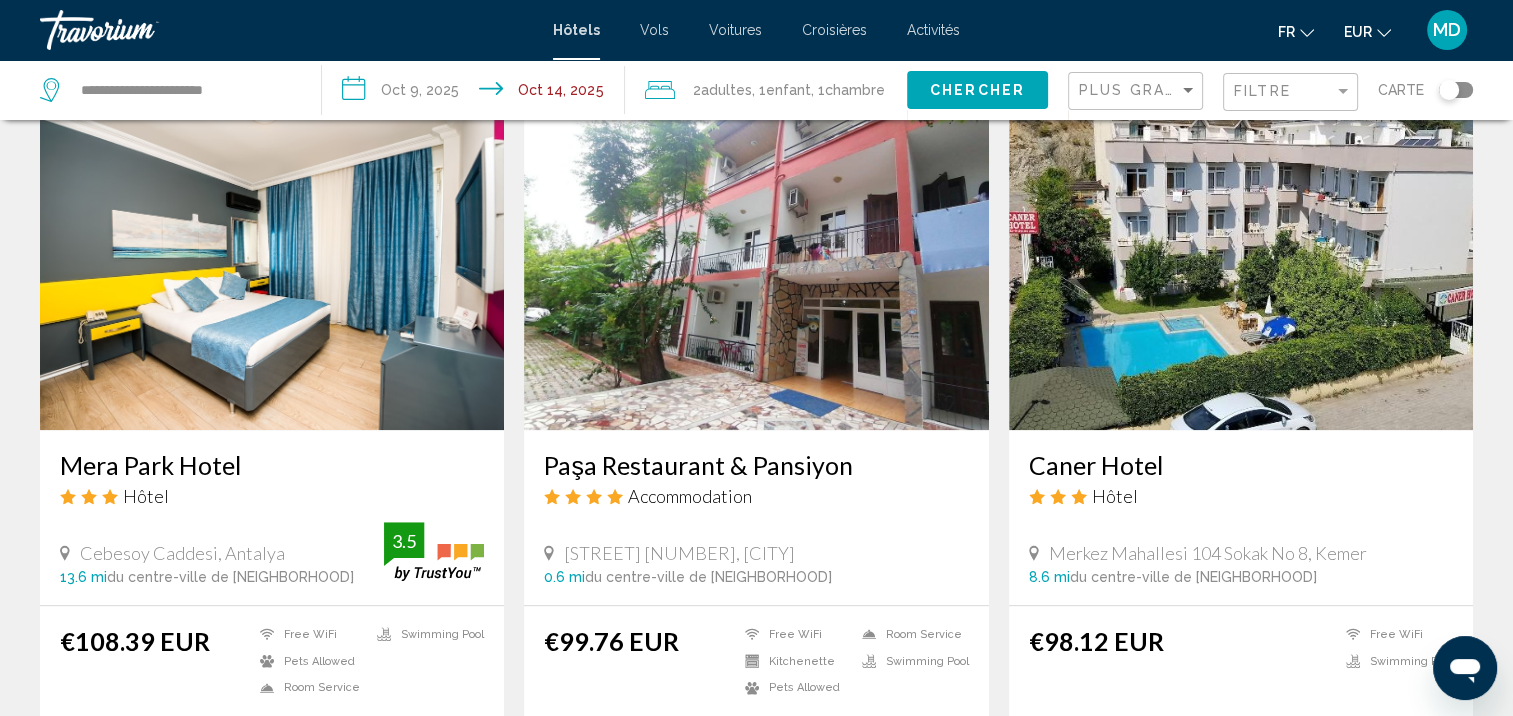 scroll, scrollTop: 1919, scrollLeft: 0, axis: vertical 